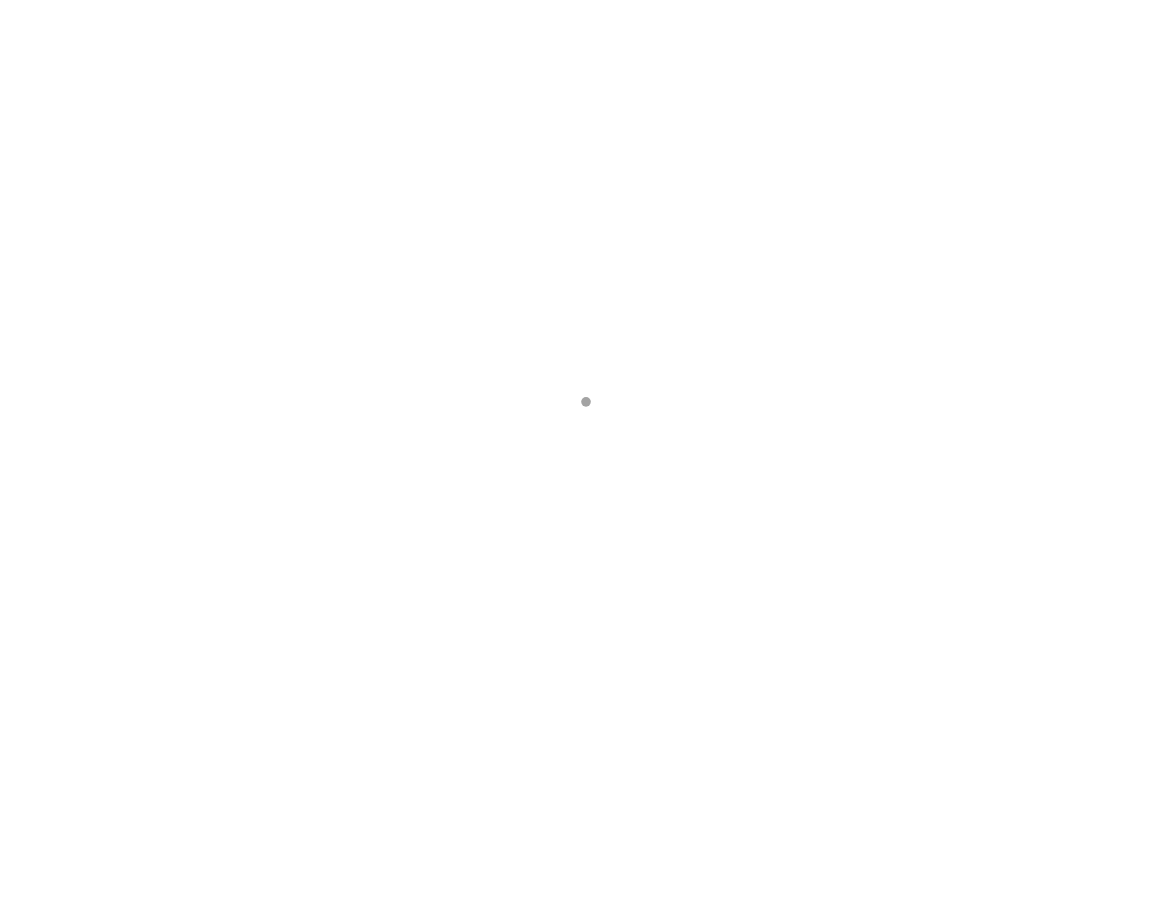 scroll, scrollTop: 0, scrollLeft: 0, axis: both 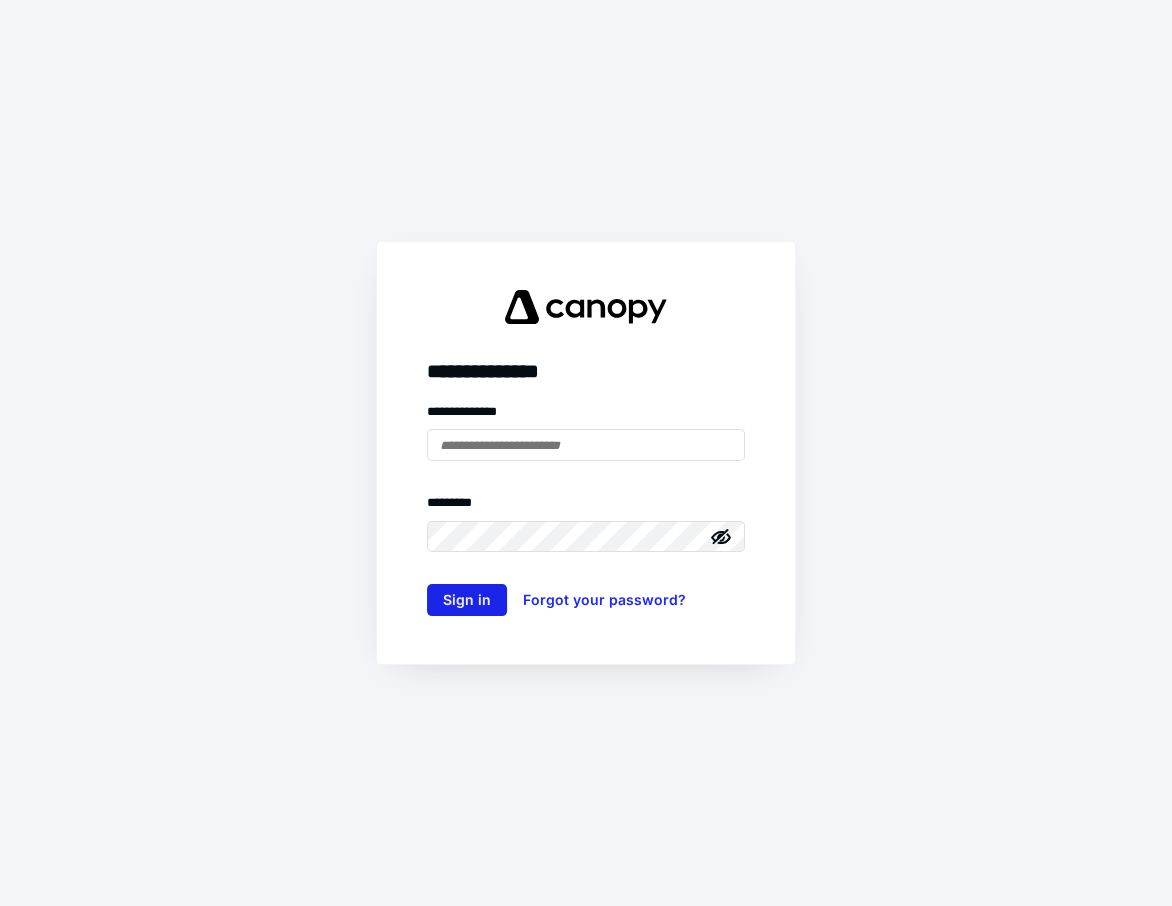 type on "**********" 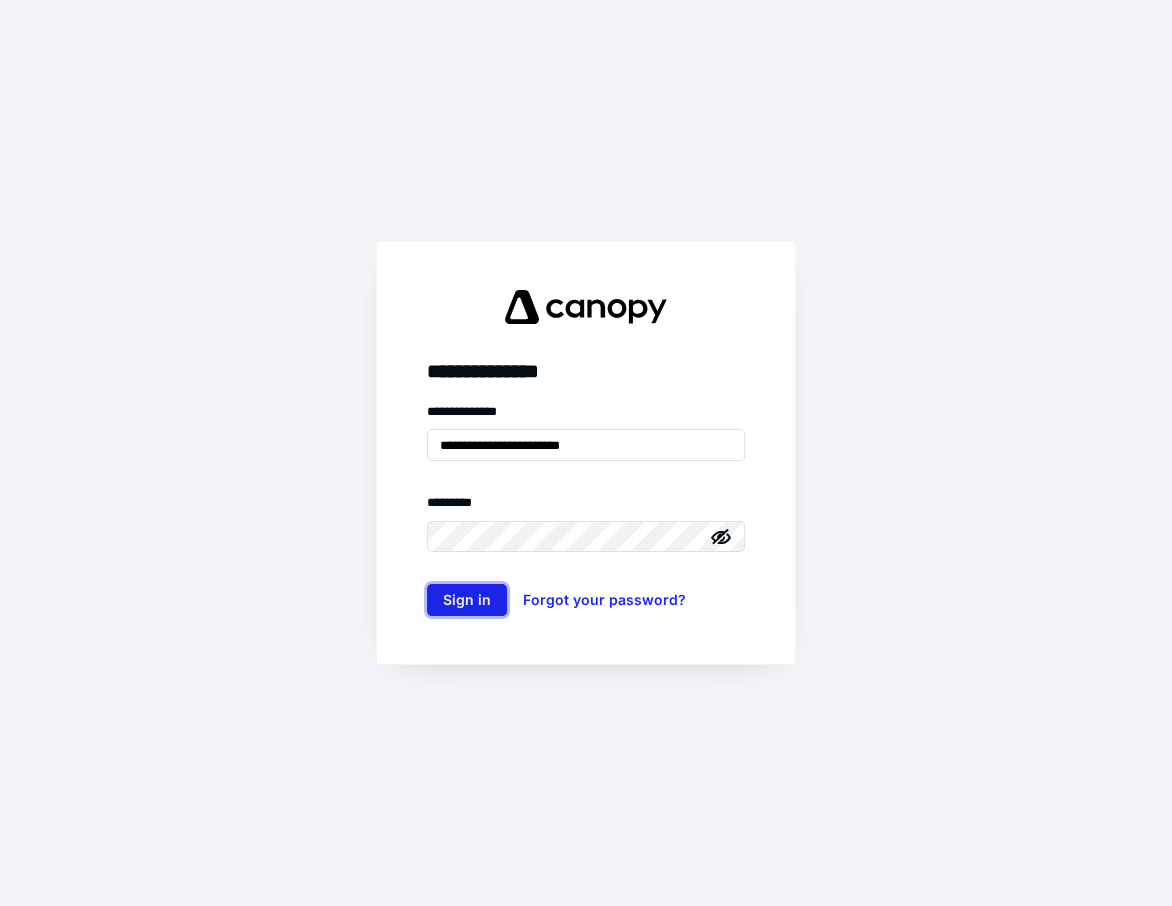 click on "Sign in" at bounding box center (467, 600) 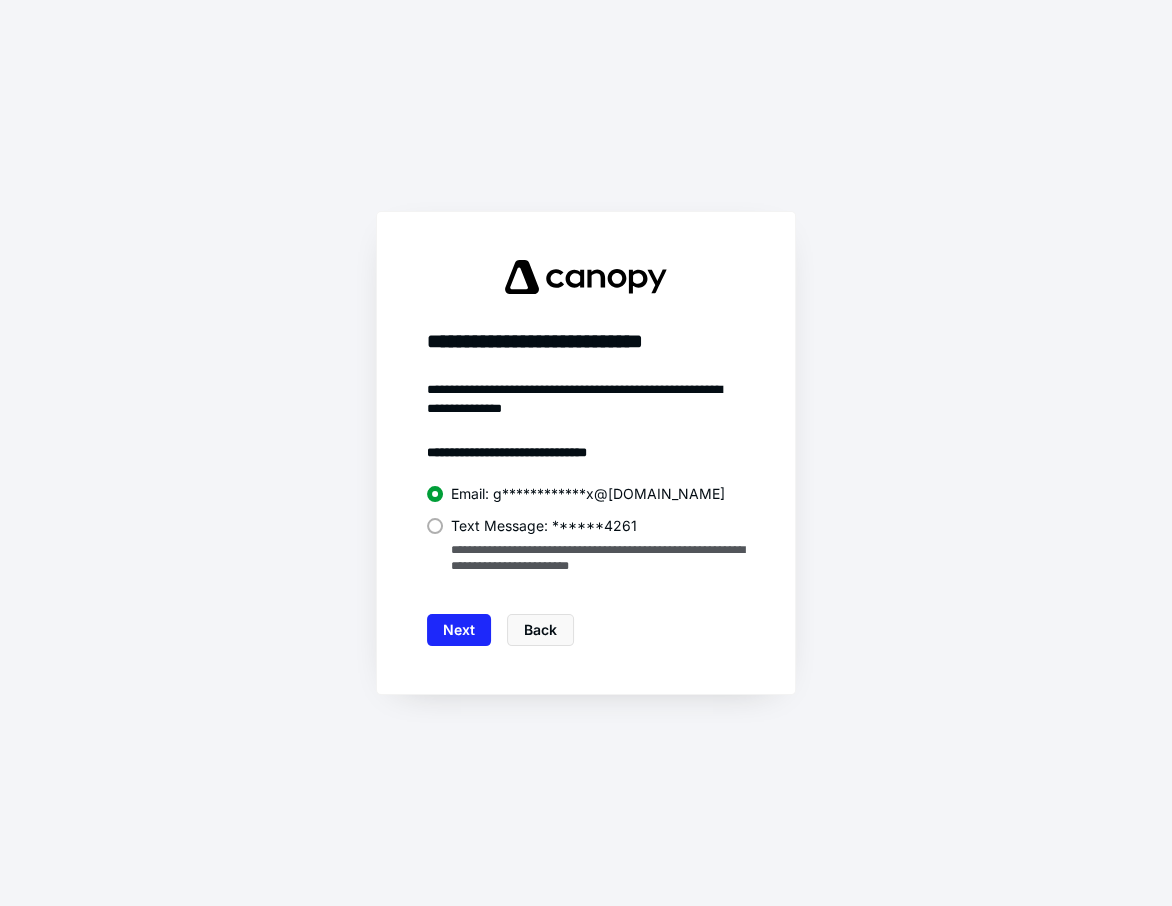 click at bounding box center [435, 526] 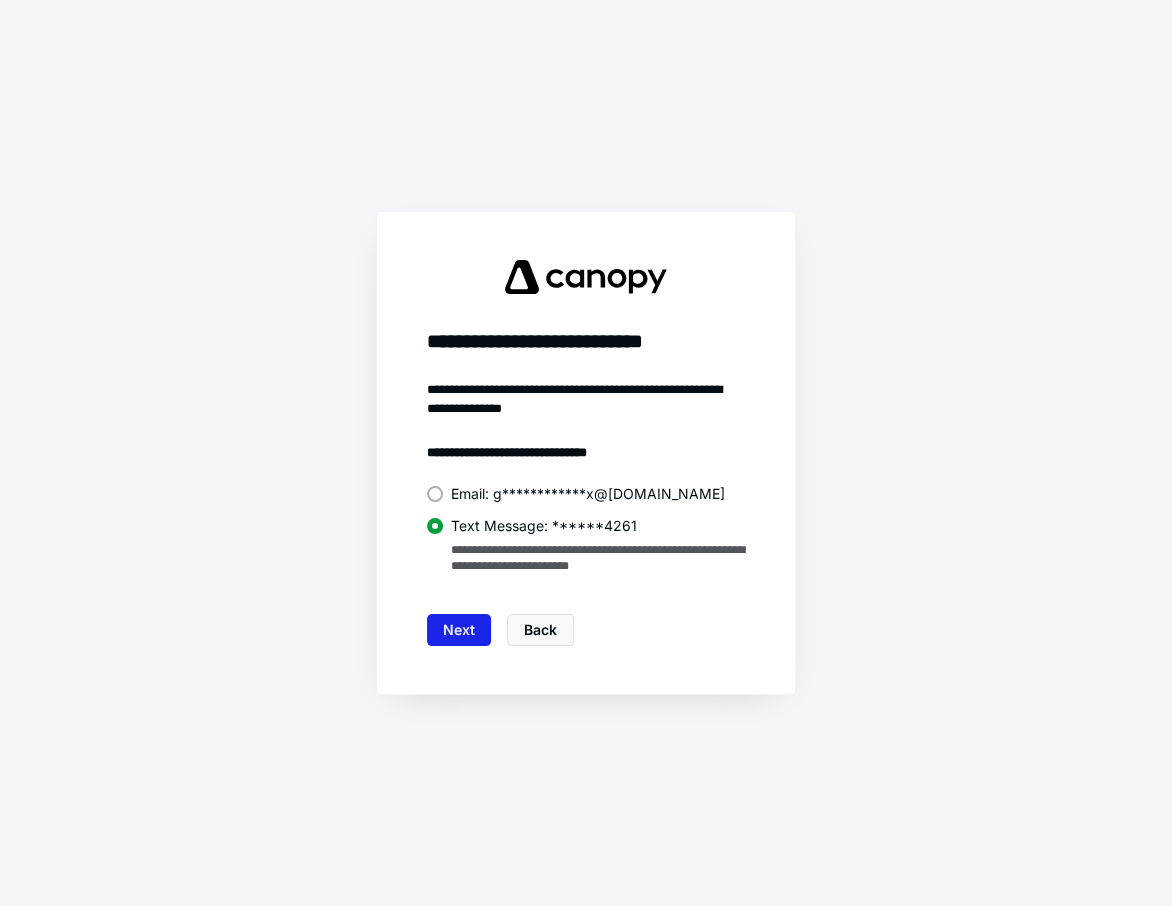 click on "Next" at bounding box center [459, 630] 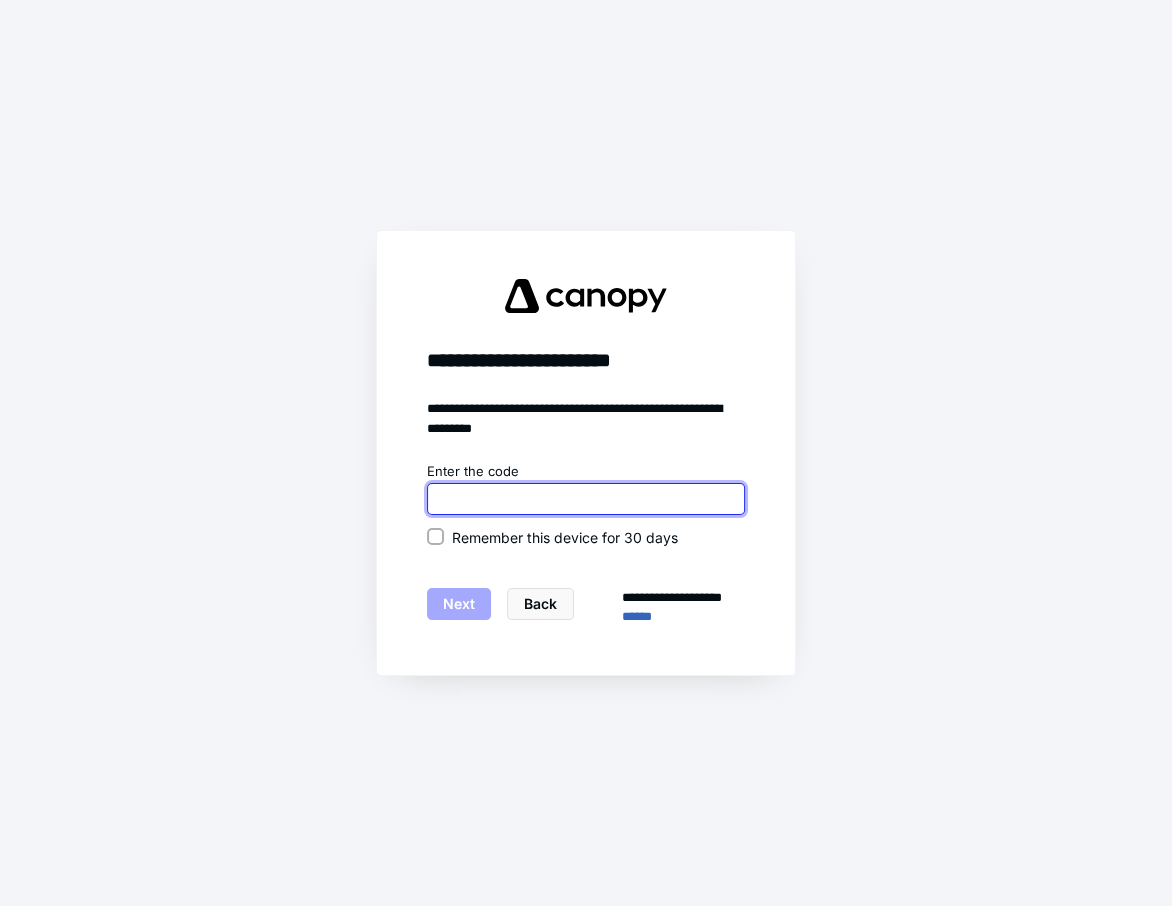 click at bounding box center (586, 499) 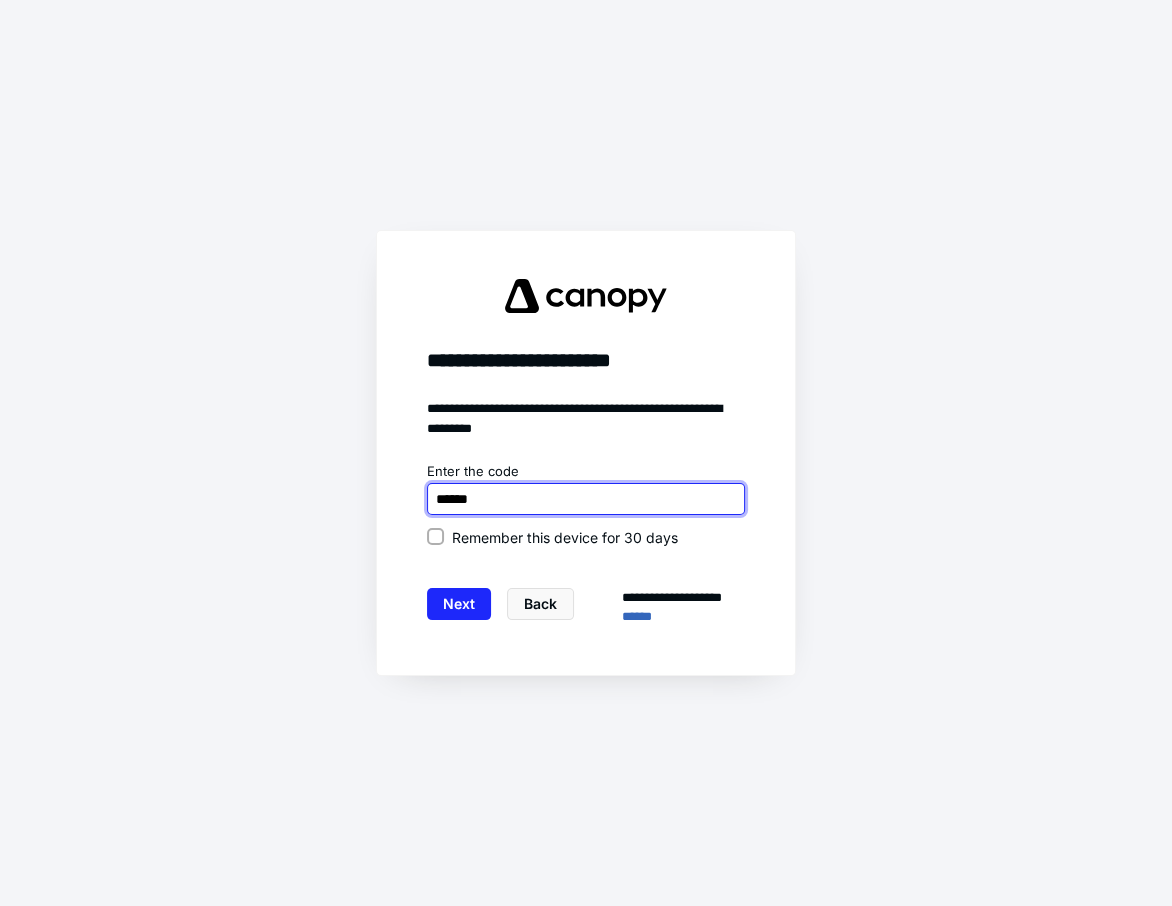 type on "******" 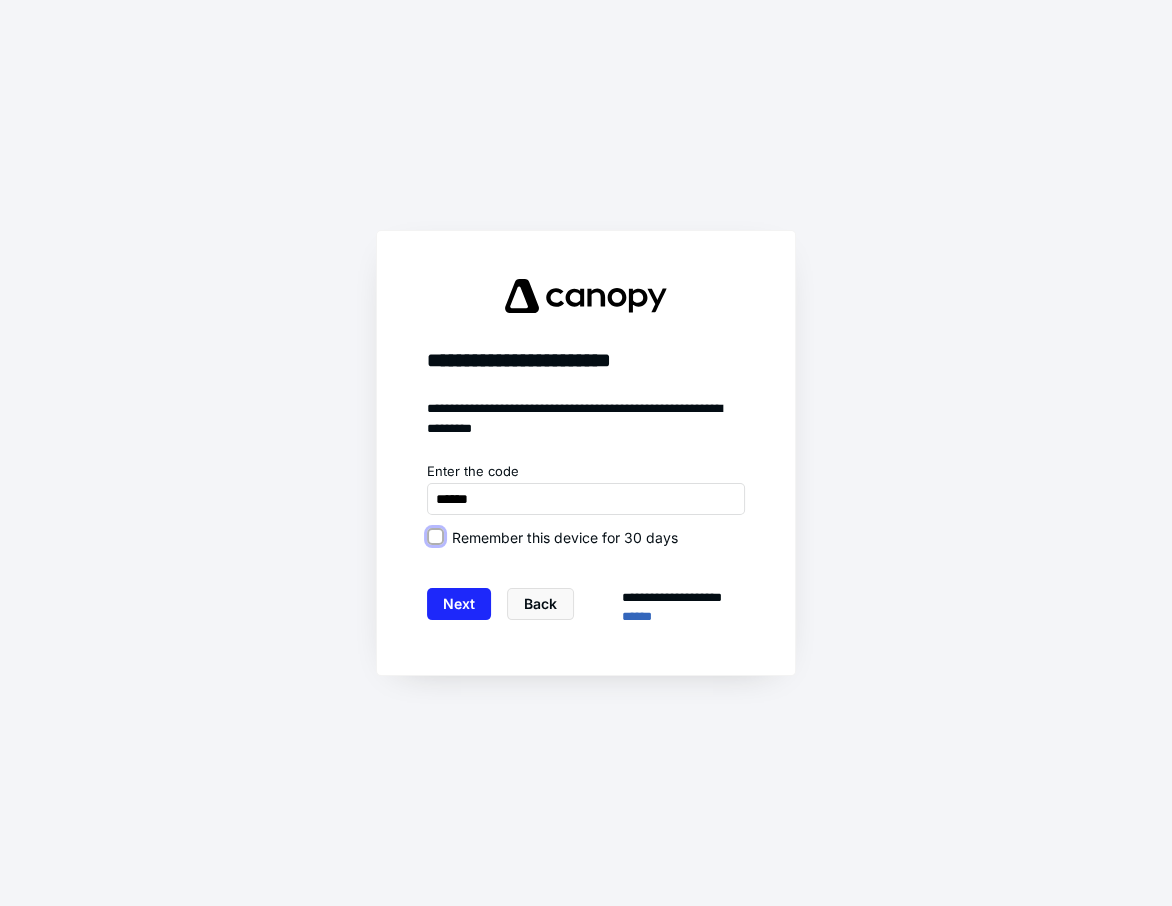 click on "Remember this device for 30 days" at bounding box center [435, 537] 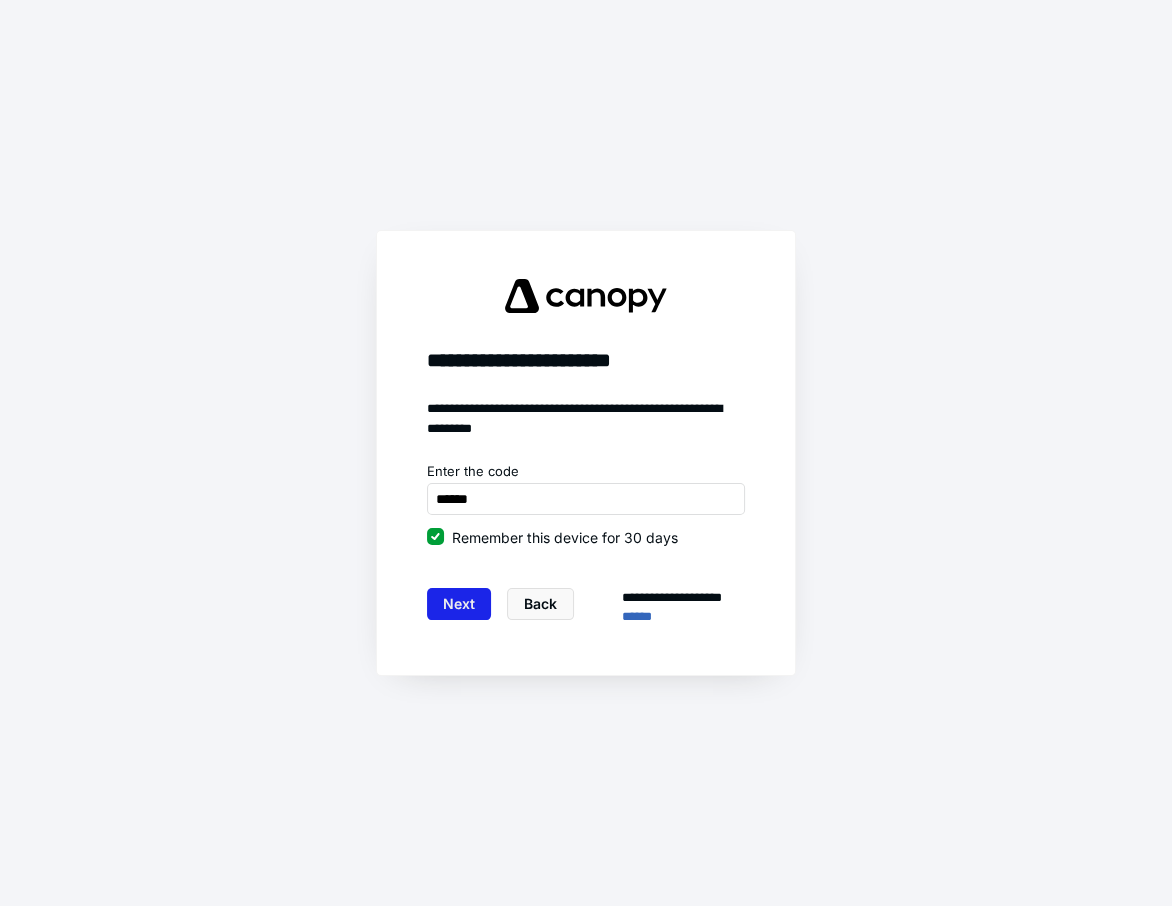 click on "Next" at bounding box center (459, 604) 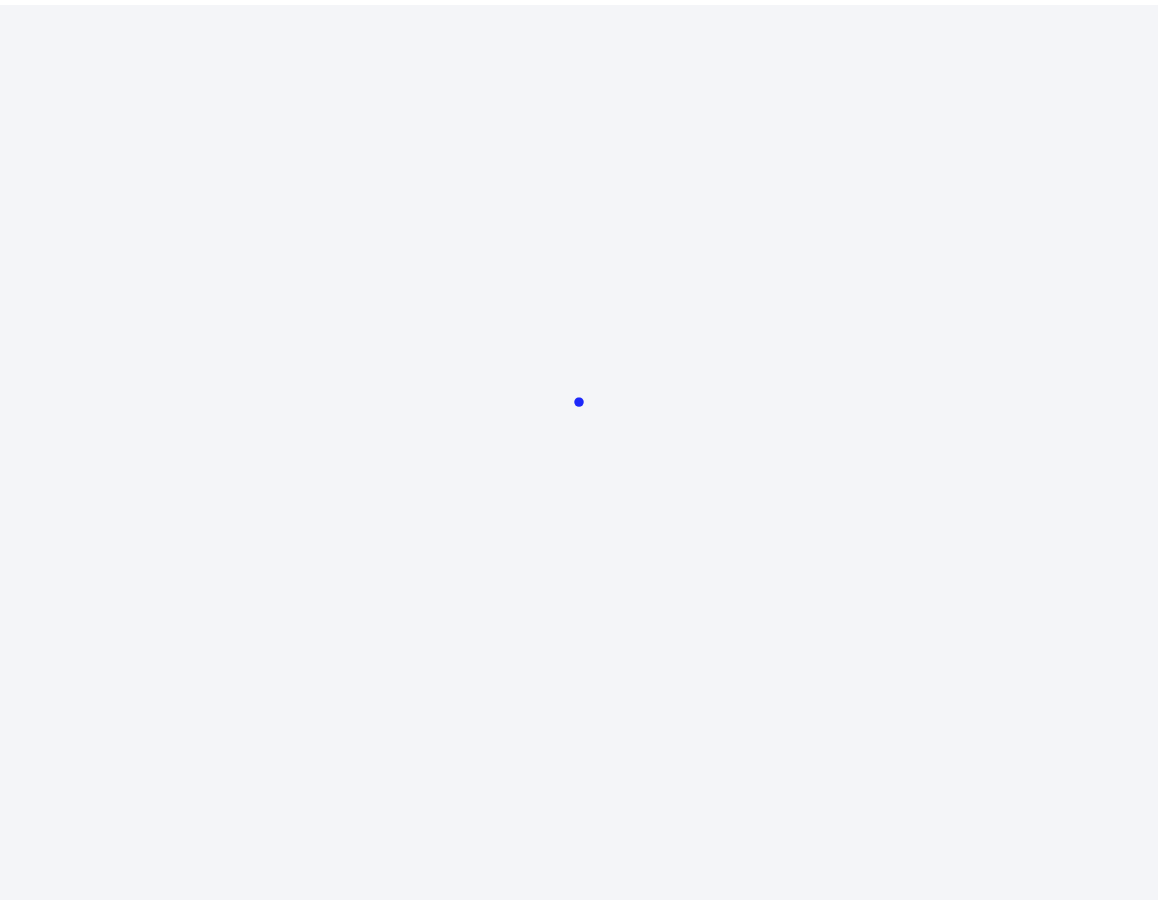 scroll, scrollTop: 0, scrollLeft: 0, axis: both 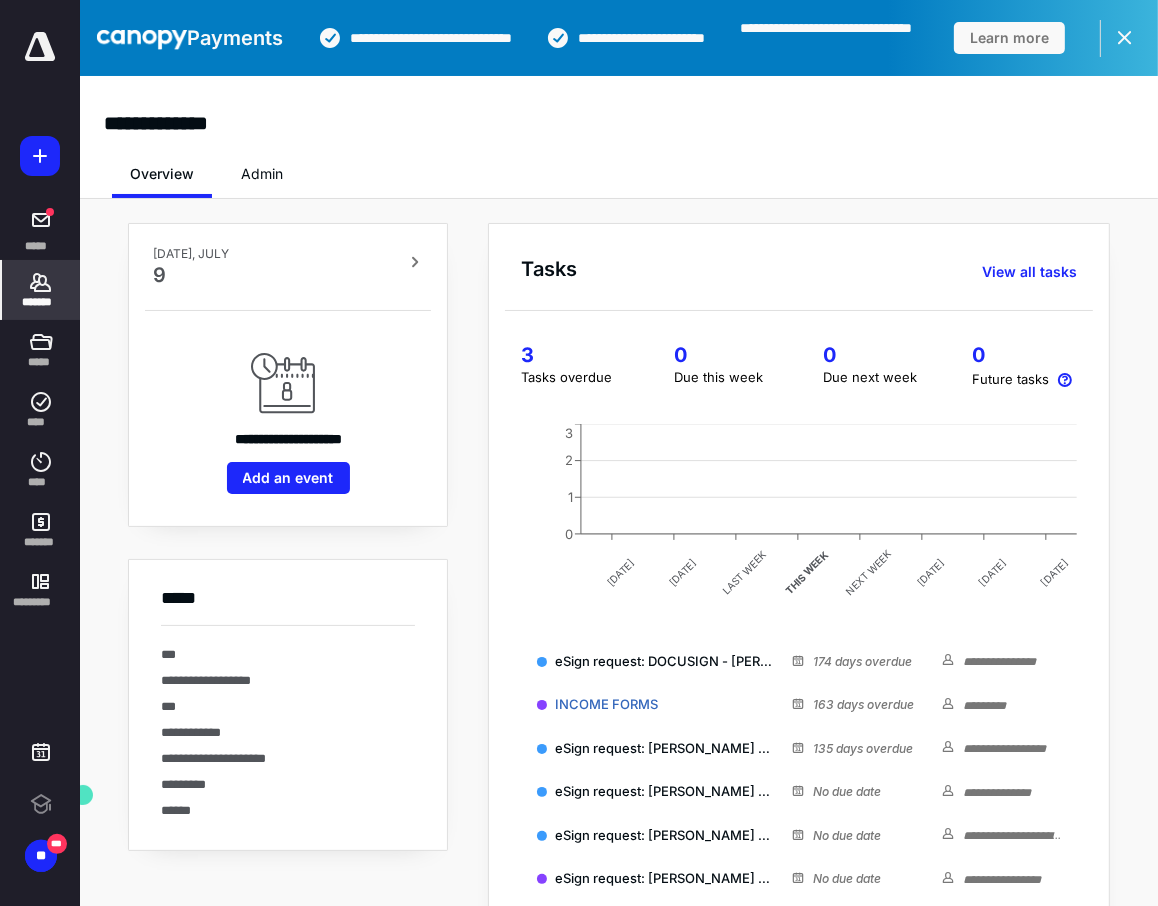 click 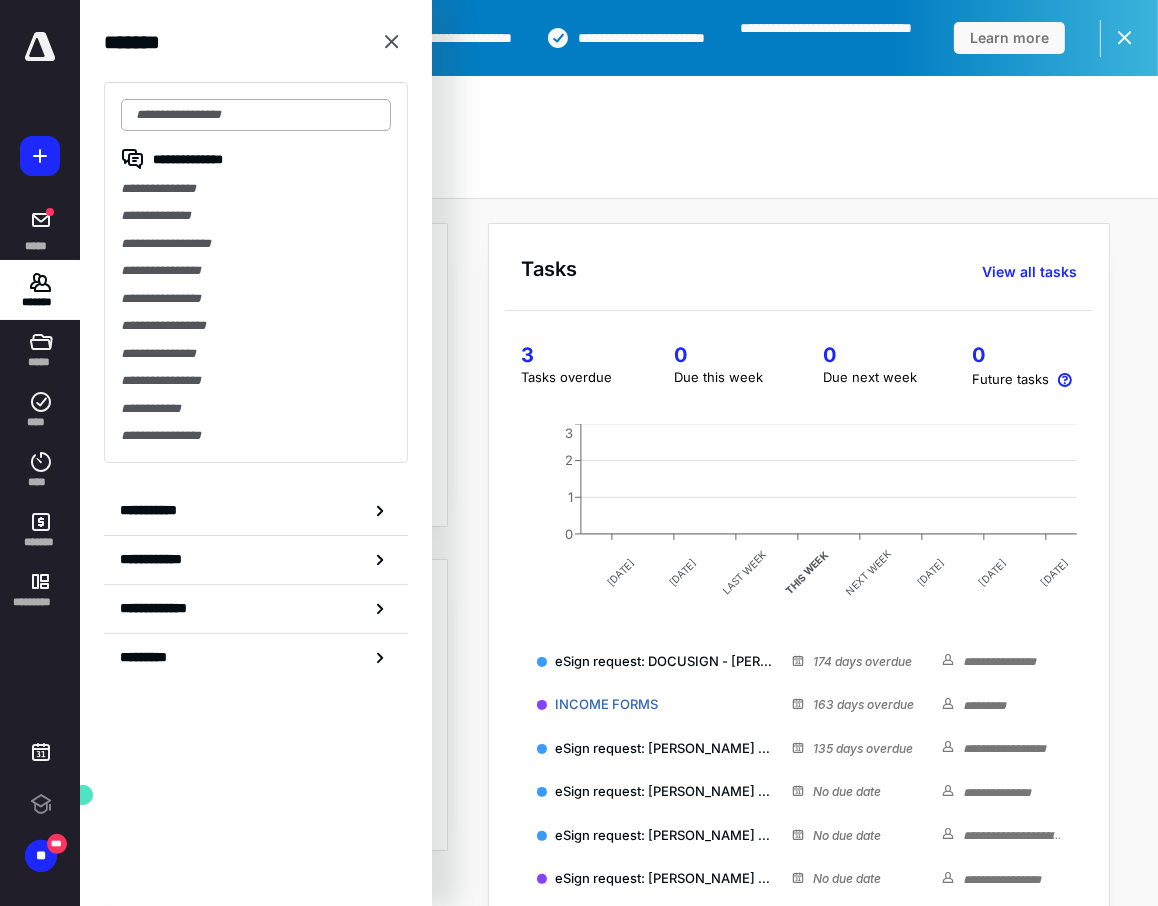 click at bounding box center (256, 115) 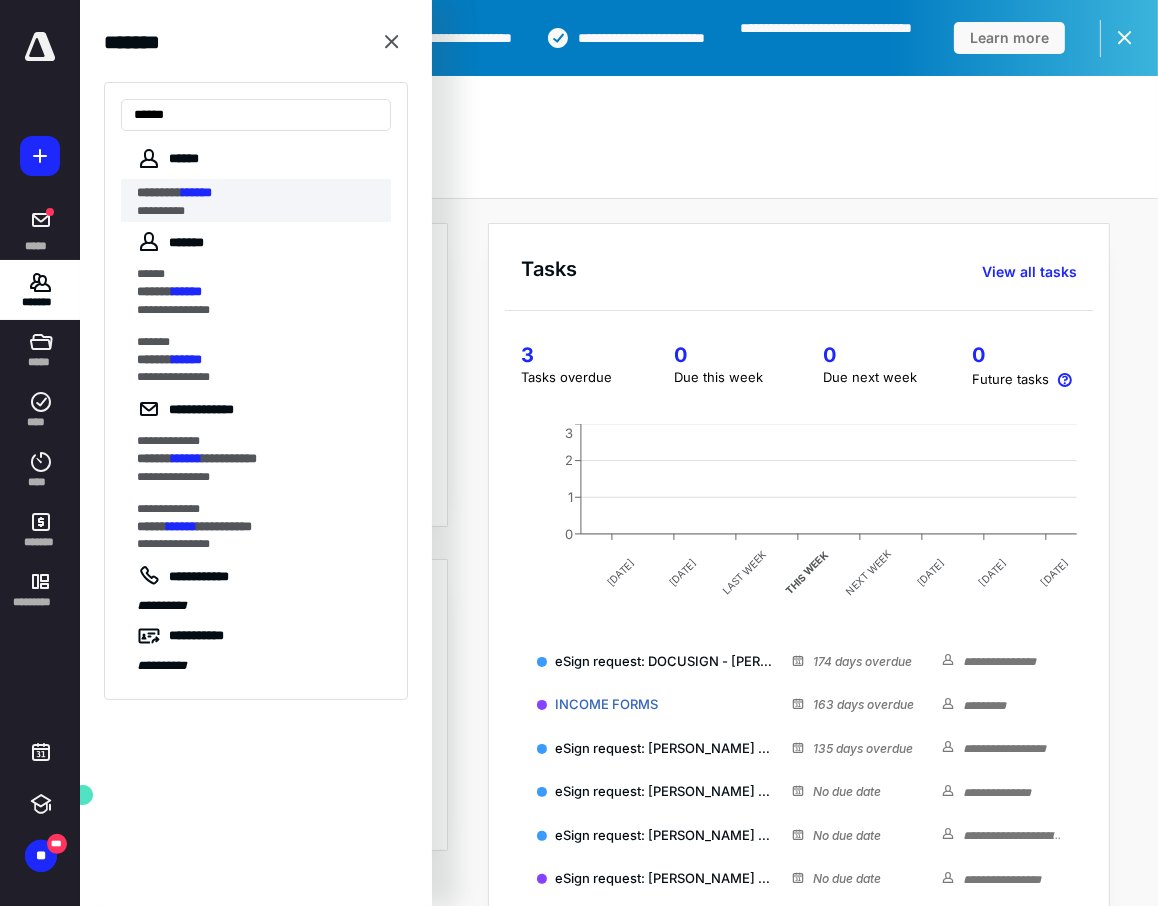 type on "******" 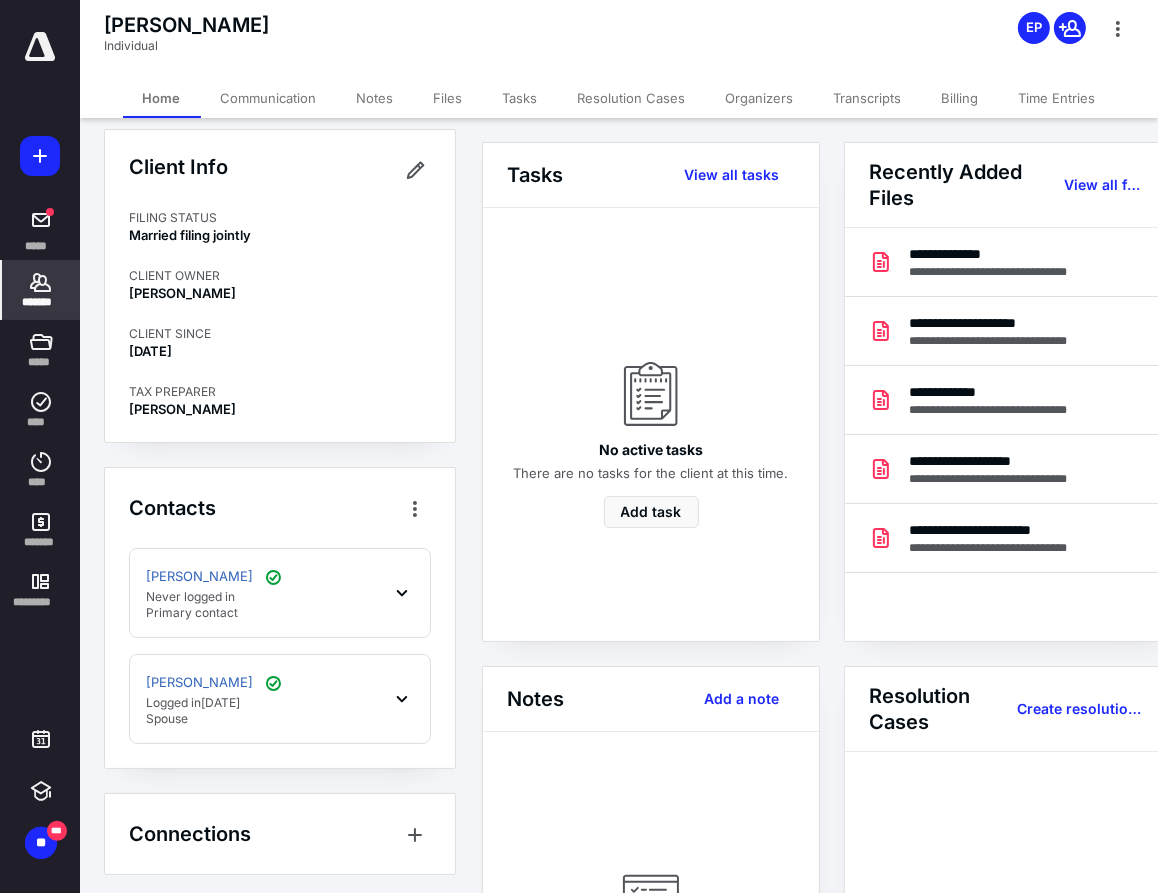 scroll, scrollTop: 18, scrollLeft: 0, axis: vertical 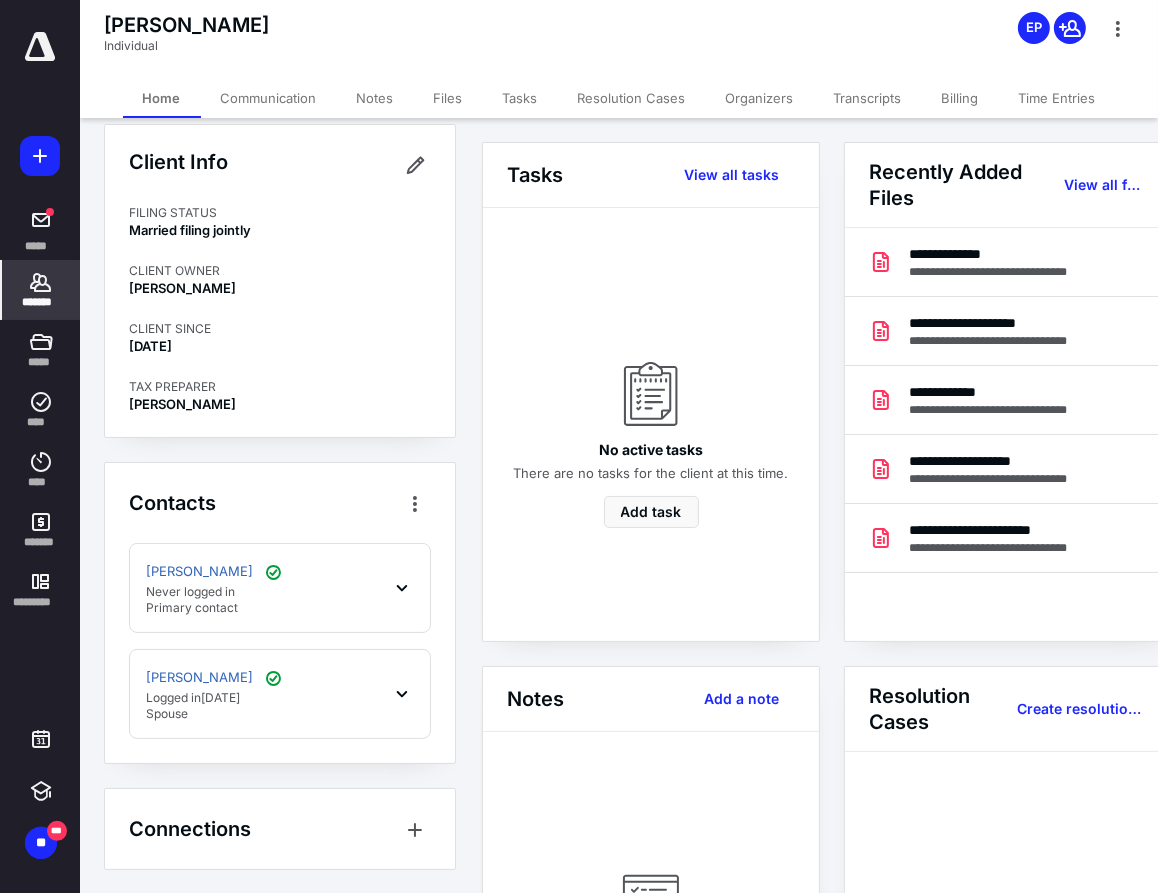 click 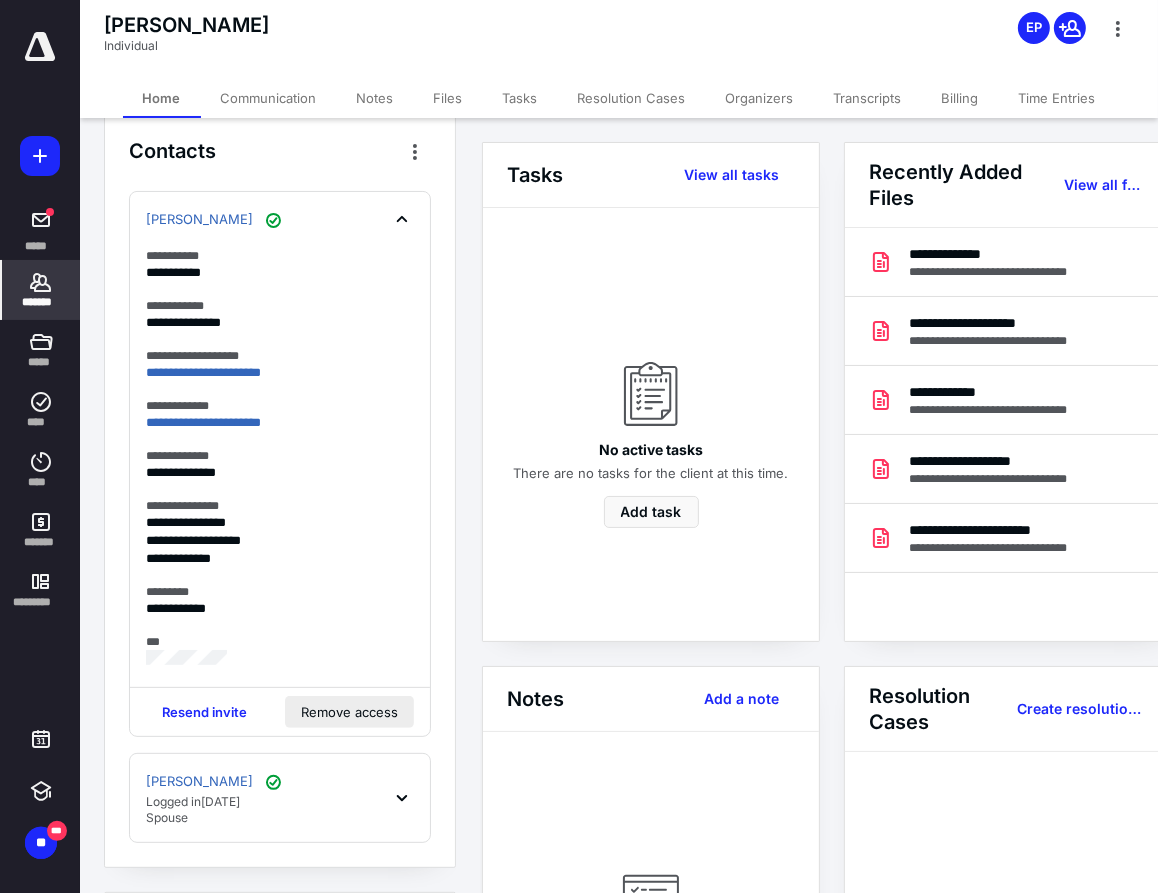 scroll, scrollTop: 470, scrollLeft: 0, axis: vertical 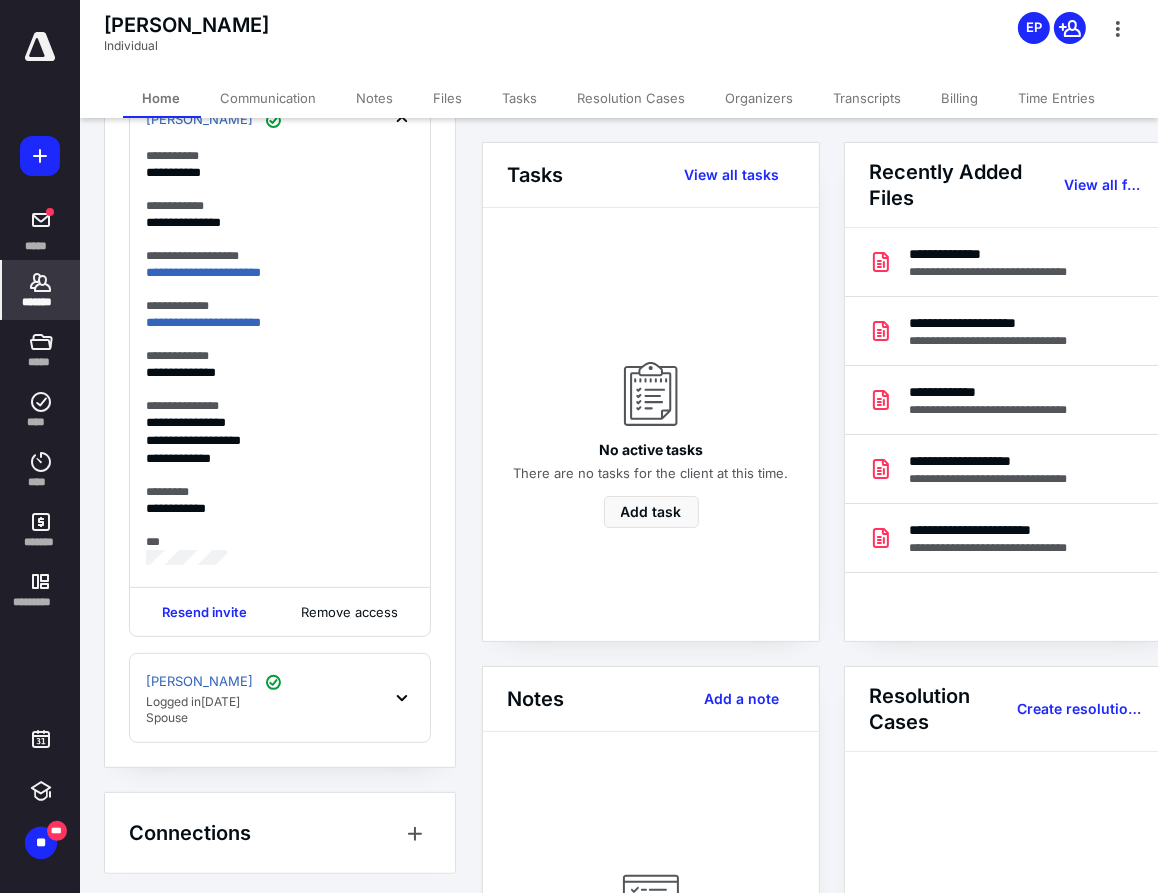 click 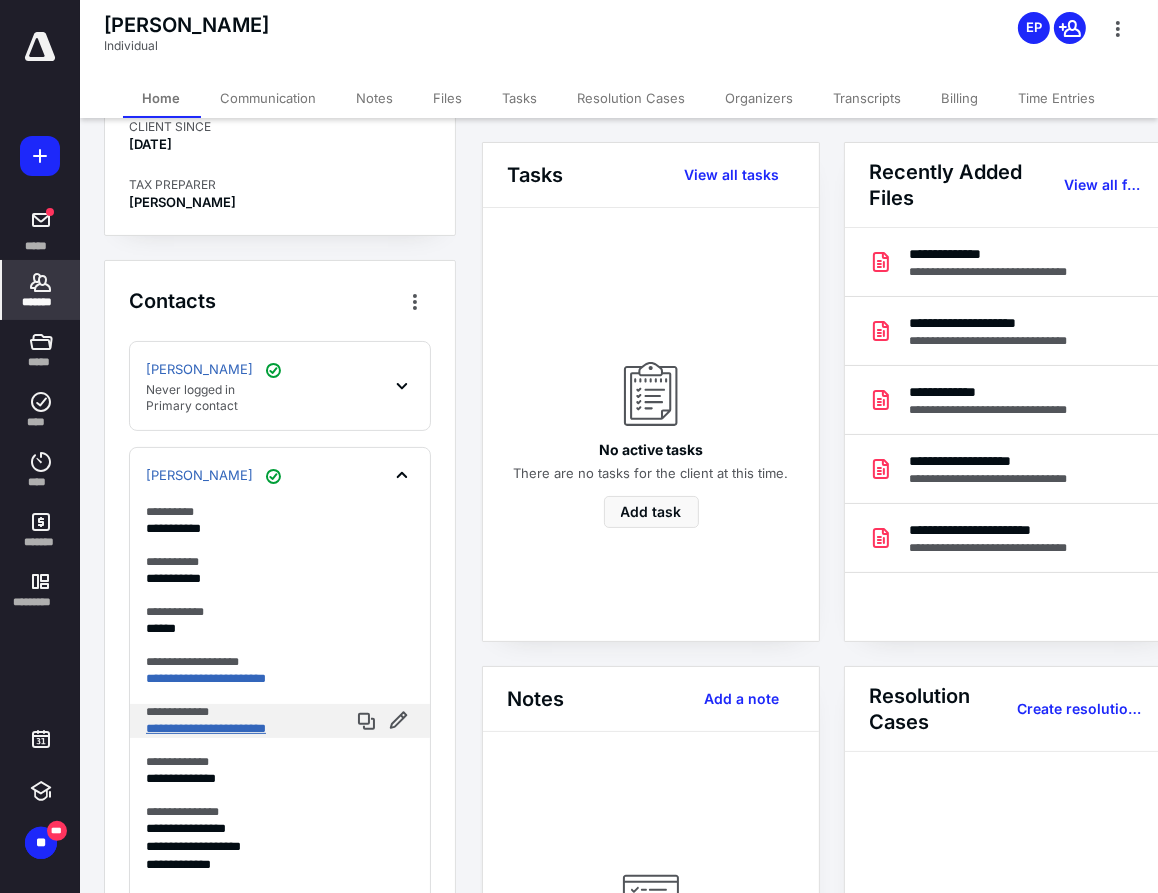 scroll, scrollTop: 66, scrollLeft: 0, axis: vertical 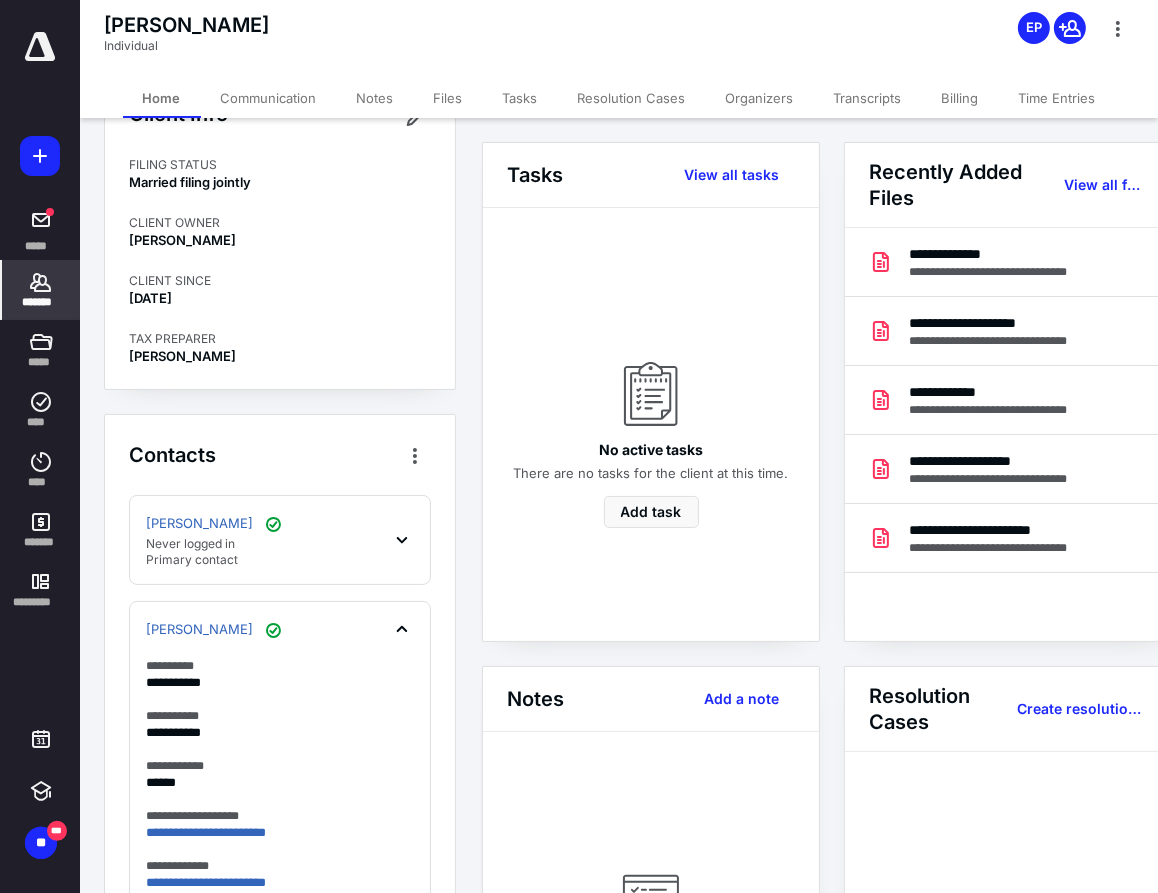 click 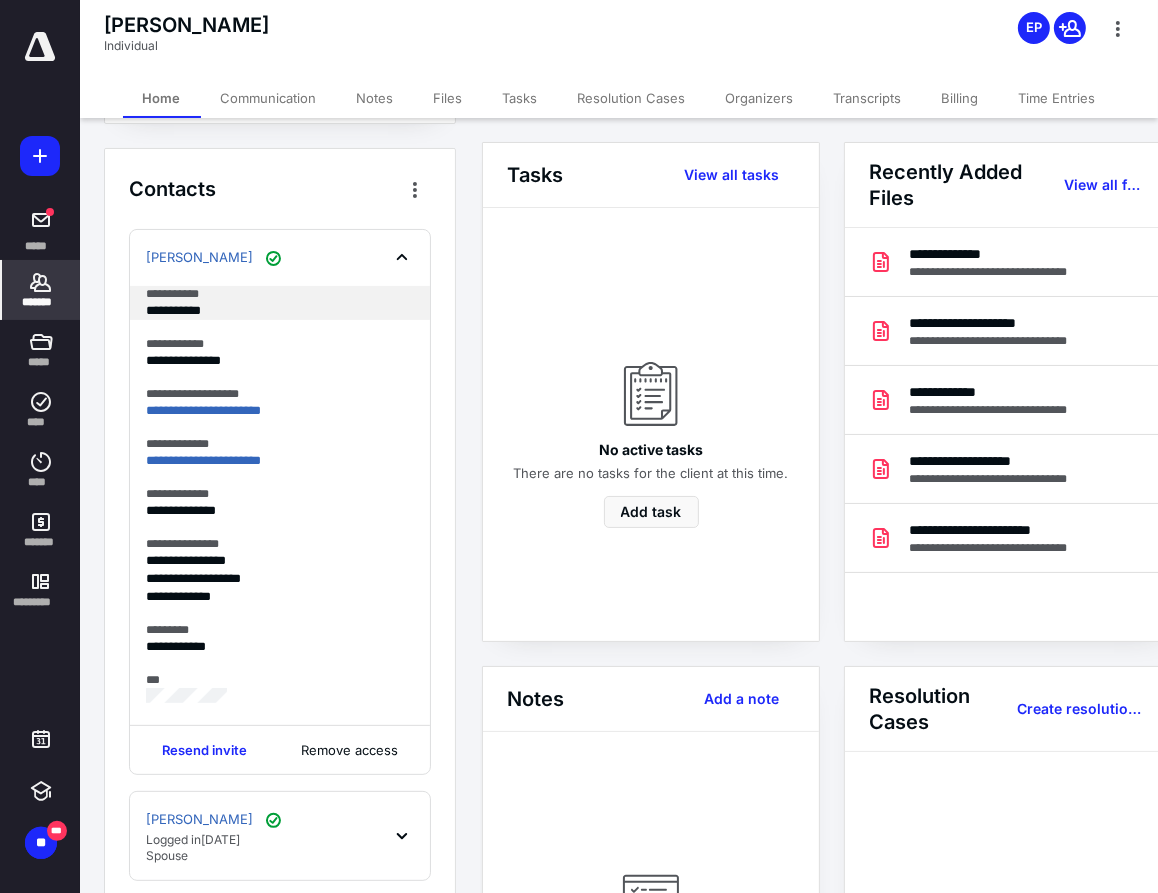 scroll, scrollTop: 339, scrollLeft: 0, axis: vertical 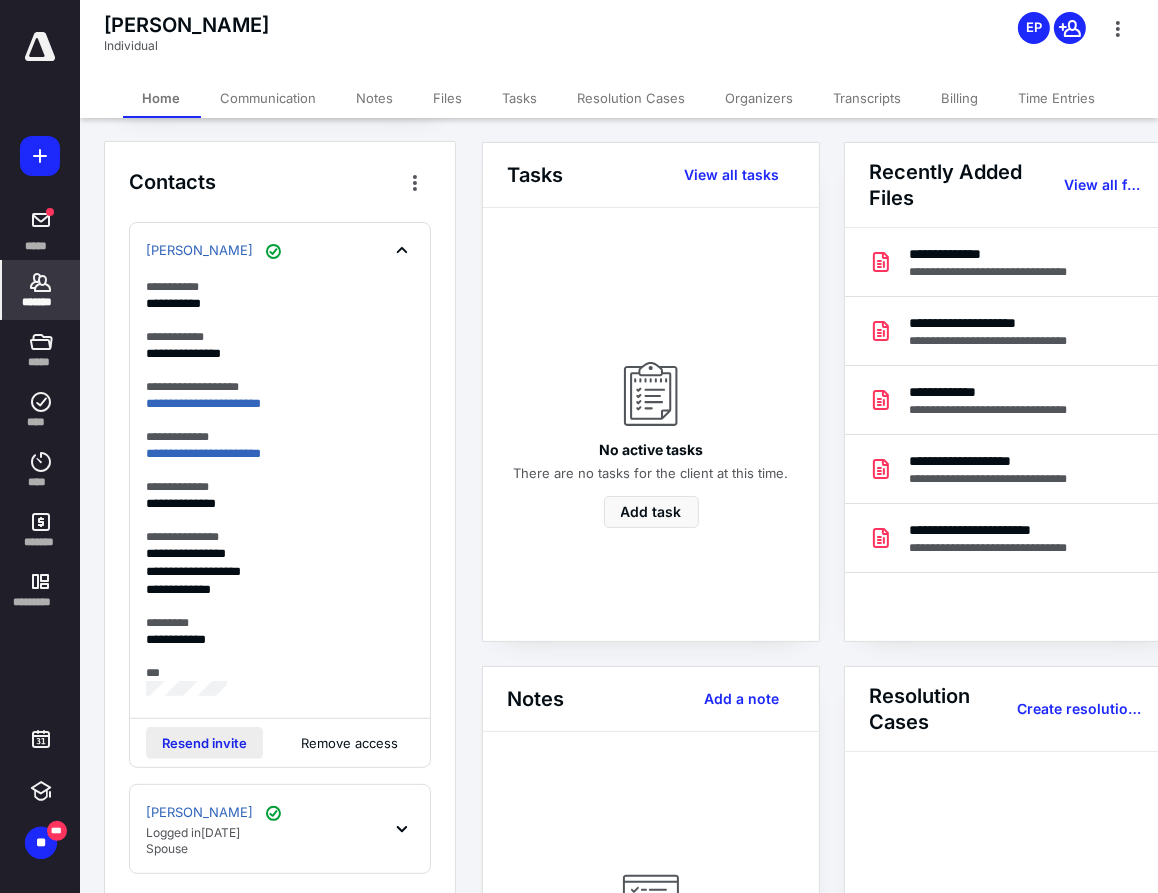 click on "Resend invite" at bounding box center [204, 743] 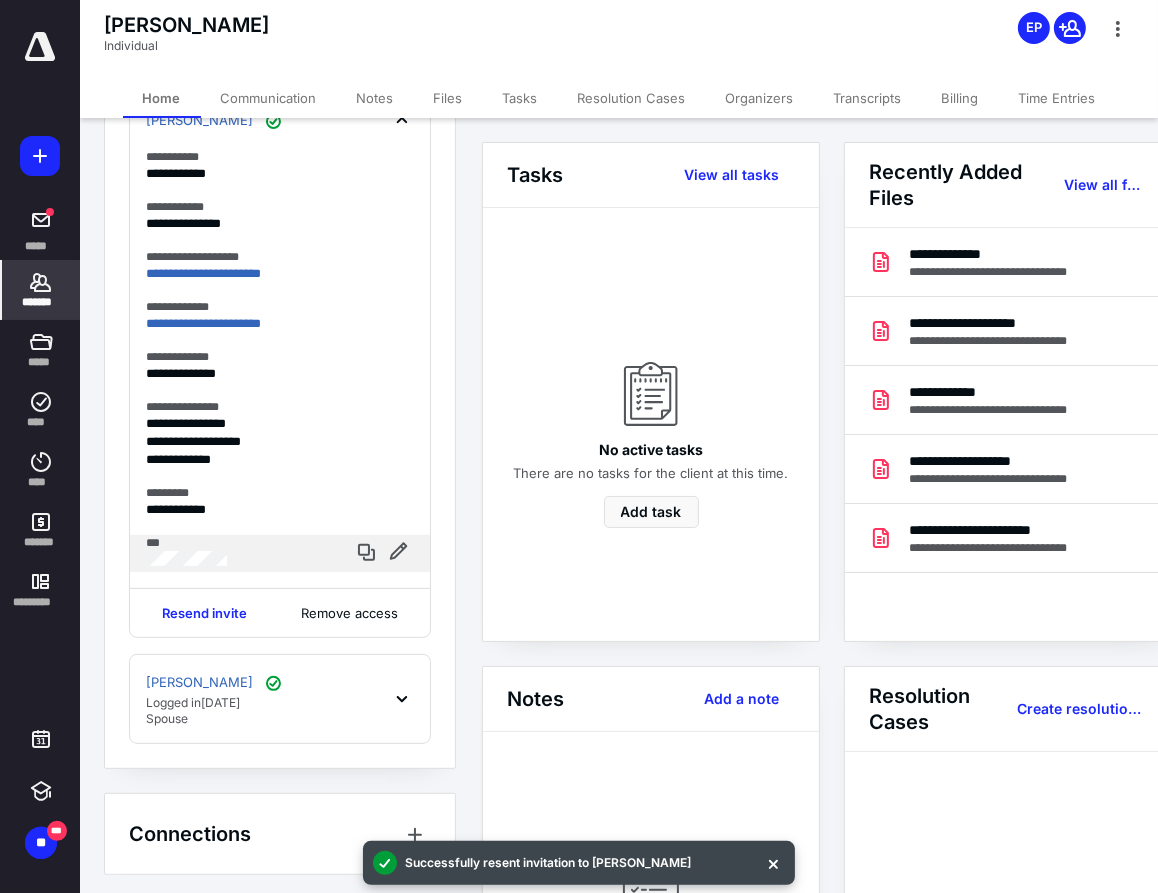 scroll, scrollTop: 470, scrollLeft: 0, axis: vertical 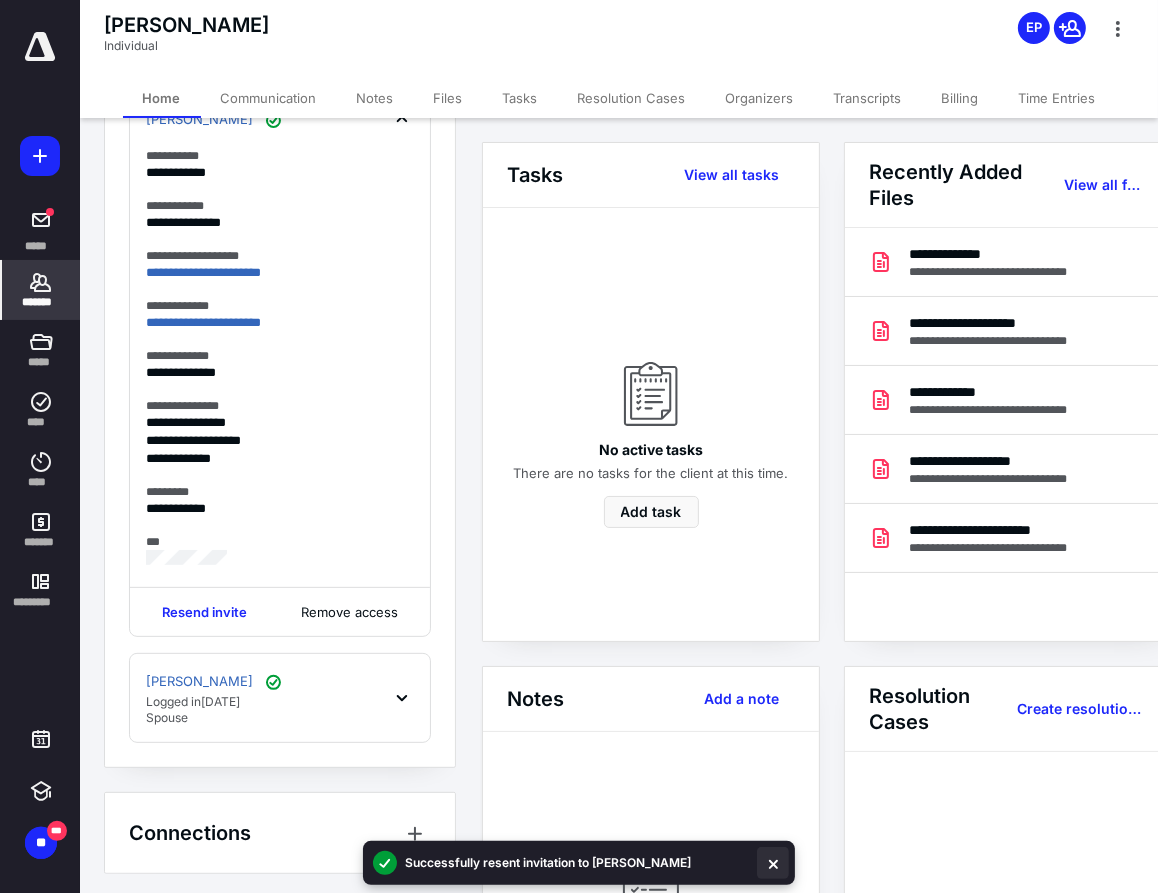 click at bounding box center (773, 863) 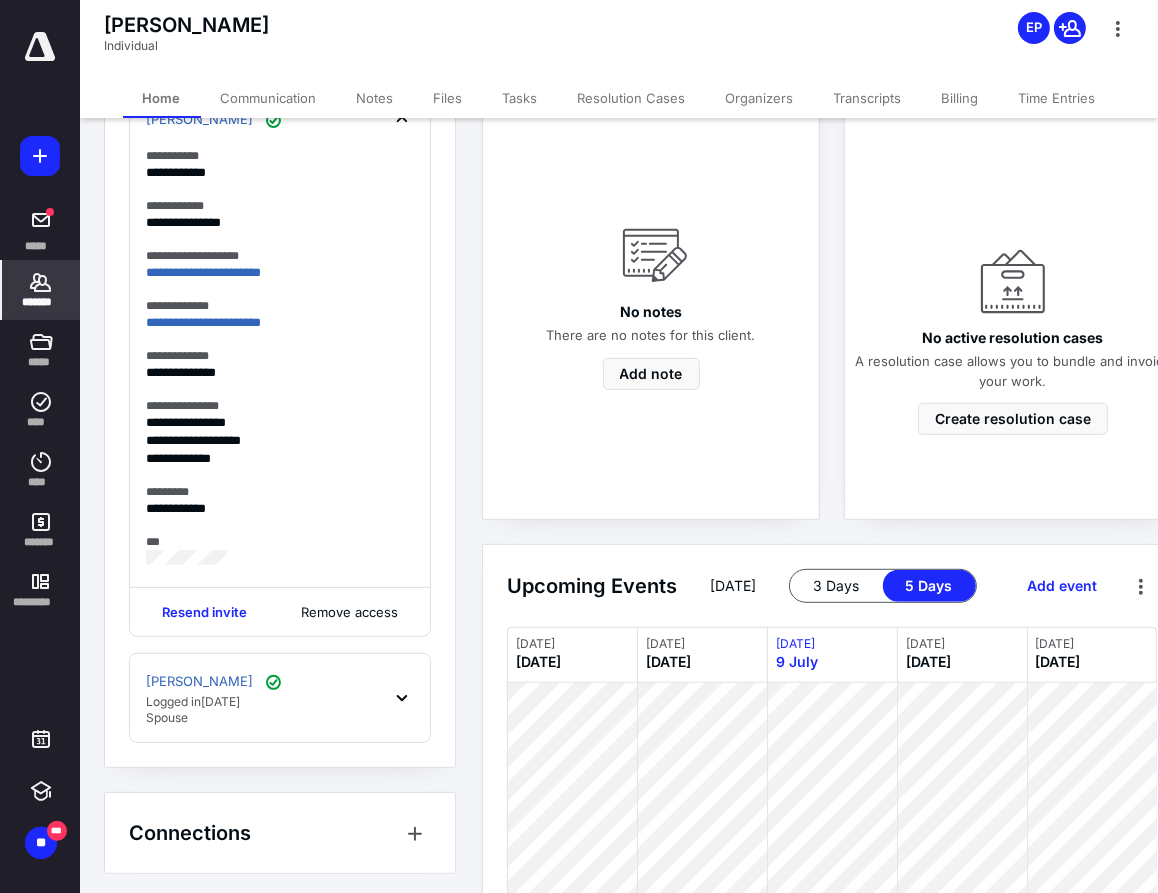 scroll, scrollTop: 756, scrollLeft: 0, axis: vertical 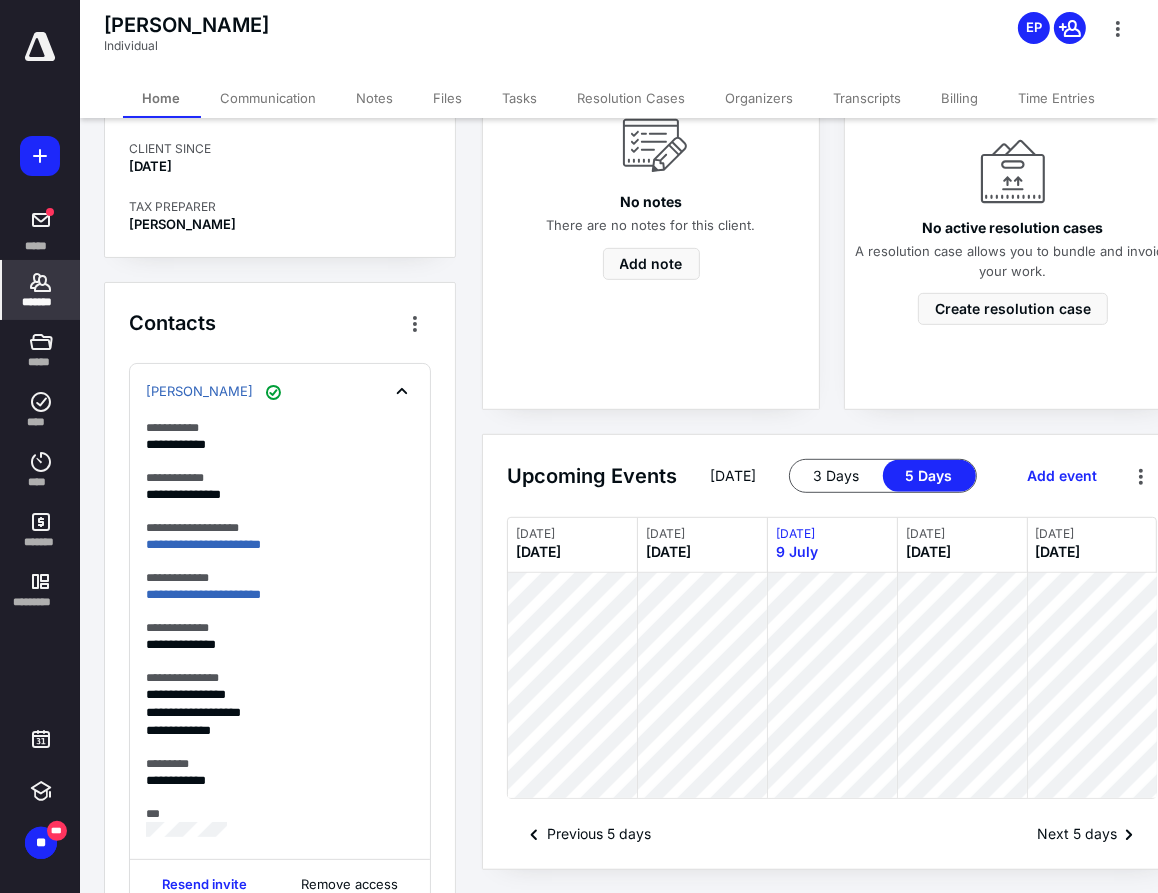 click 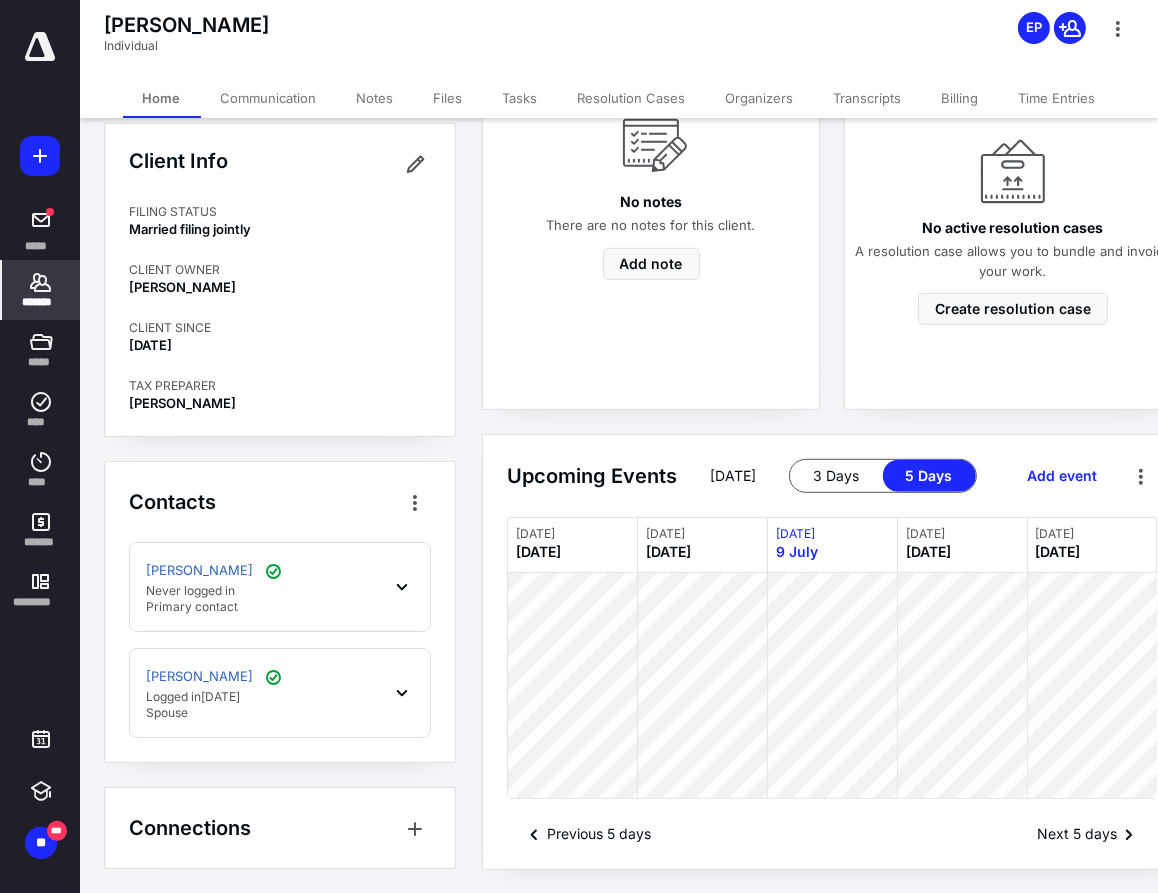 scroll, scrollTop: 18, scrollLeft: 0, axis: vertical 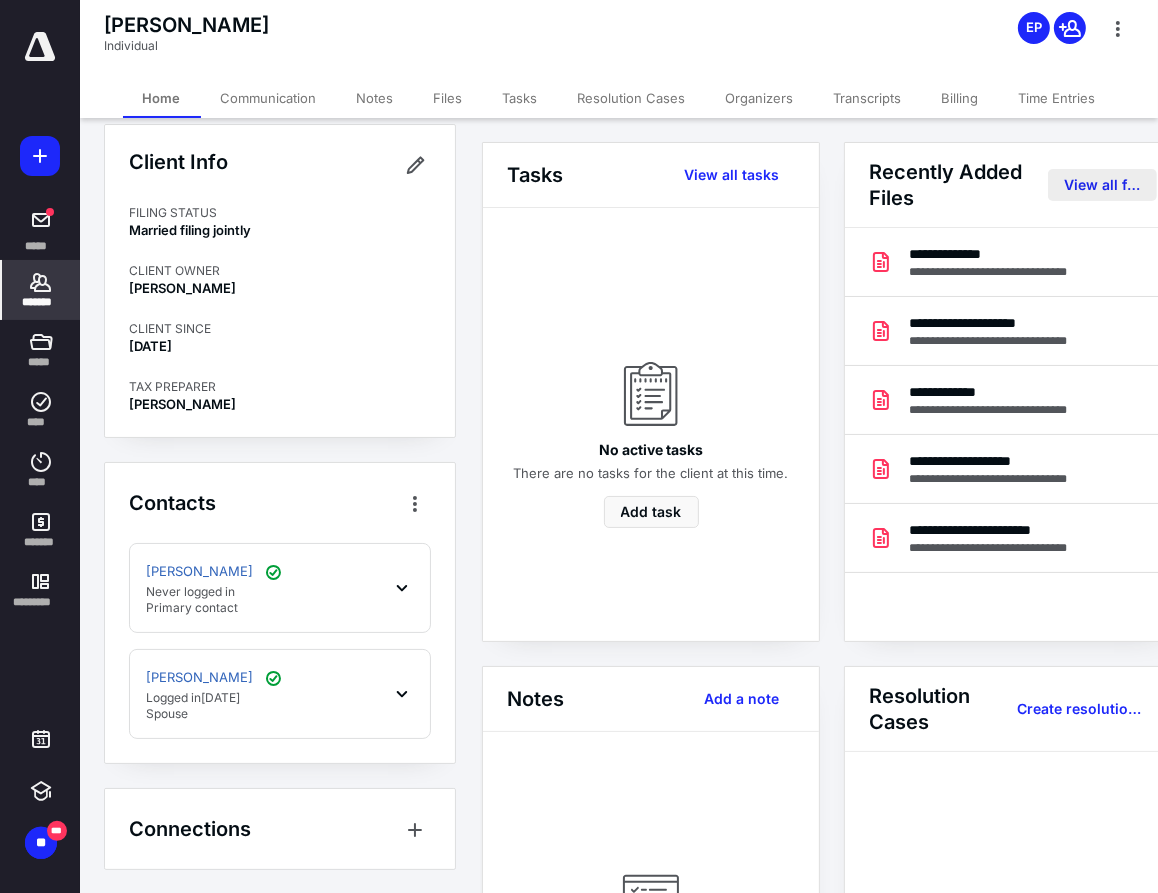 click on "View all files" at bounding box center [1102, 185] 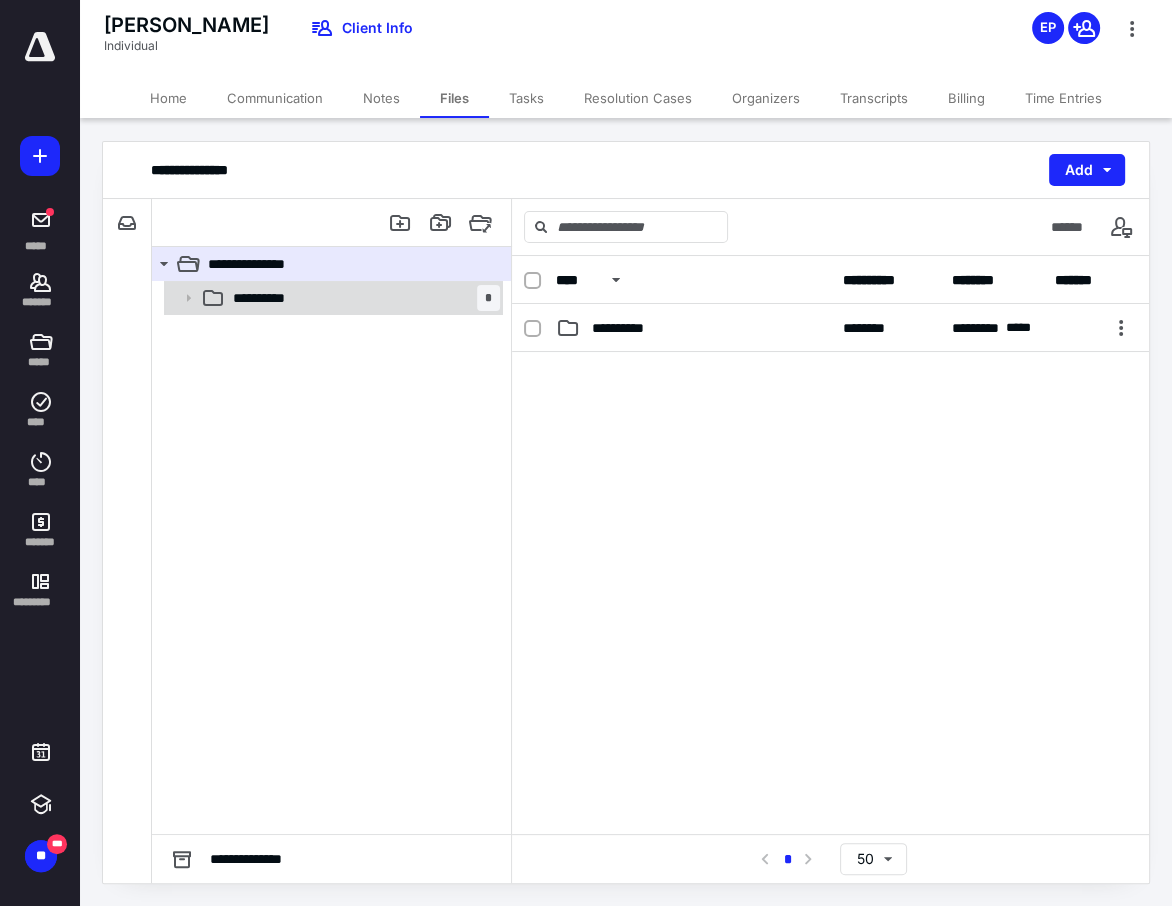click on "**********" at bounding box center (362, 298) 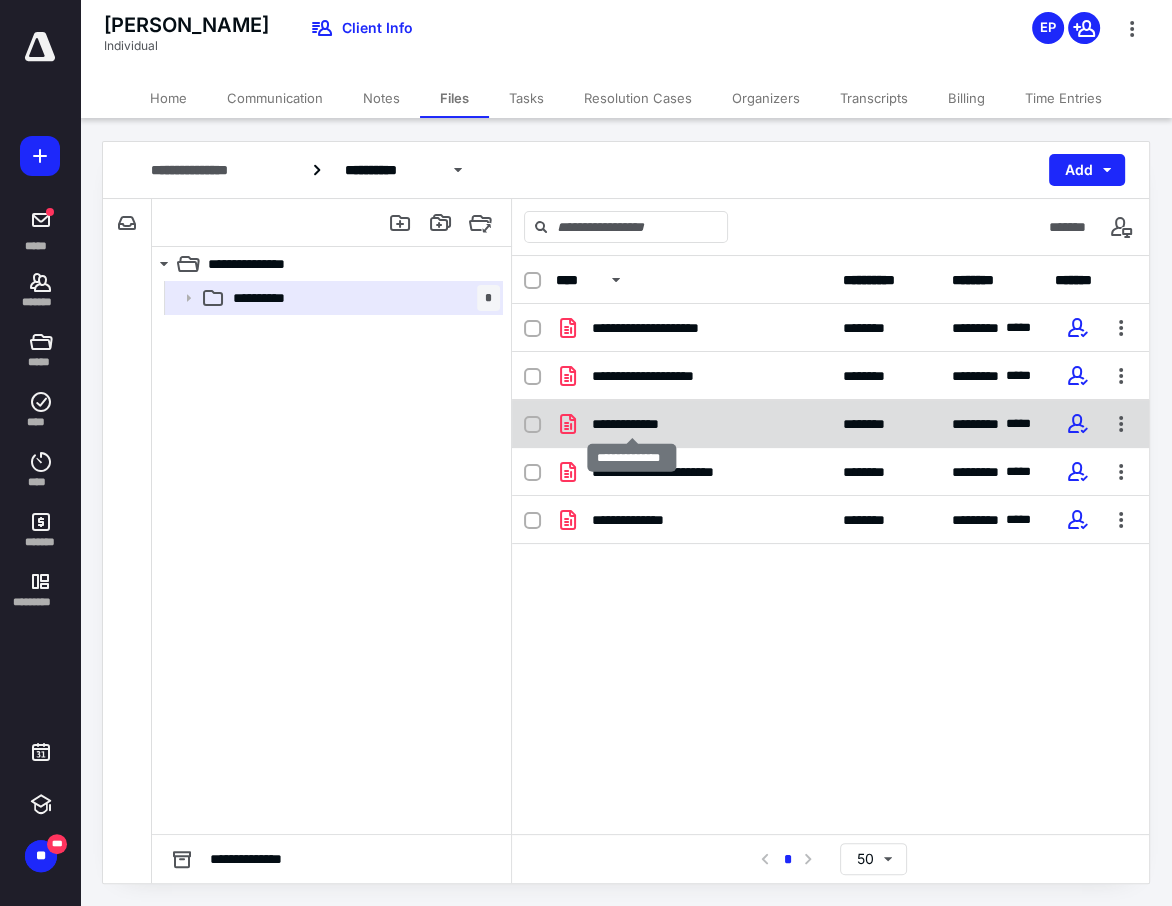 click on "**********" at bounding box center [632, 424] 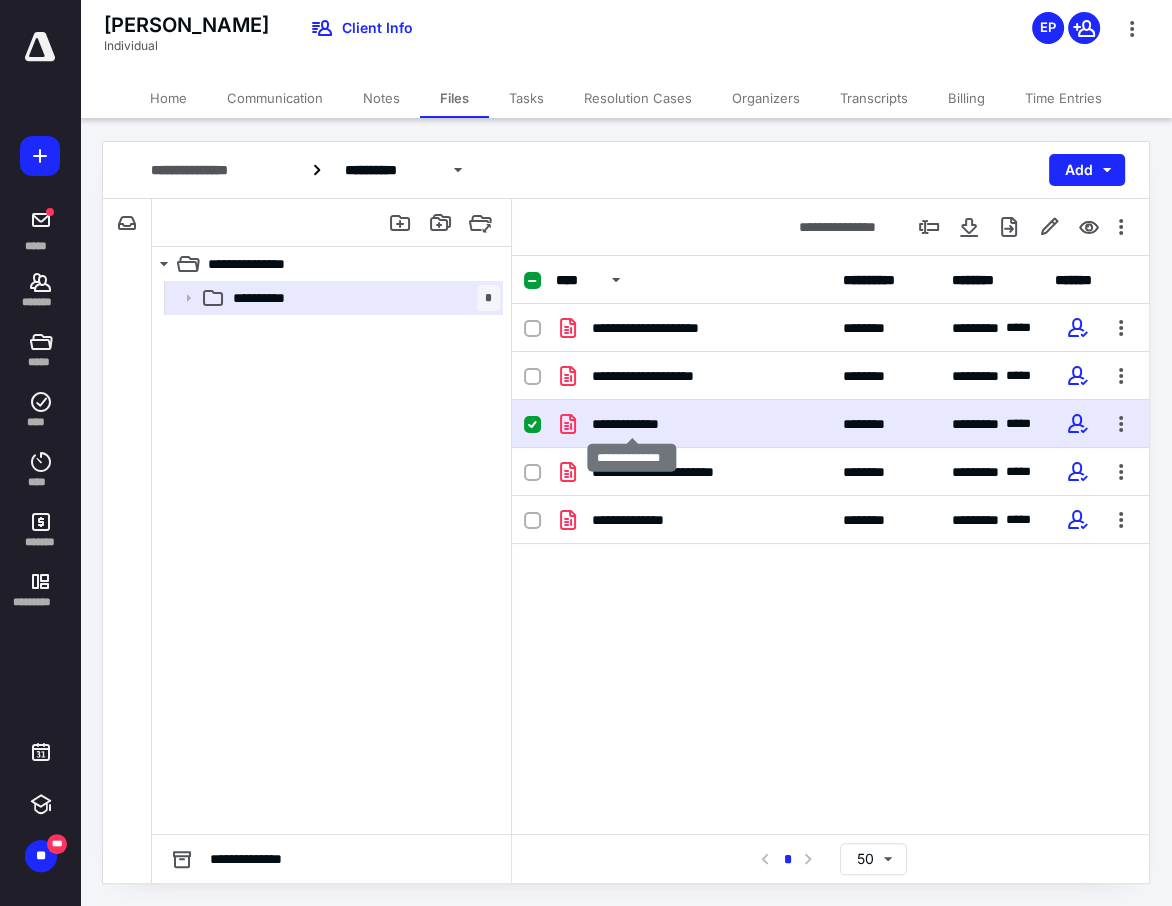 click on "**********" at bounding box center [632, 424] 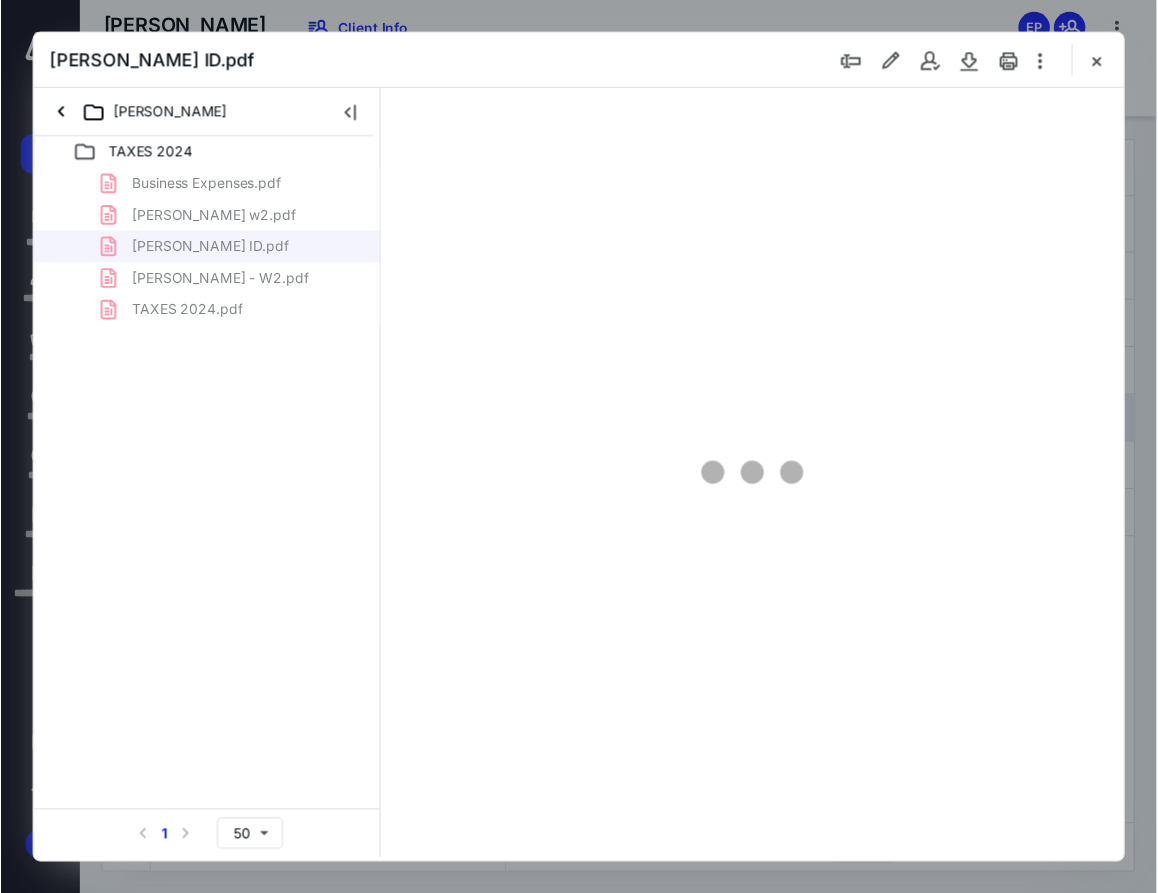scroll, scrollTop: 0, scrollLeft: 0, axis: both 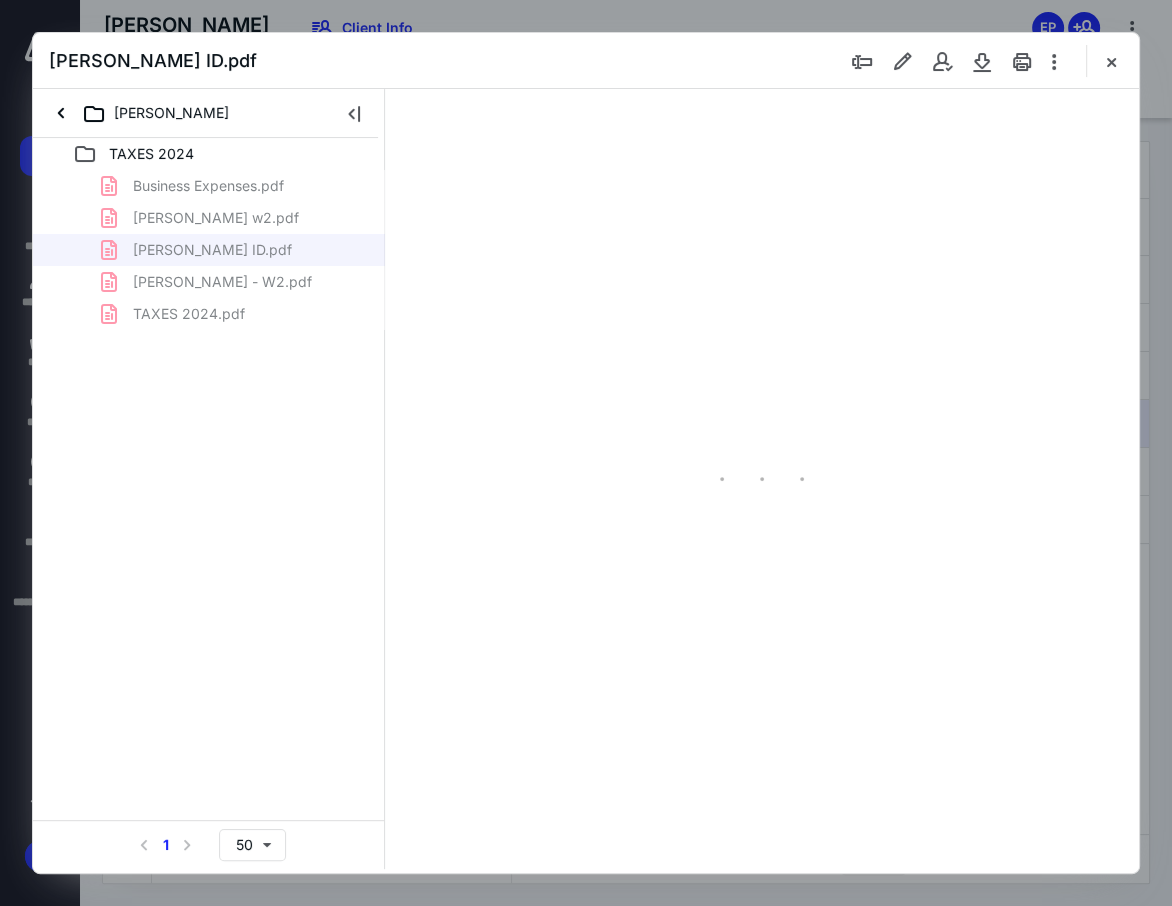 type on "62" 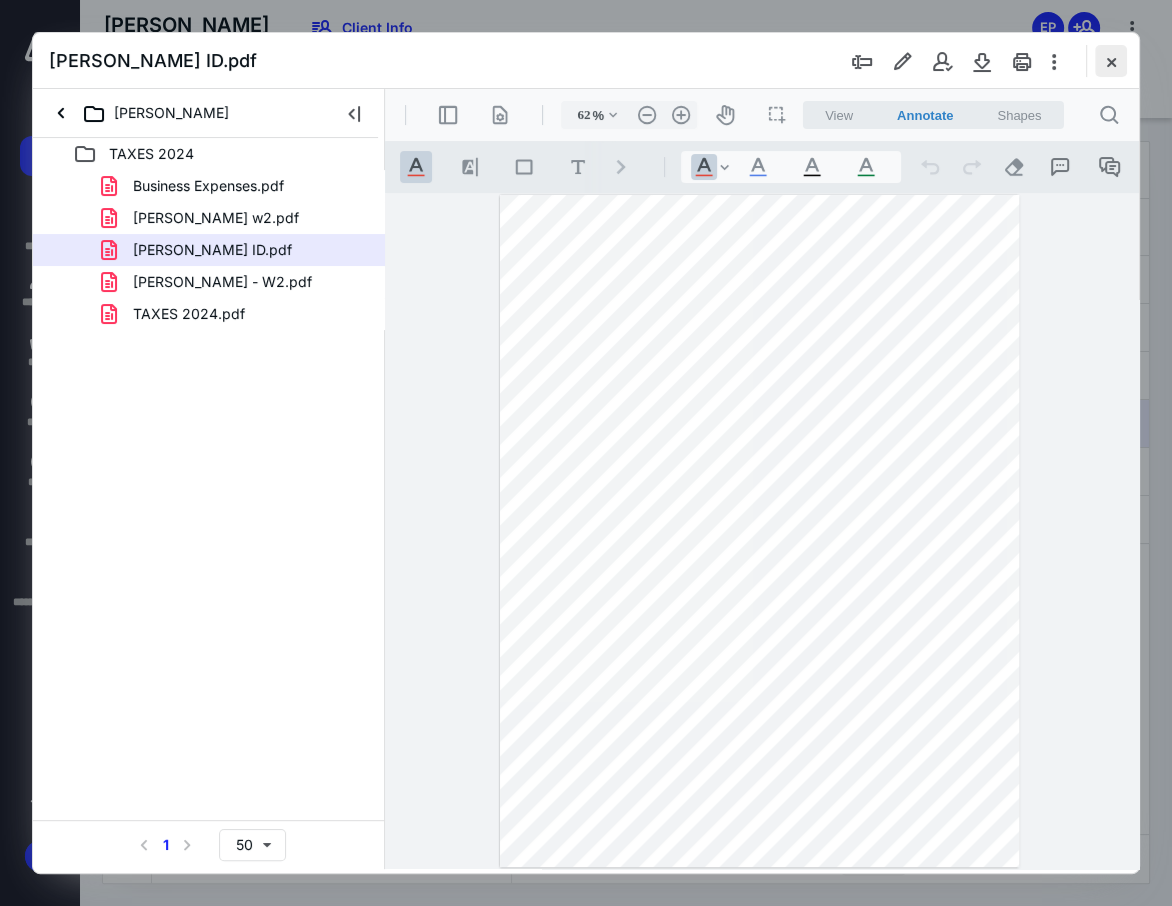 click at bounding box center (1111, 61) 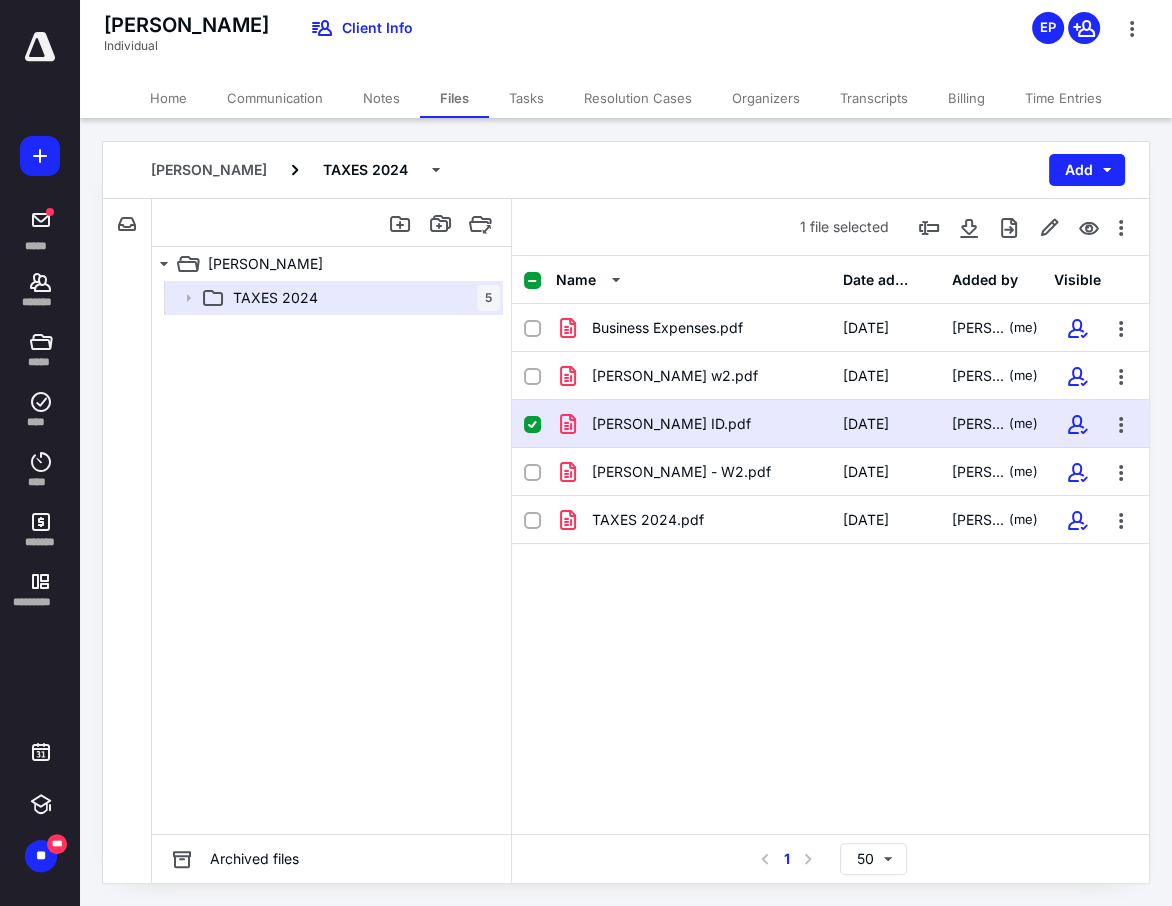 click on "Home" at bounding box center [168, 98] 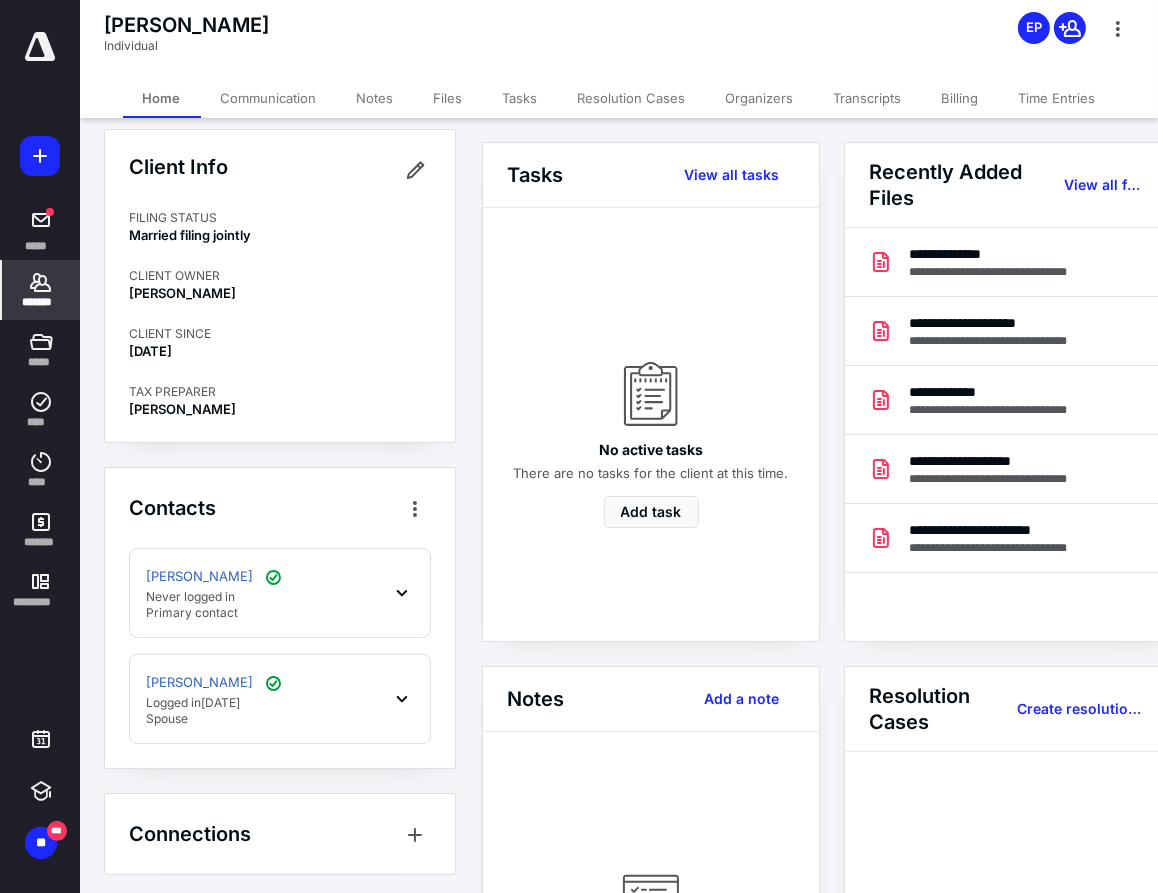 scroll, scrollTop: 18, scrollLeft: 0, axis: vertical 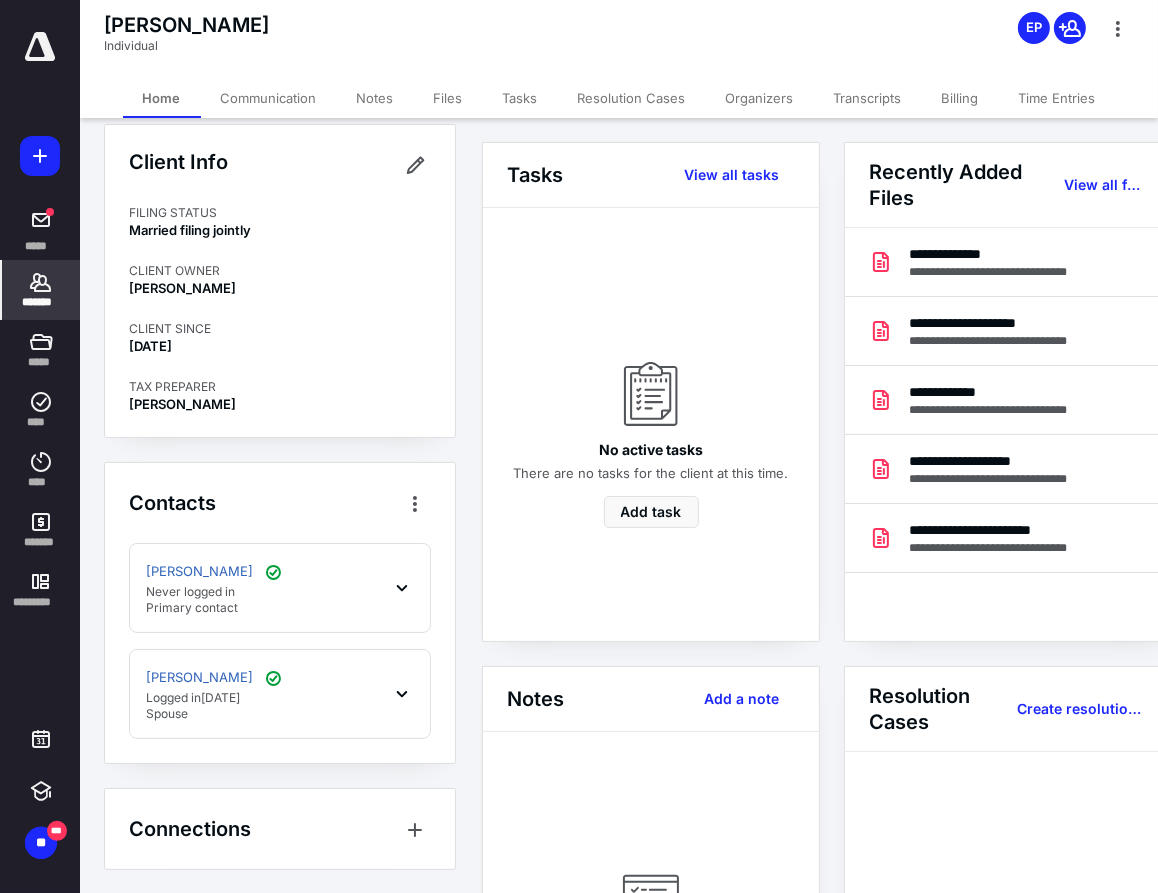 click 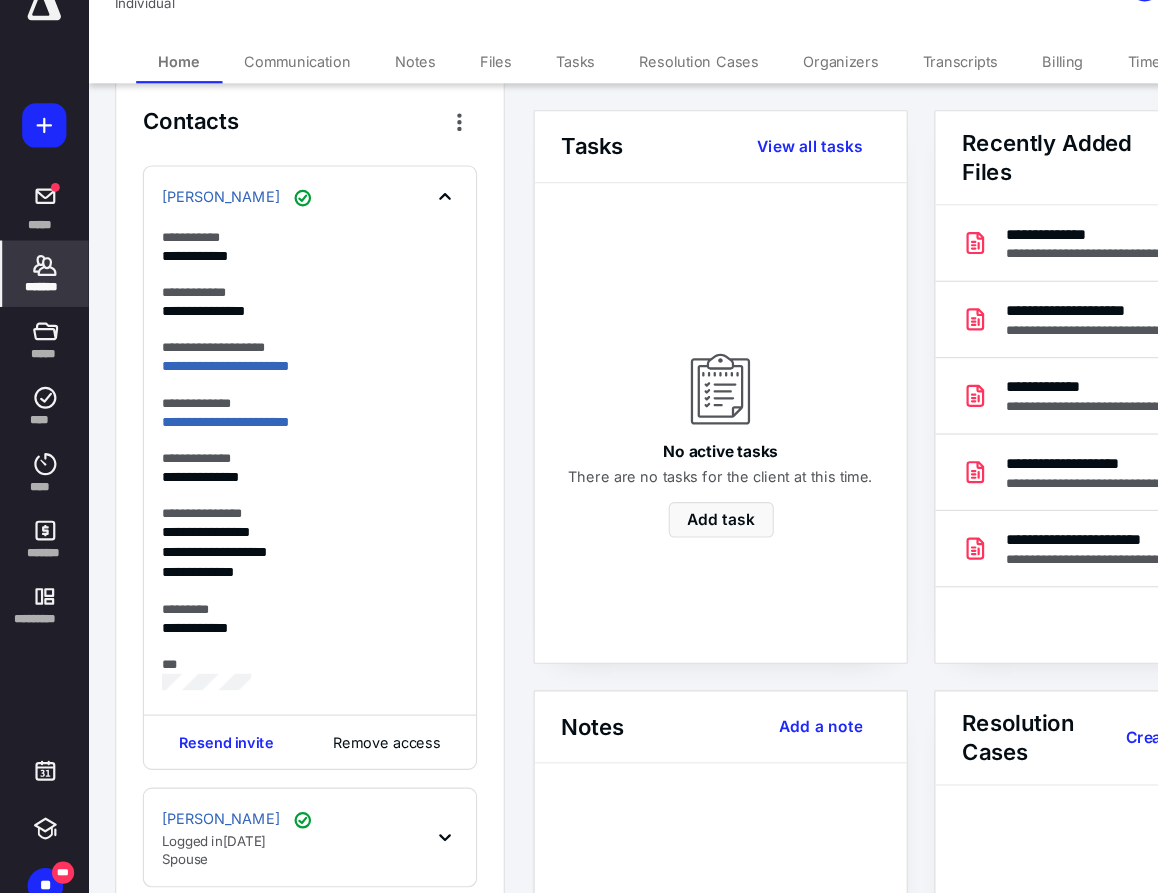 scroll, scrollTop: 370, scrollLeft: 0, axis: vertical 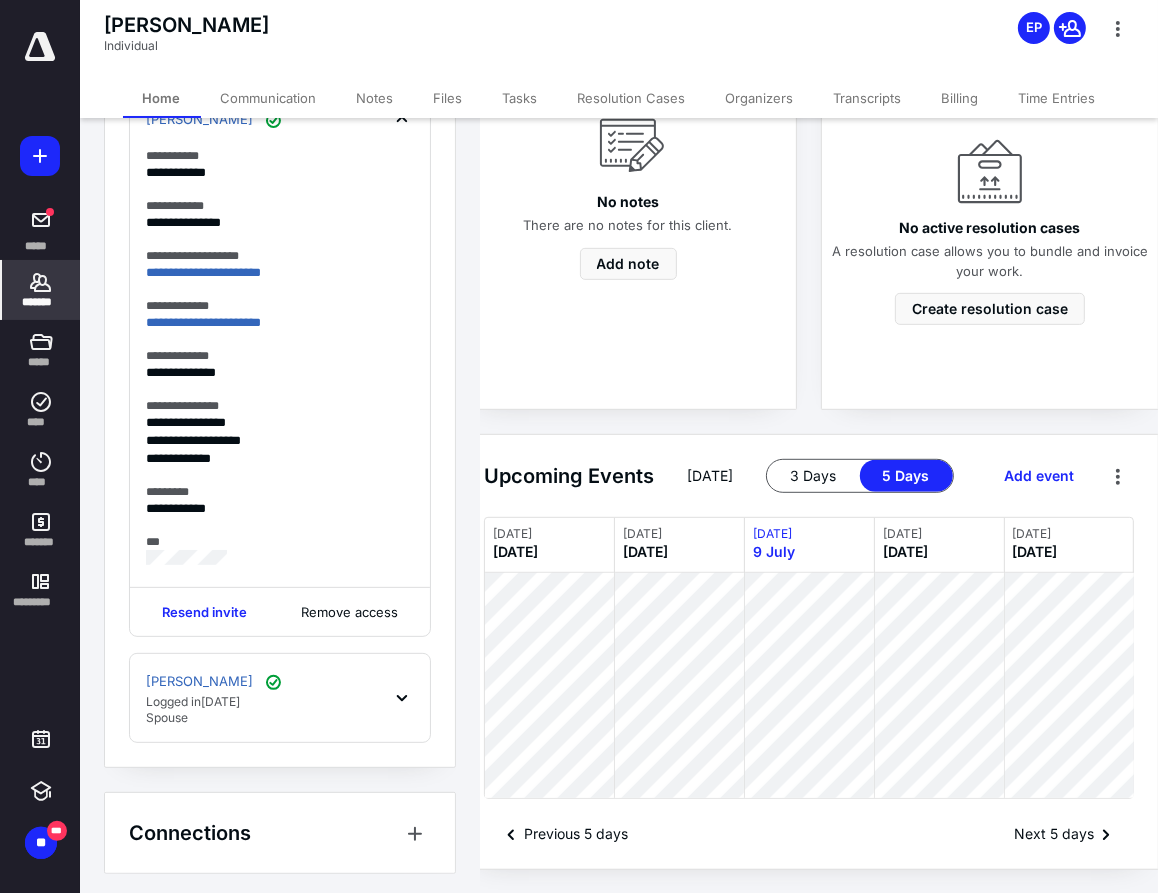 click 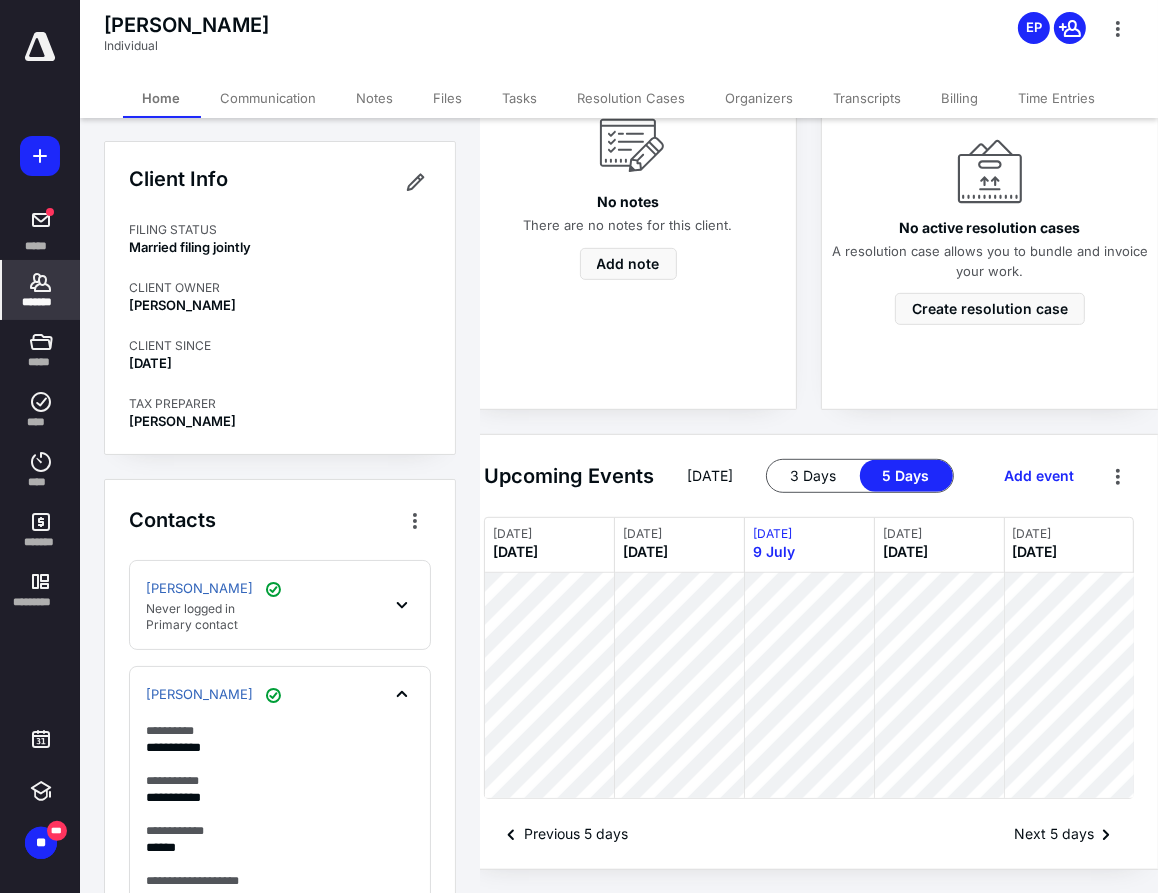 scroll, scrollTop: 0, scrollLeft: 0, axis: both 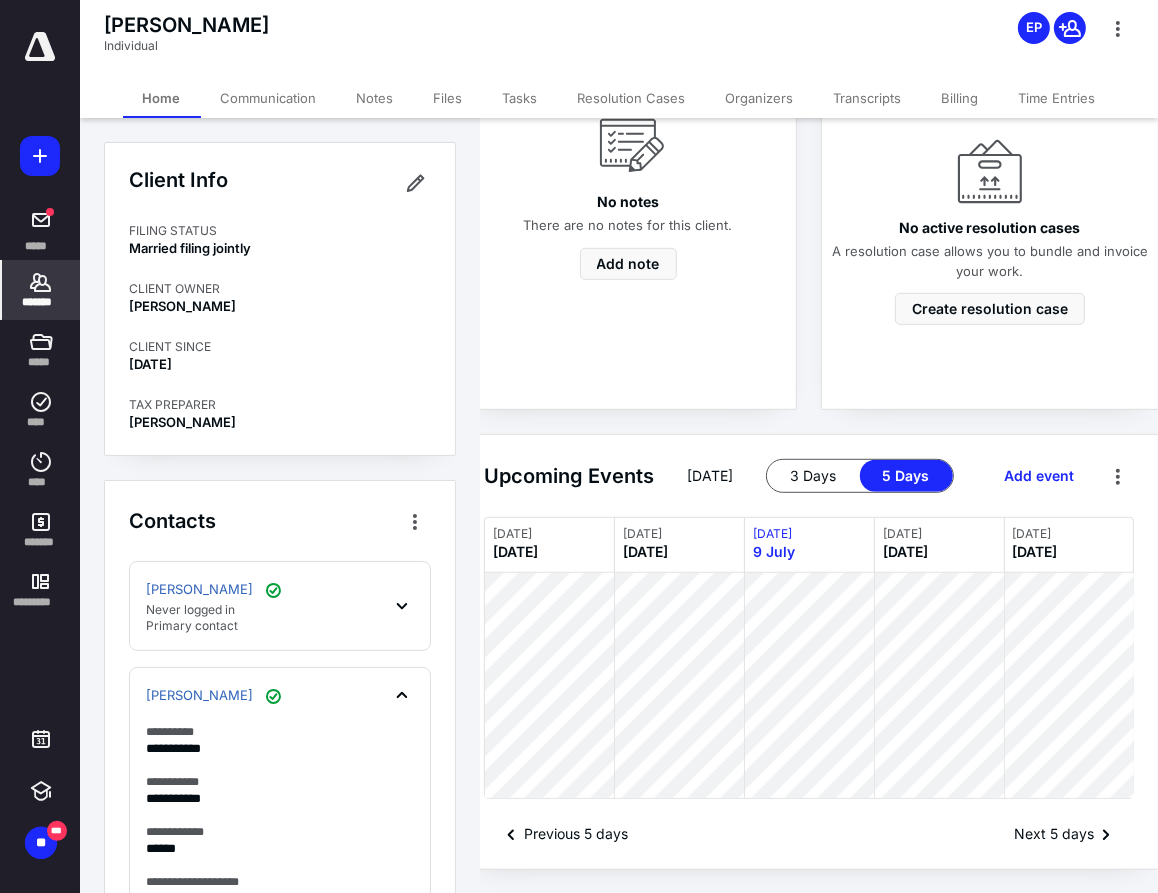 click 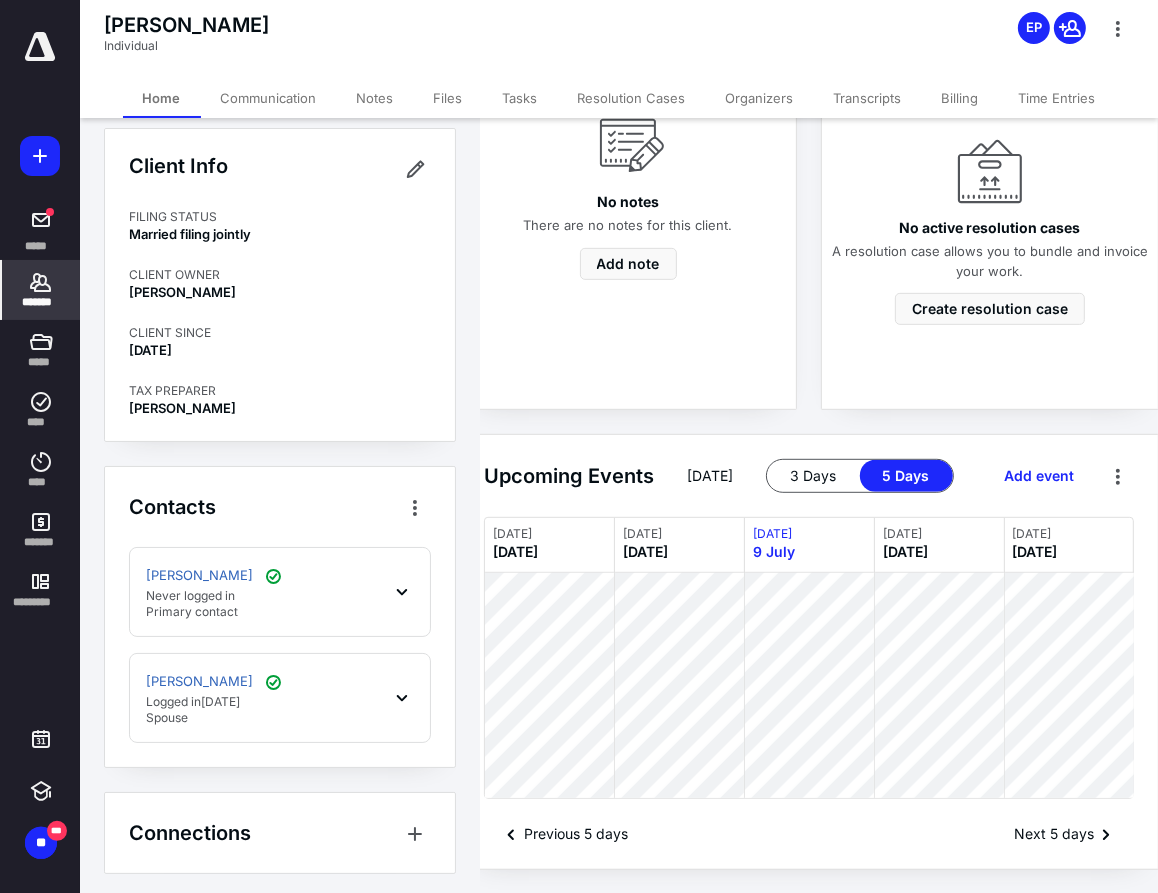 scroll, scrollTop: 18, scrollLeft: 0, axis: vertical 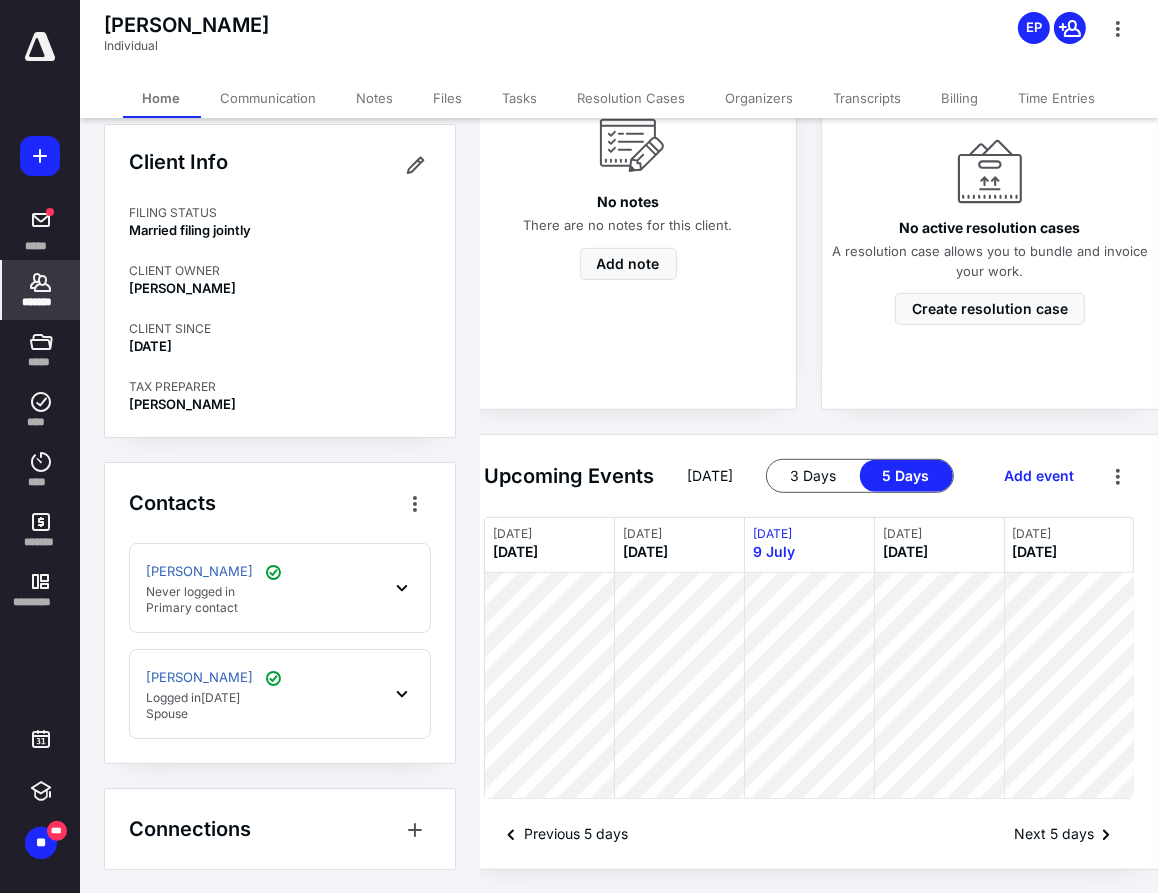 click 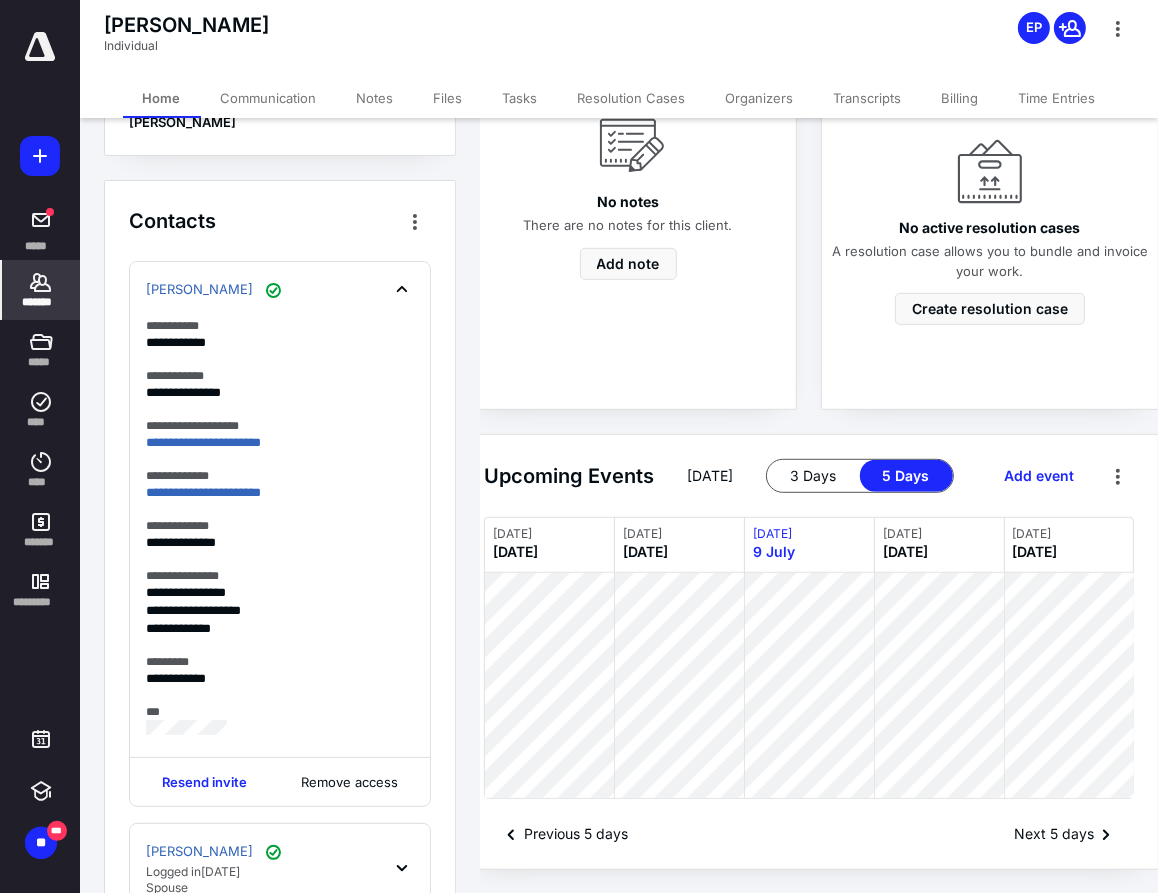 scroll, scrollTop: 470, scrollLeft: 0, axis: vertical 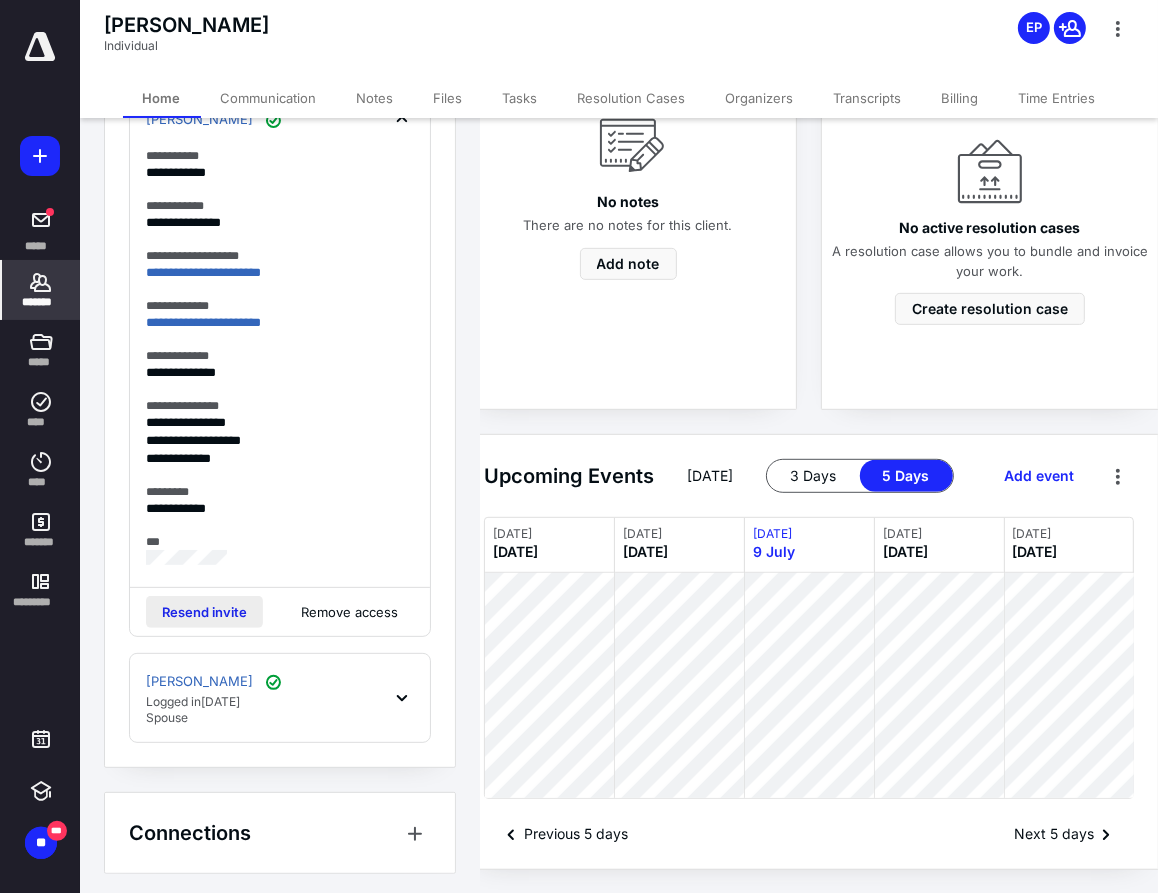 click on "Resend invite" at bounding box center (204, 612) 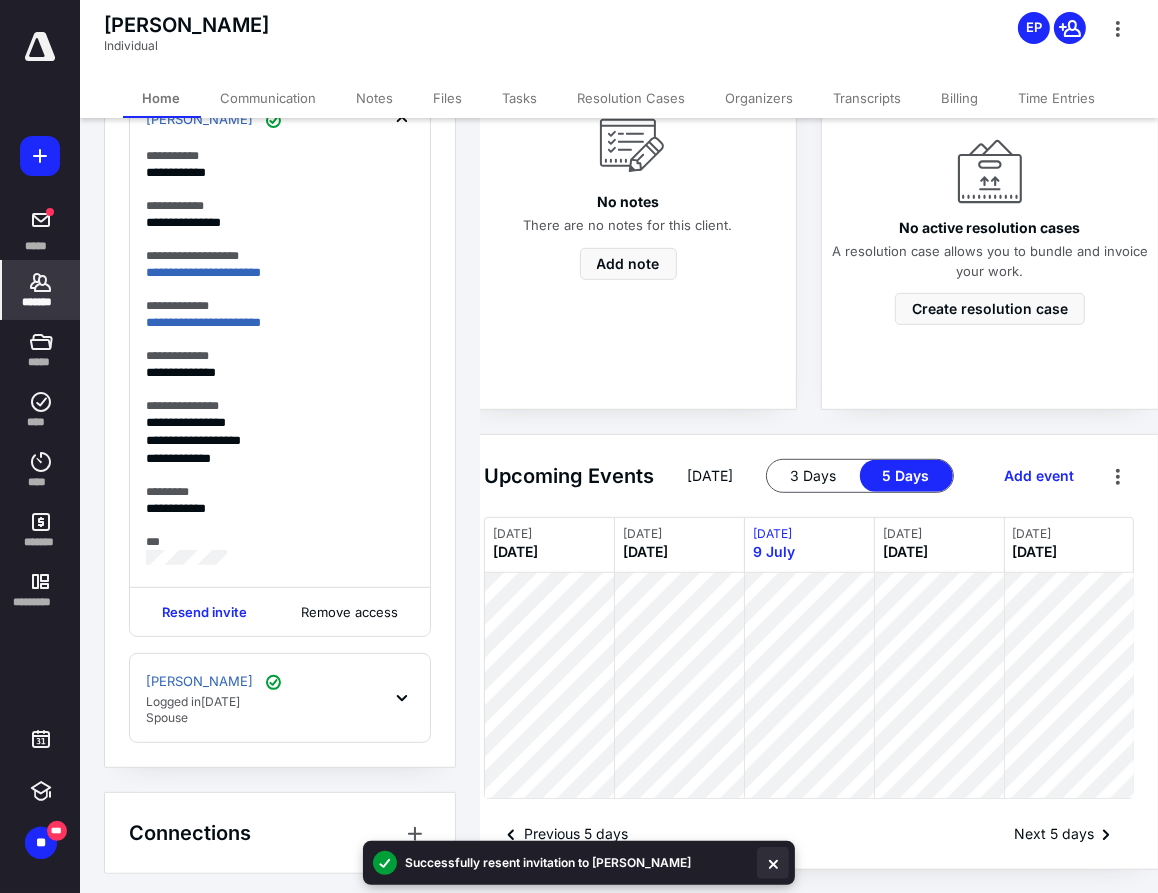 click at bounding box center [773, 863] 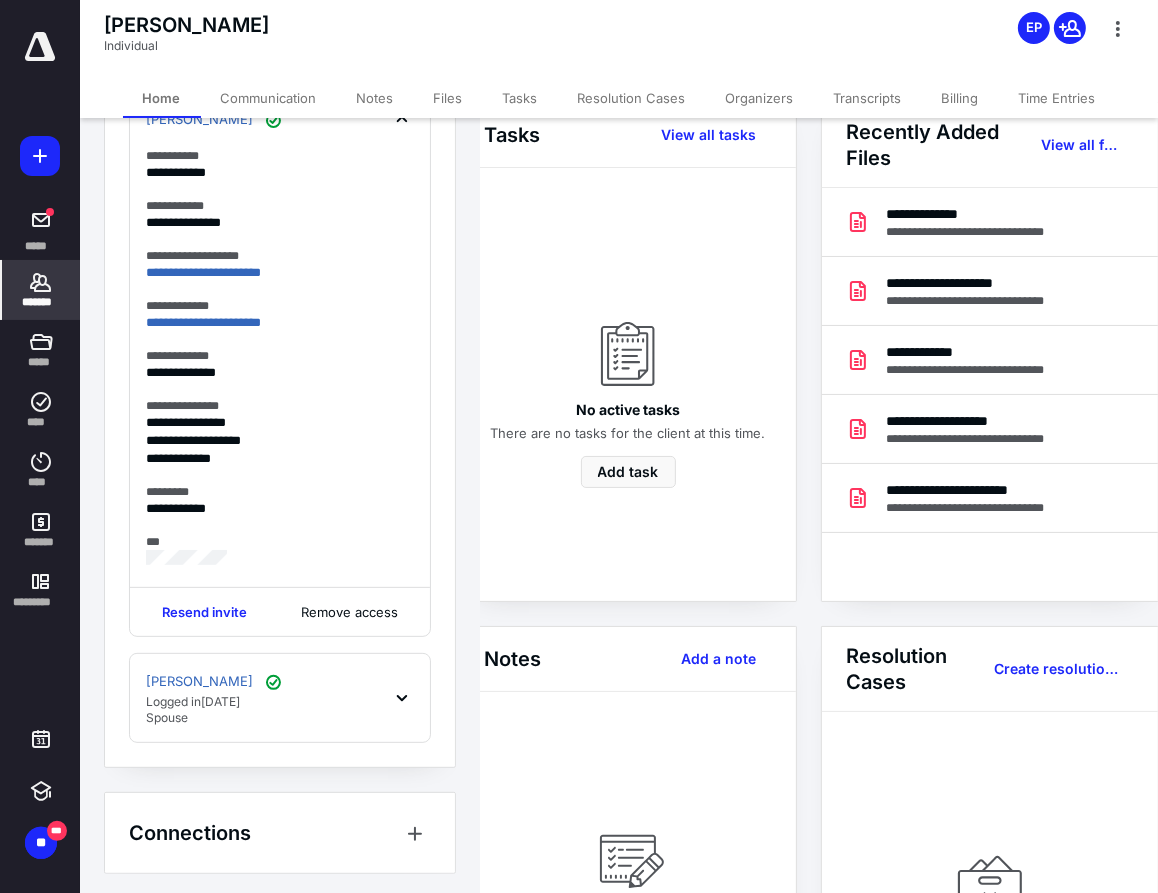 scroll, scrollTop: 0, scrollLeft: 23, axis: horizontal 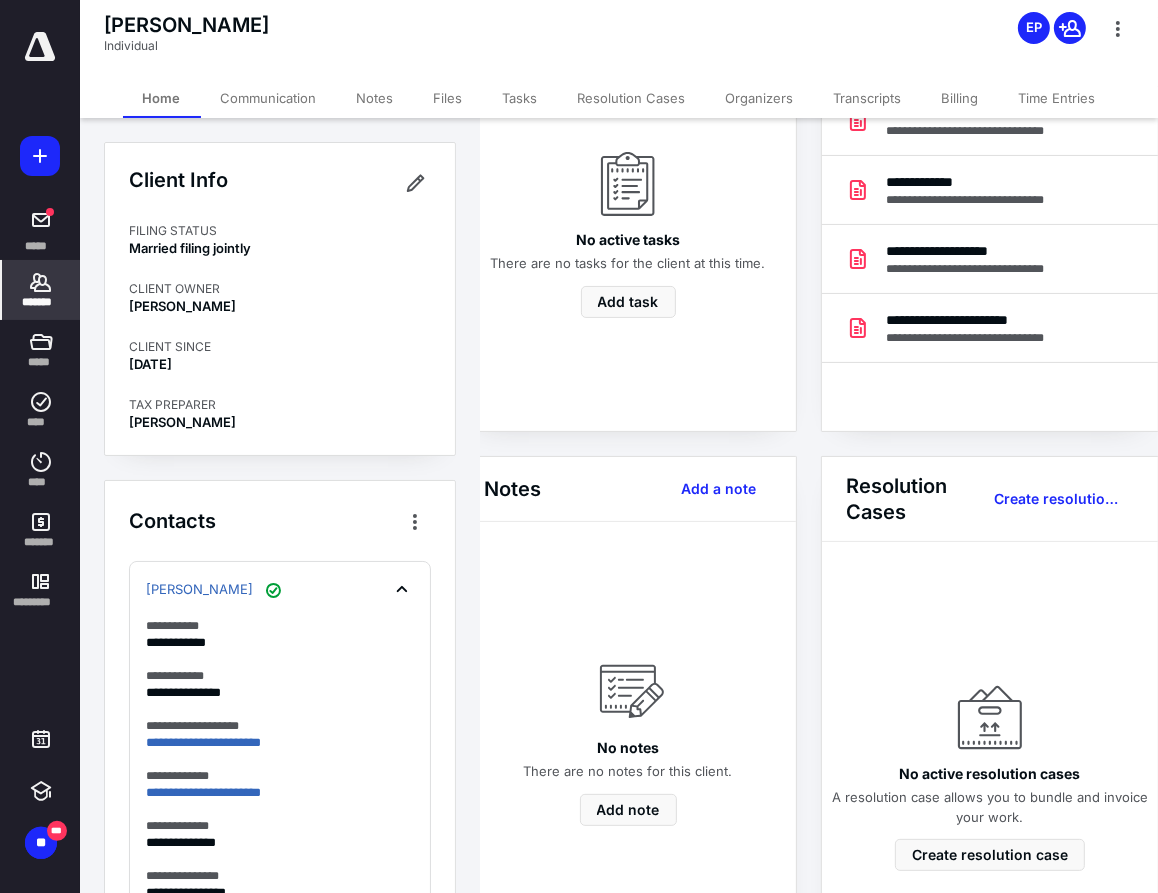click on "Billing" at bounding box center [960, 98] 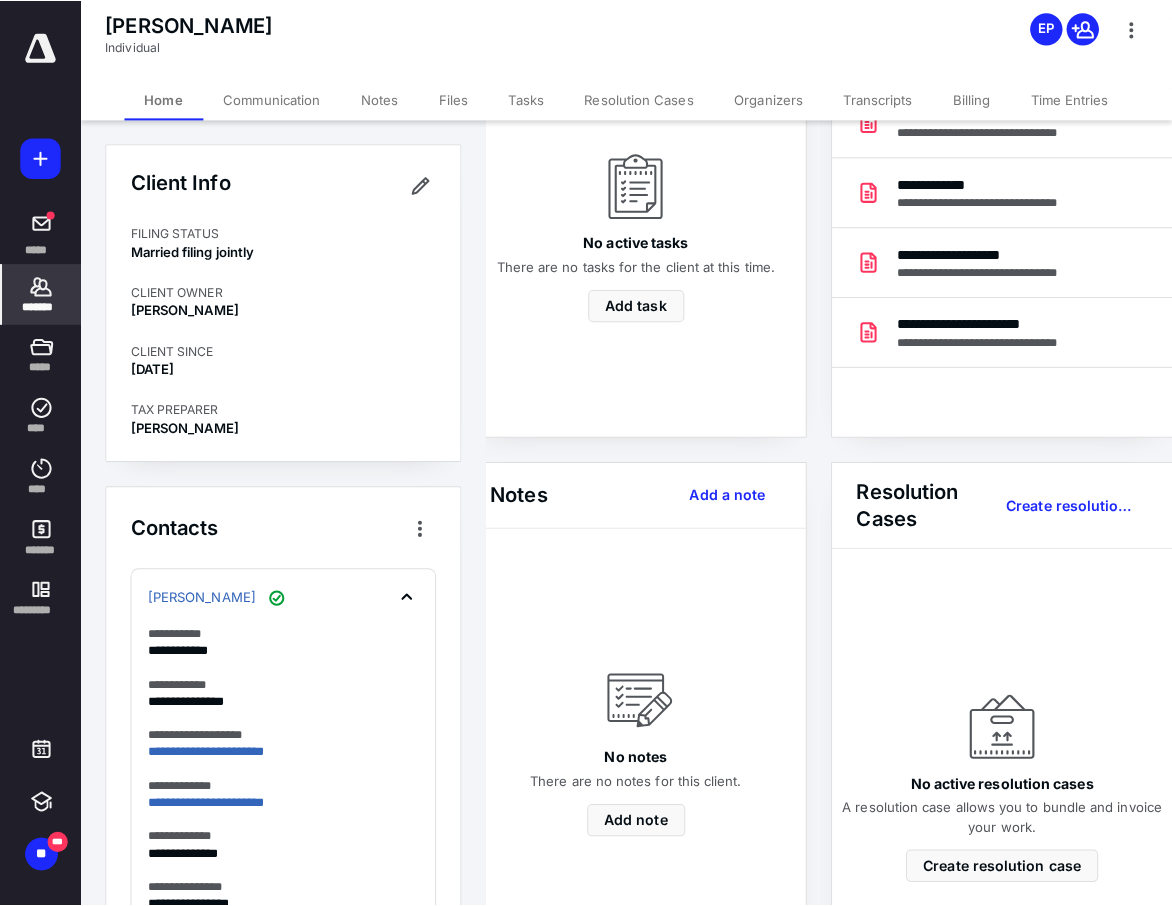 scroll, scrollTop: 0, scrollLeft: 0, axis: both 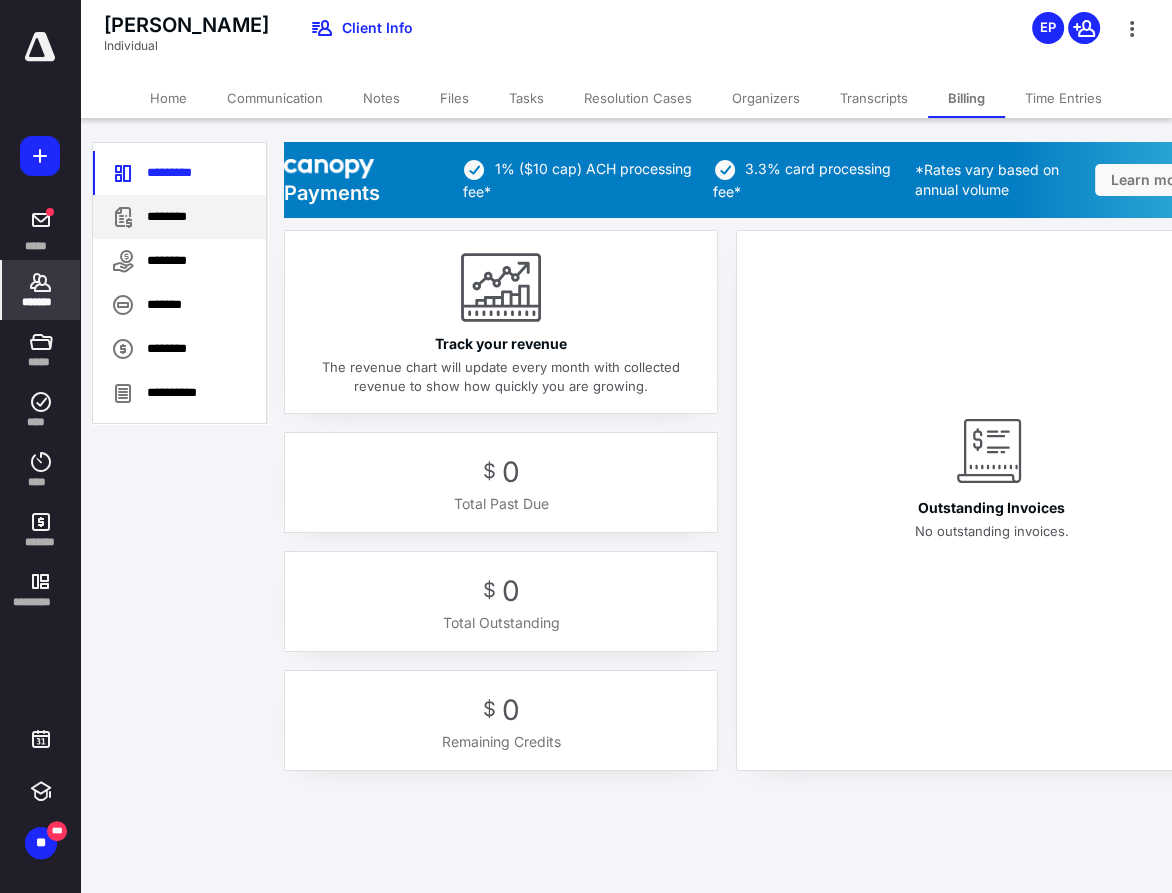 click on "********" at bounding box center (179, 217) 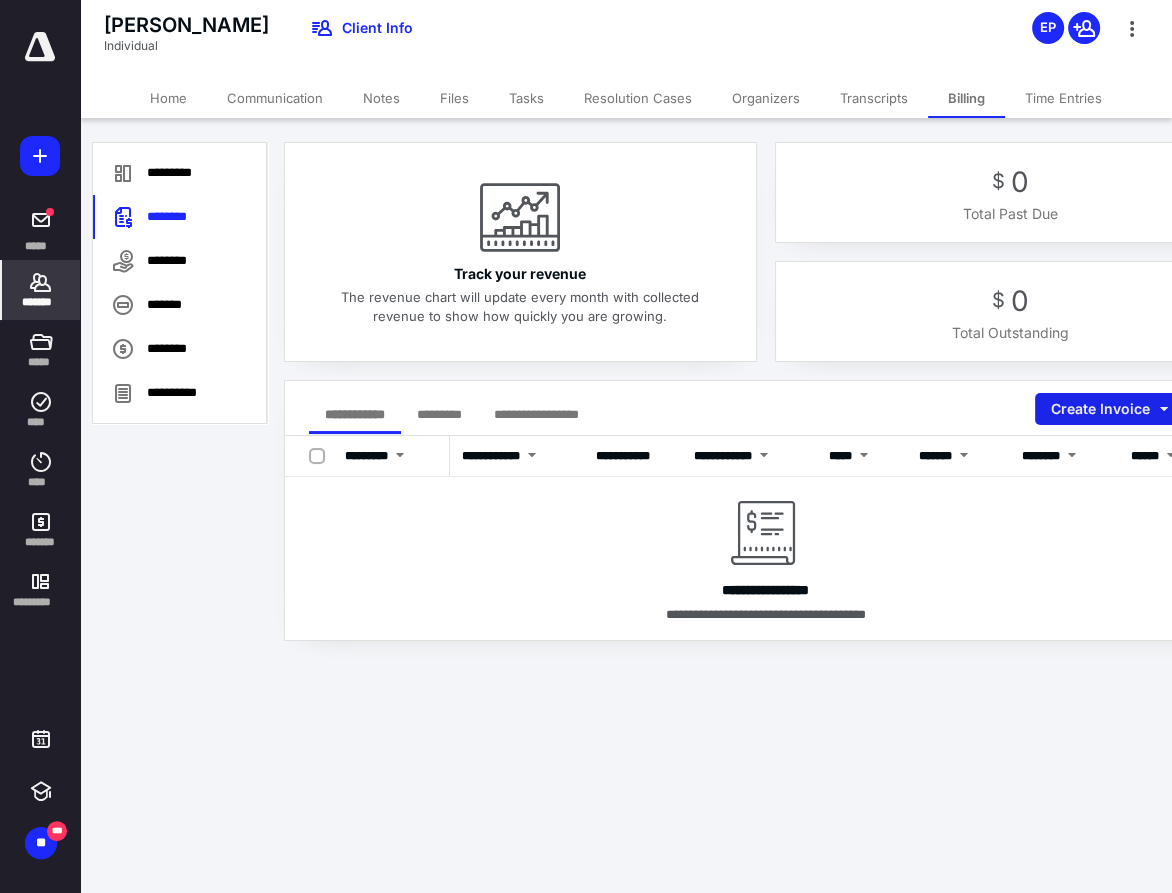click on "Create Invoice" at bounding box center (1108, 409) 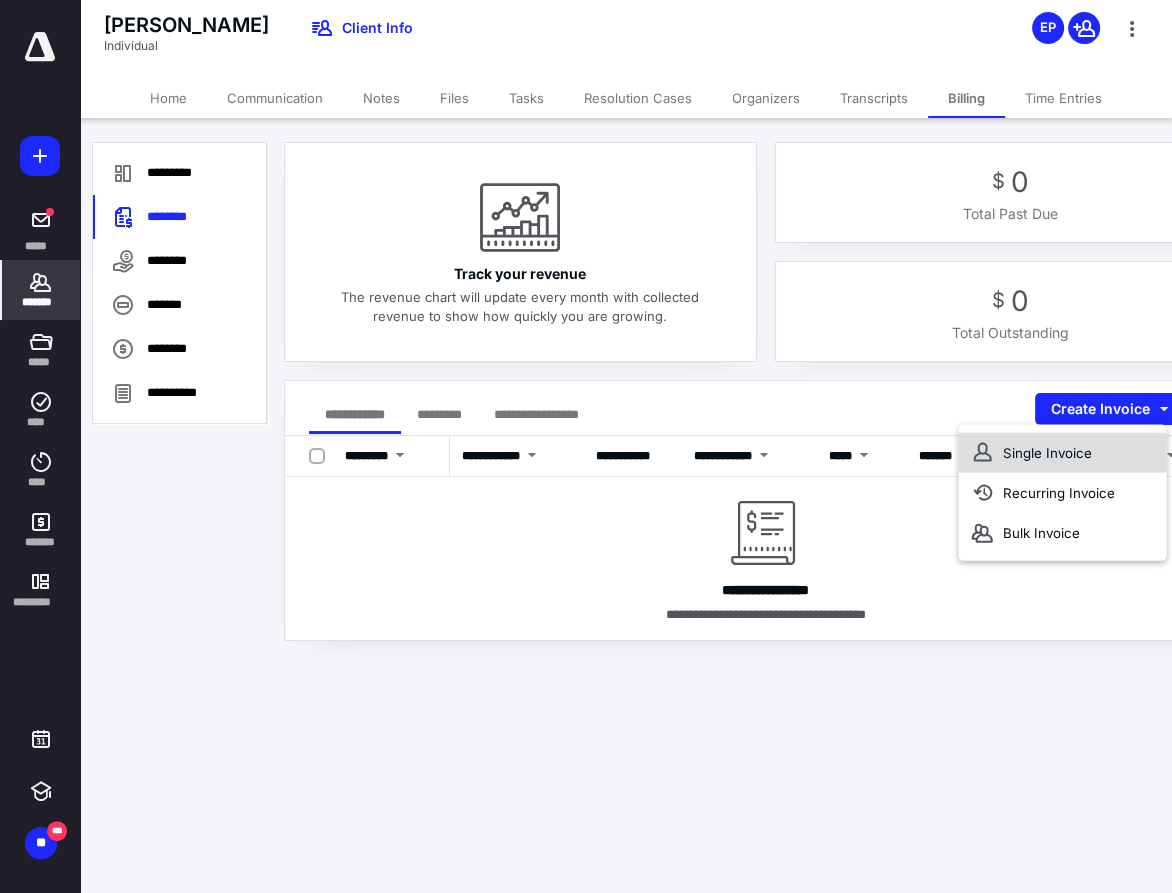 click on "Single Invoice" at bounding box center [1062, 453] 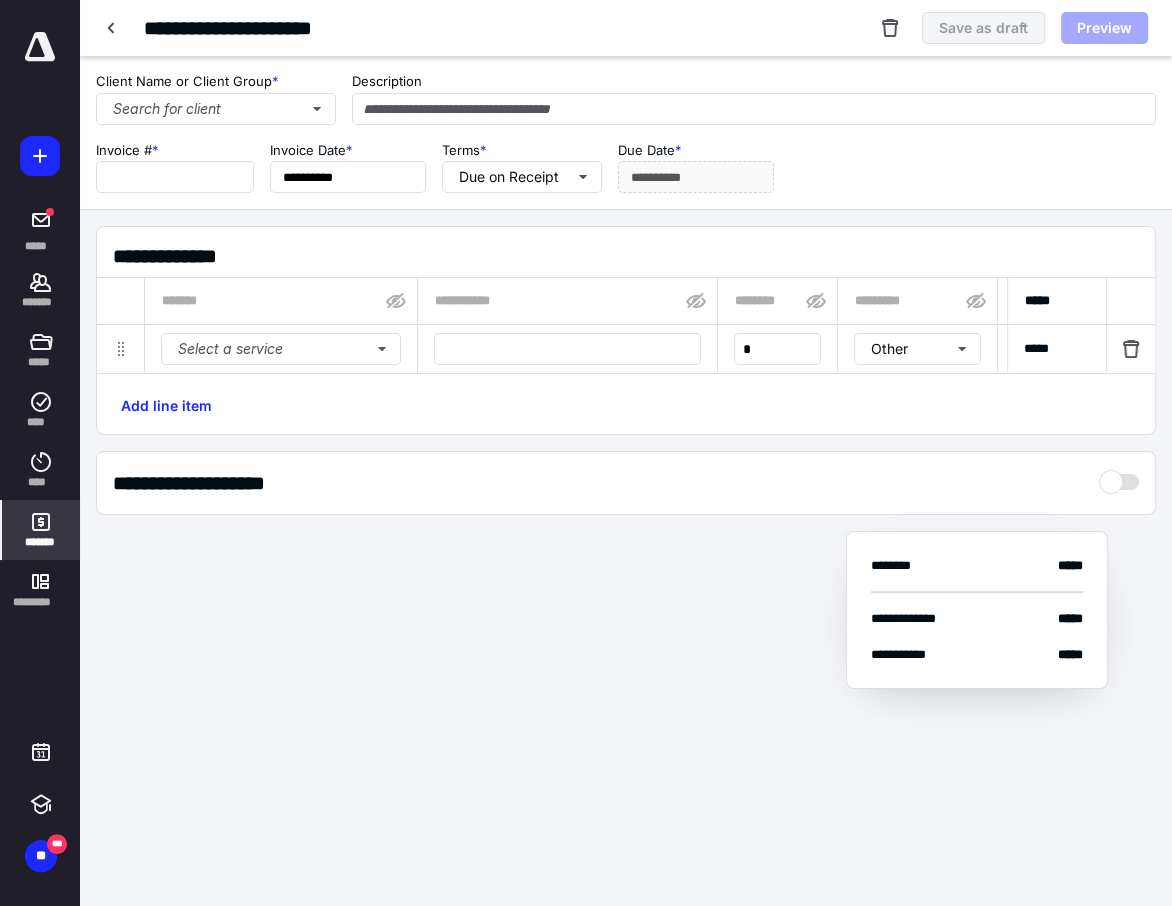 type on "****" 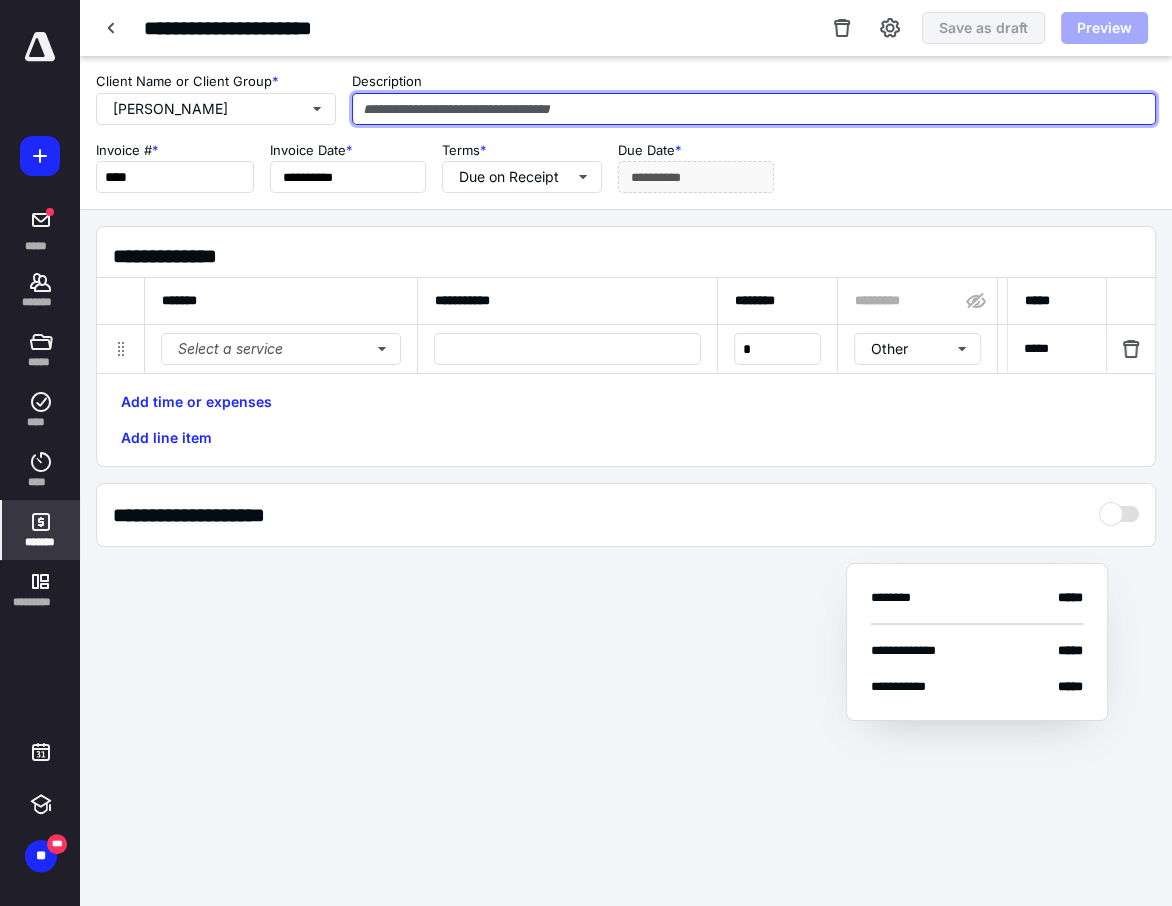 click at bounding box center [754, 109] 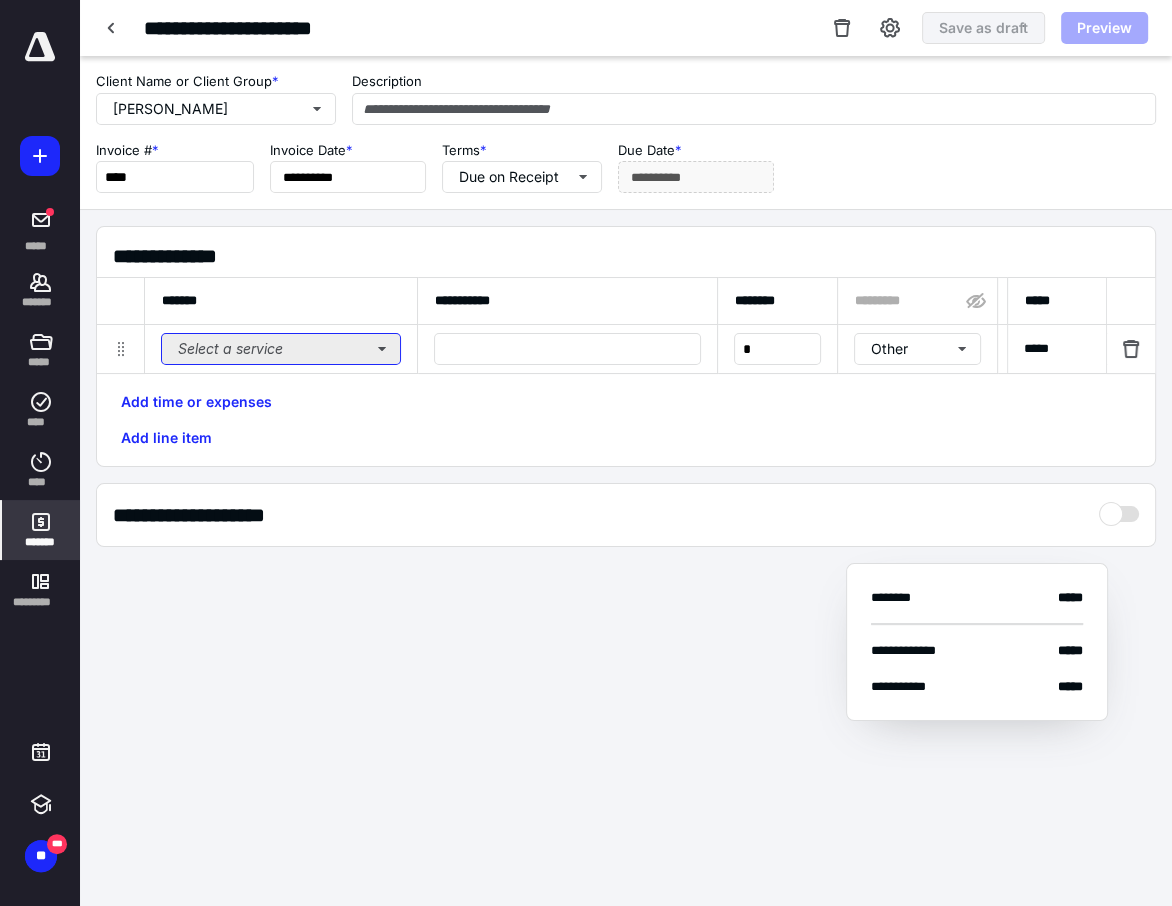 click on "Select a service" at bounding box center [281, 349] 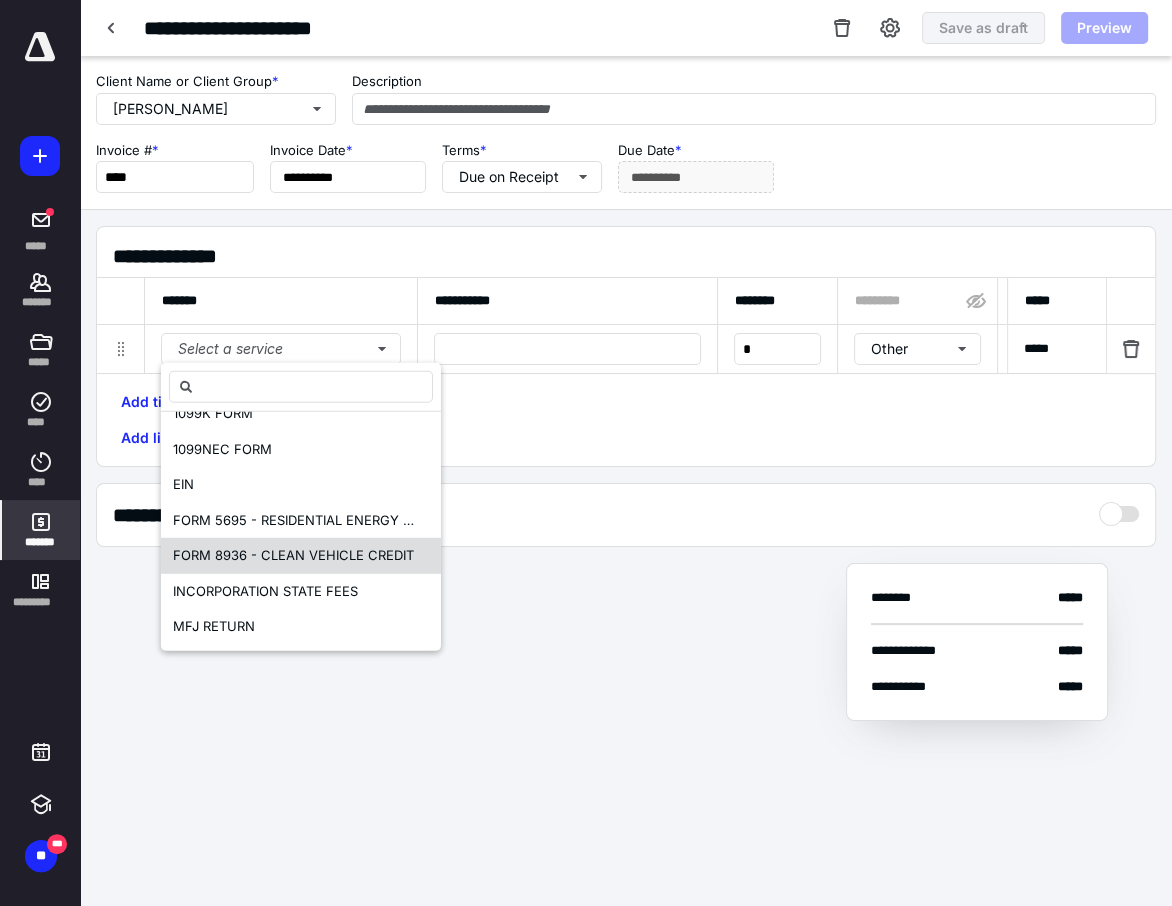 scroll, scrollTop: 0, scrollLeft: 0, axis: both 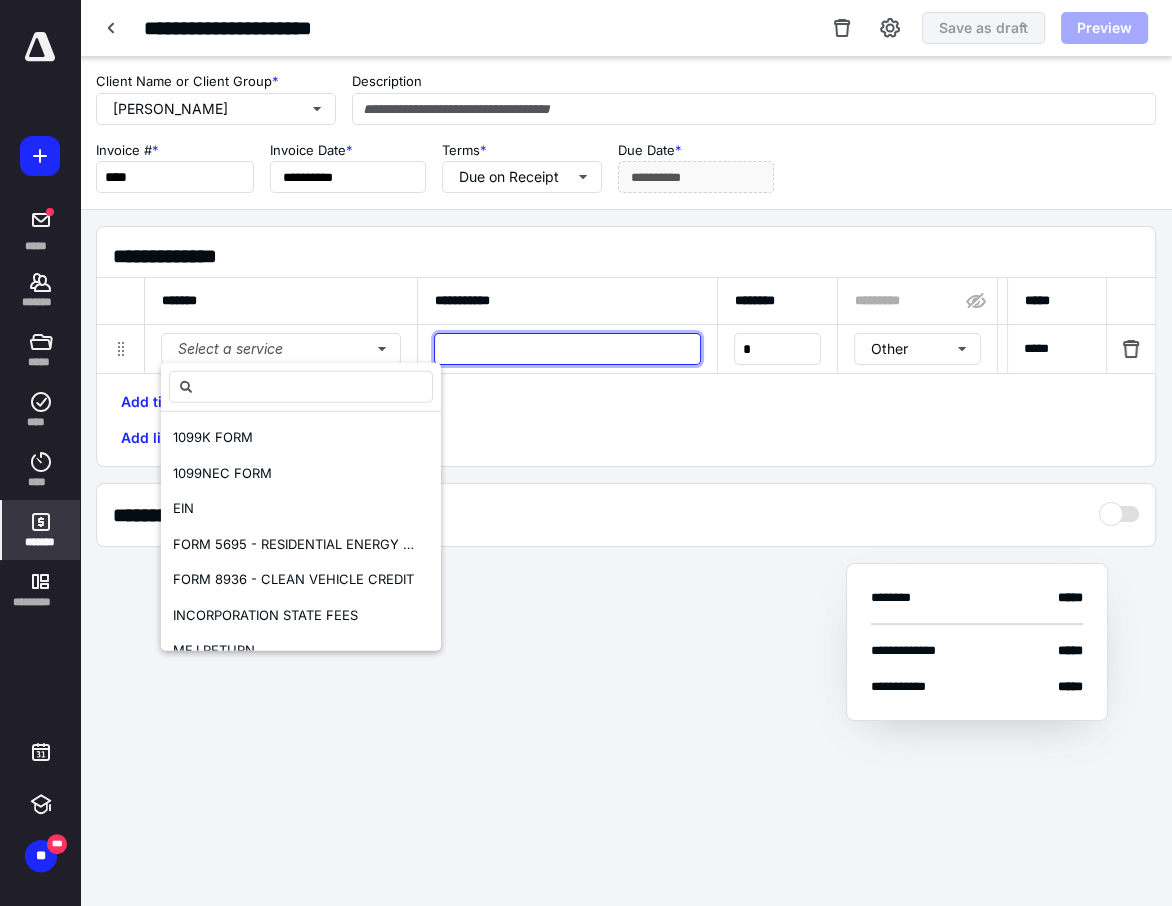 click at bounding box center [567, 349] 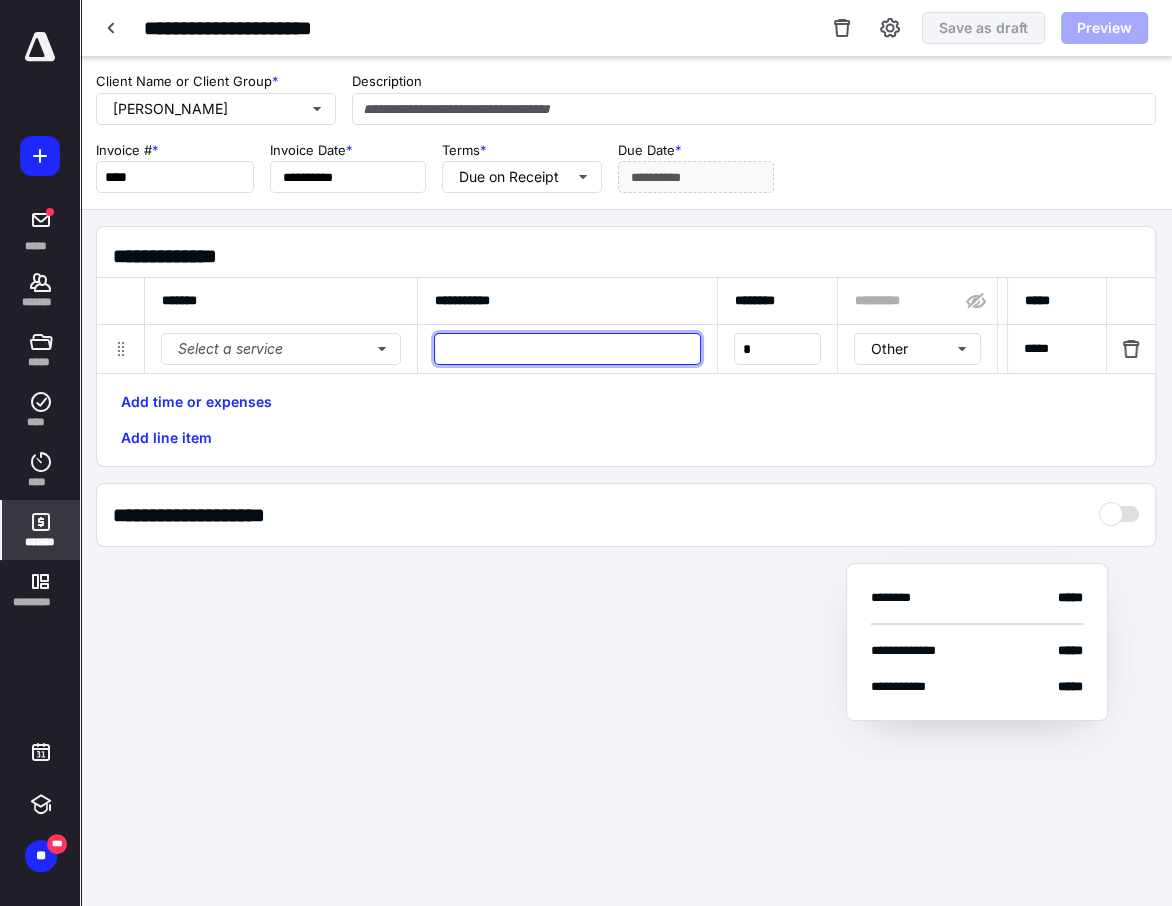 click at bounding box center [567, 349] 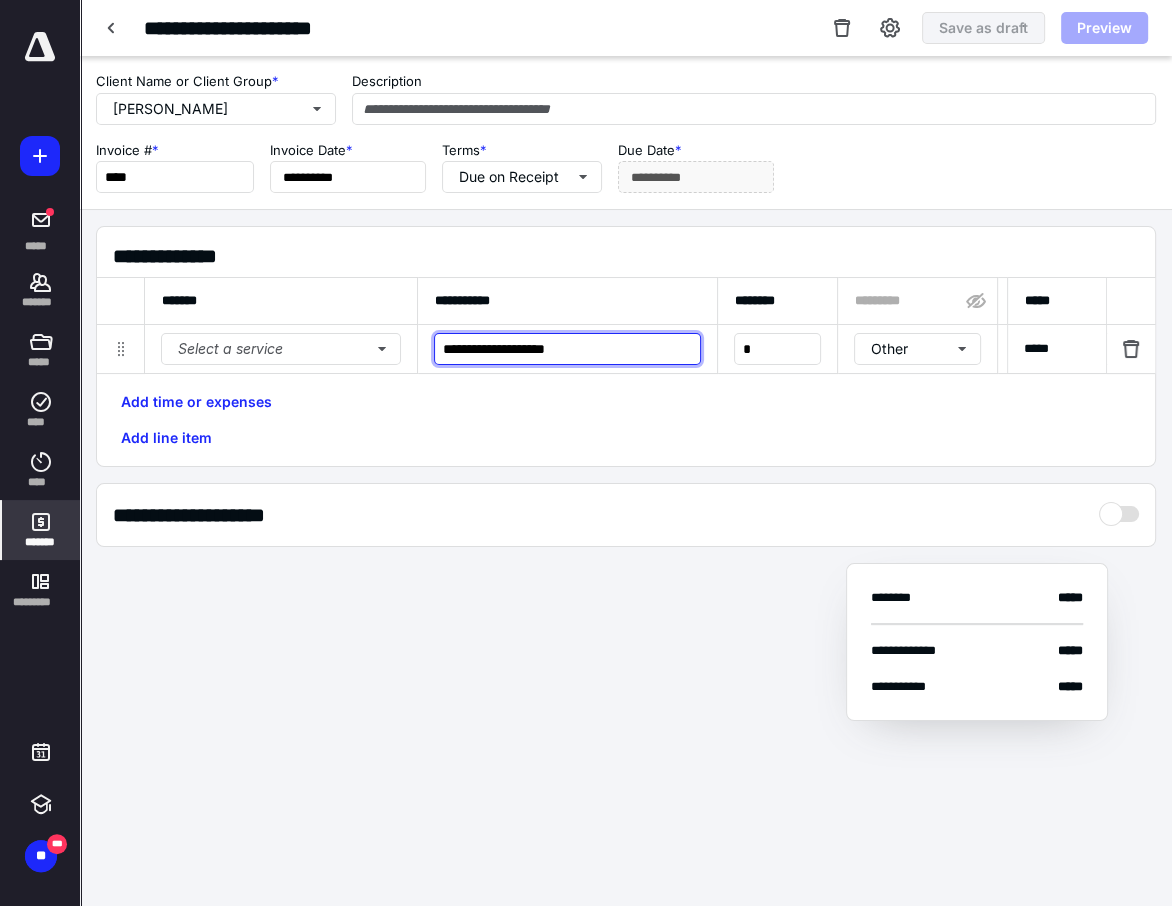 type on "**********" 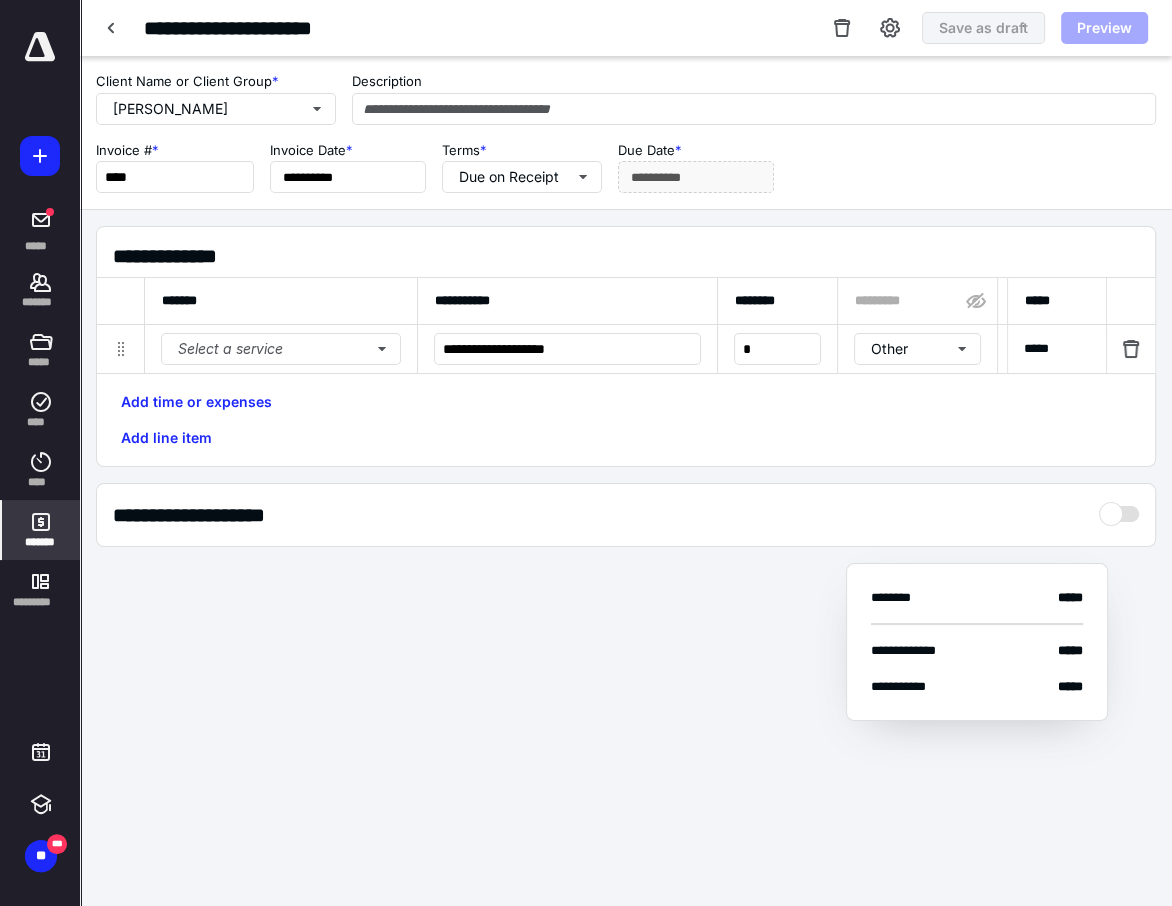 click on "*****" at bounding box center [1057, 349] 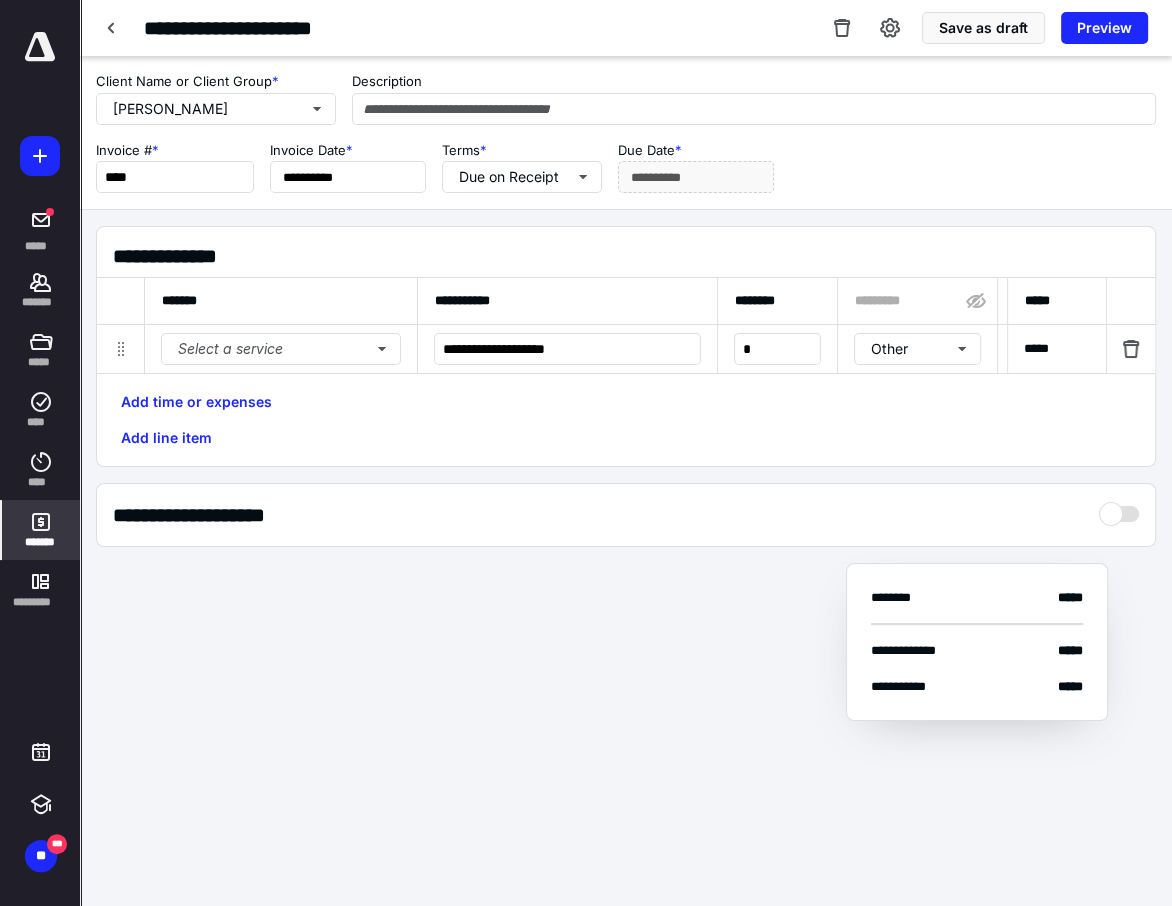click on "*****" at bounding box center (1057, 349) 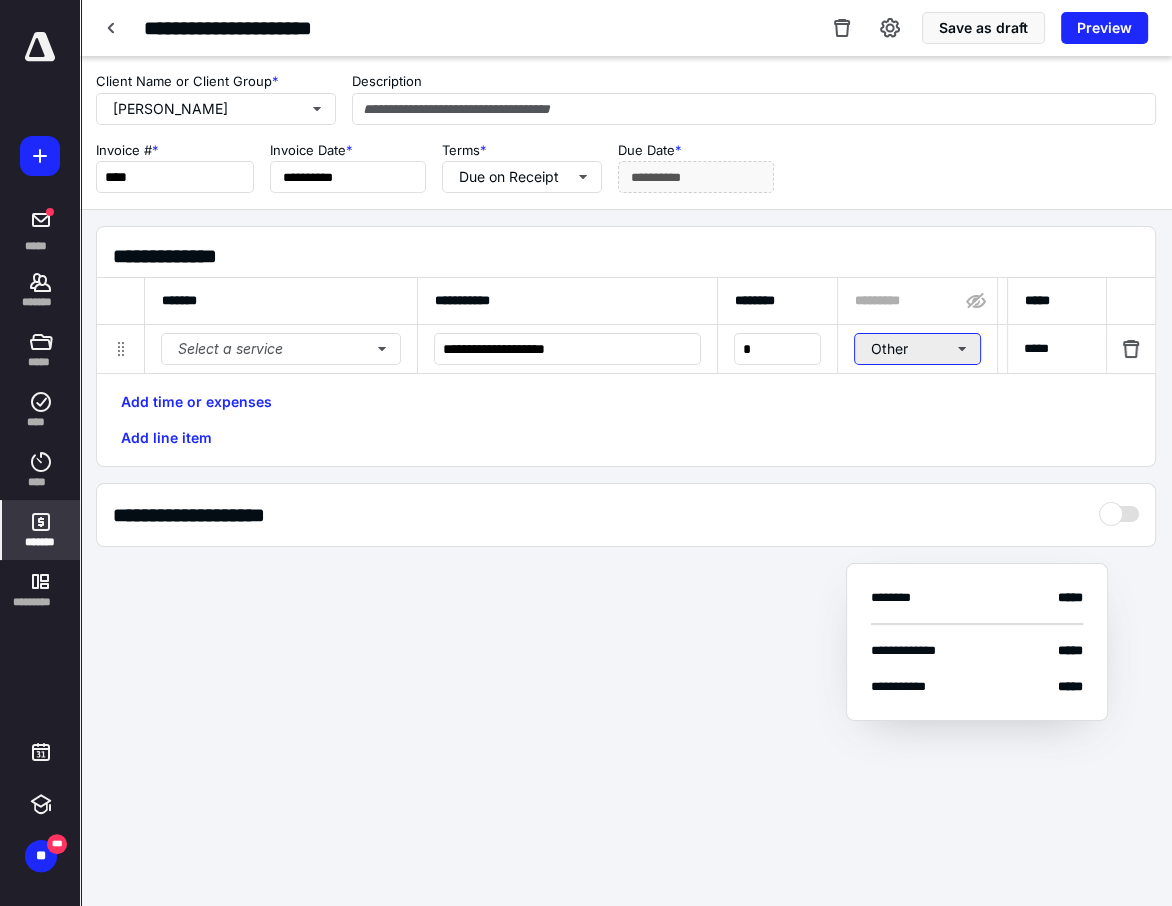 click on "Other" at bounding box center (917, 349) 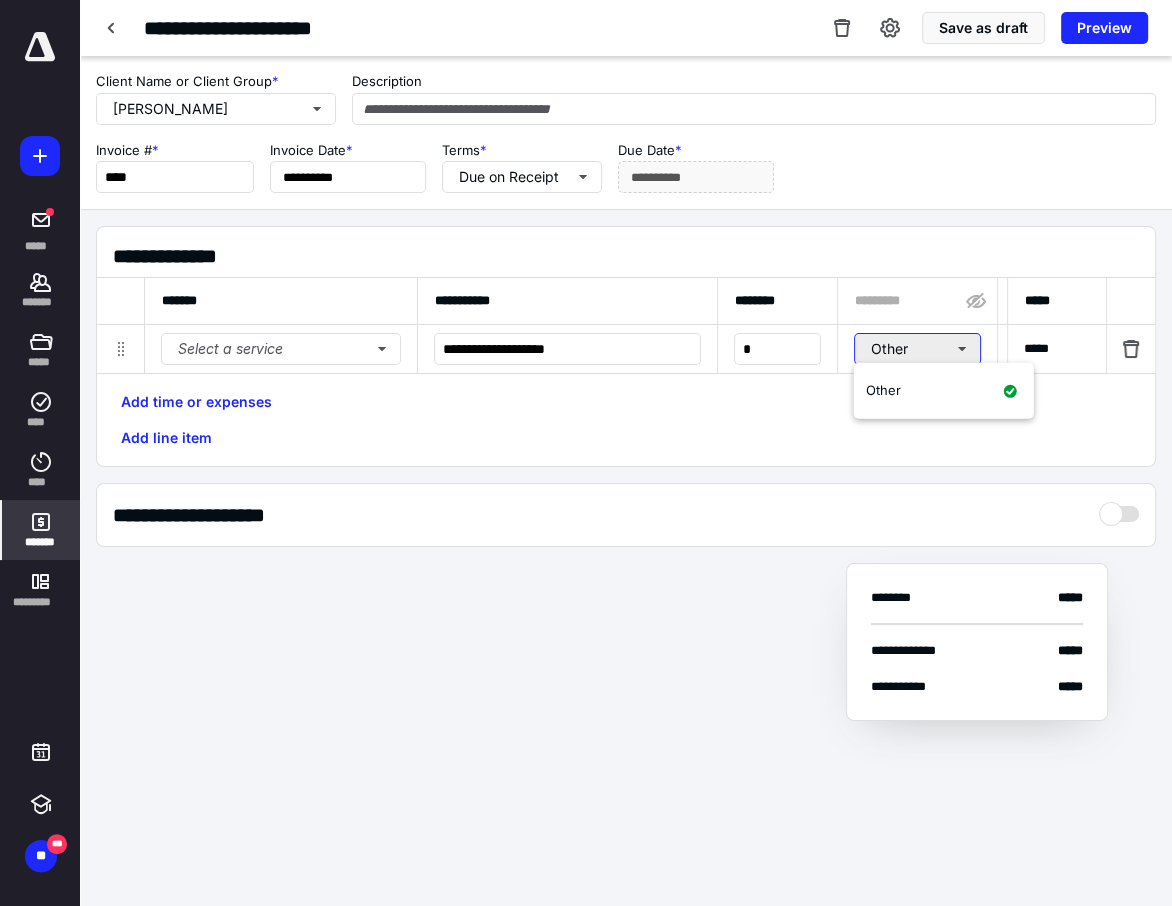 click on "Other" at bounding box center [917, 349] 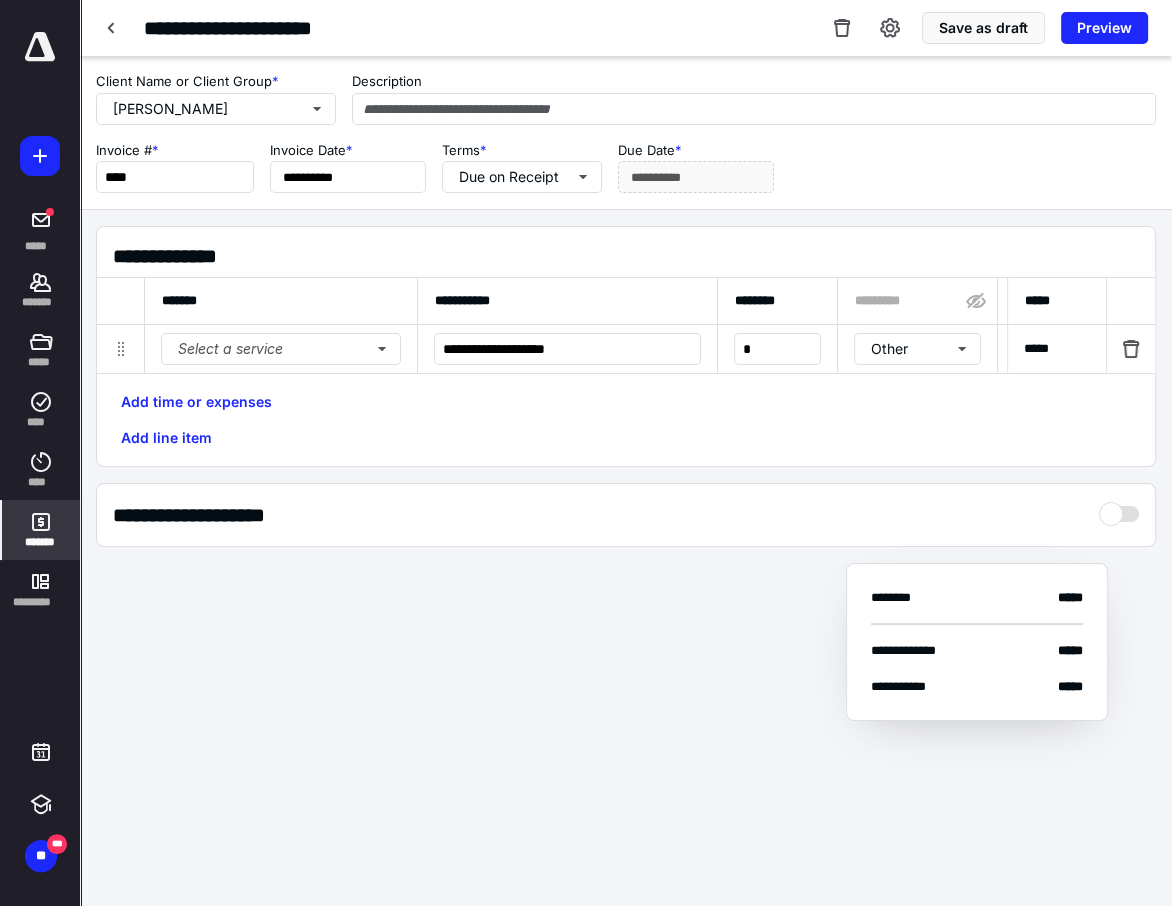 click on "*****" at bounding box center [1057, 349] 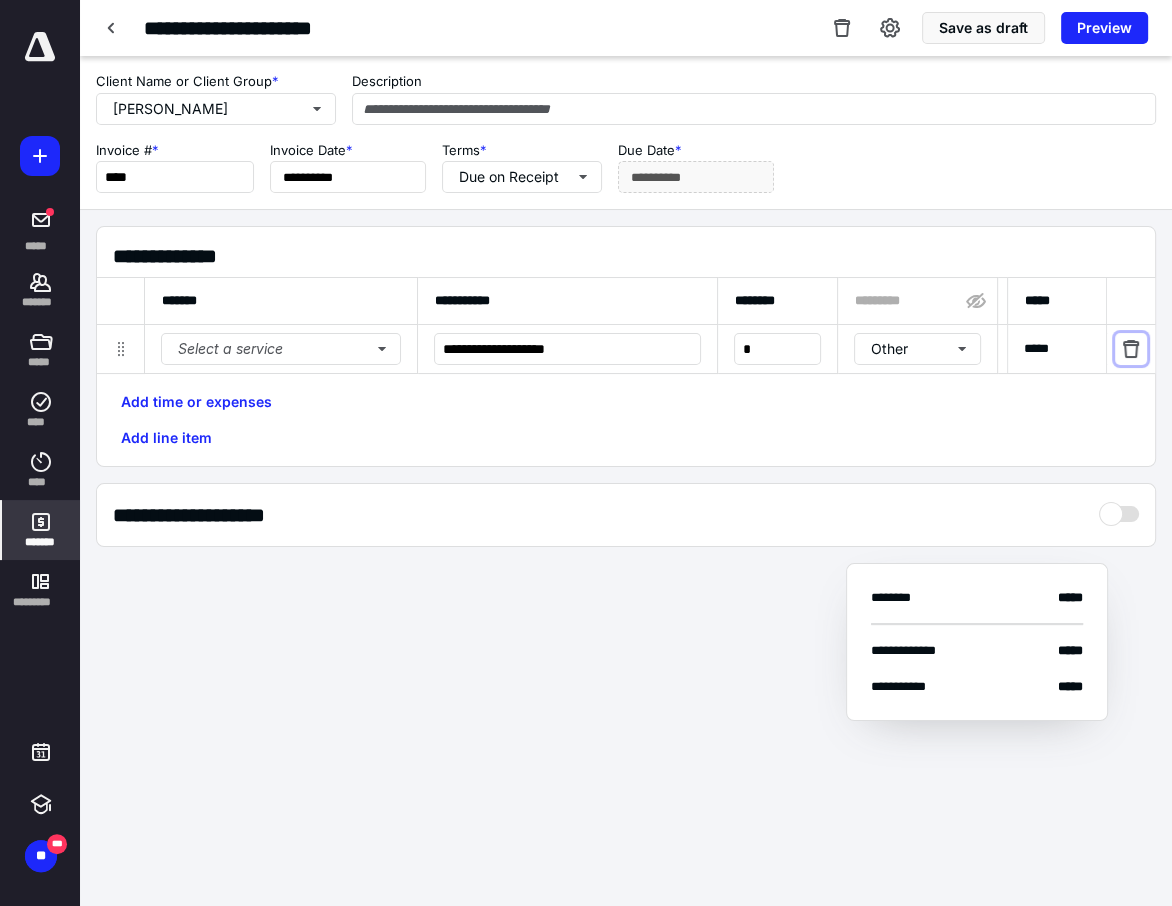 type 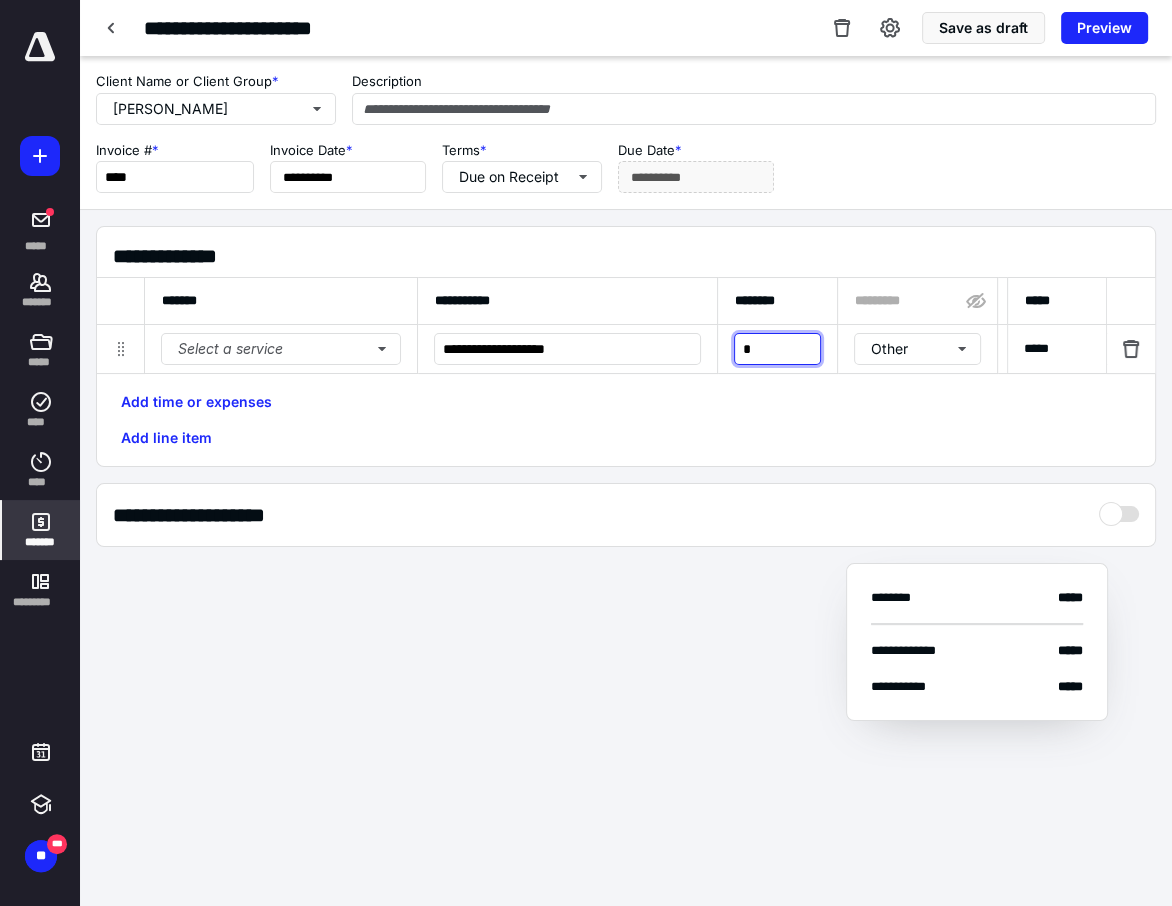 click on "*" at bounding box center [777, 349] 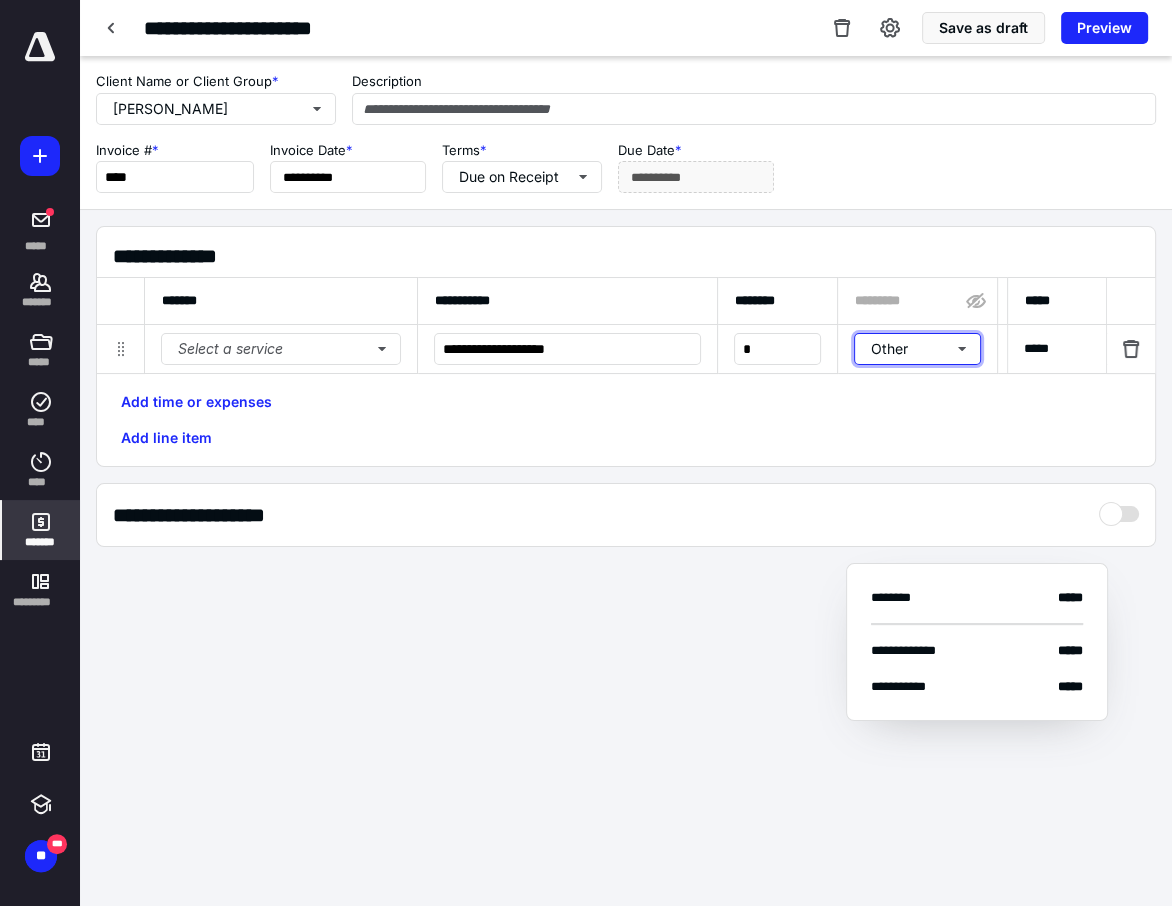 type 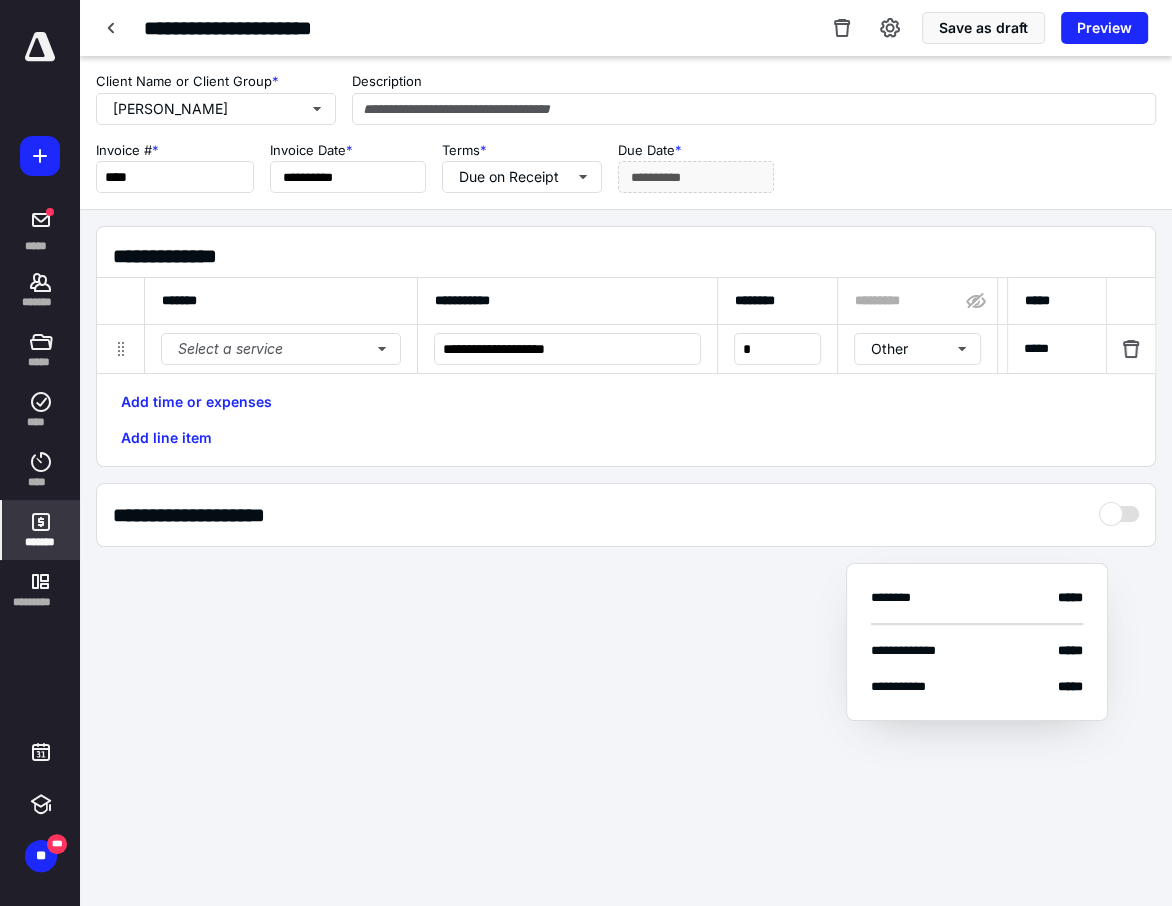 click on "*****" at bounding box center (1057, 349) 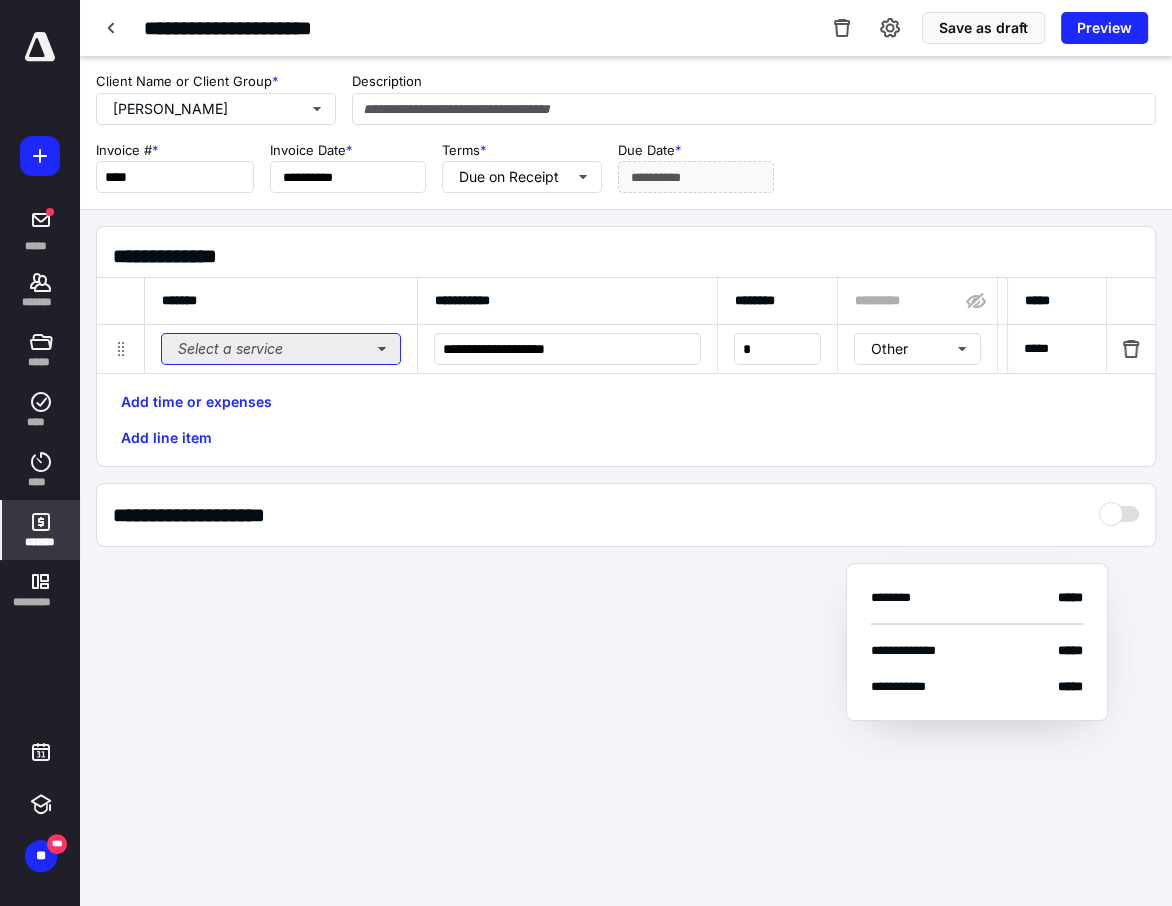 click on "Select a service" at bounding box center [281, 349] 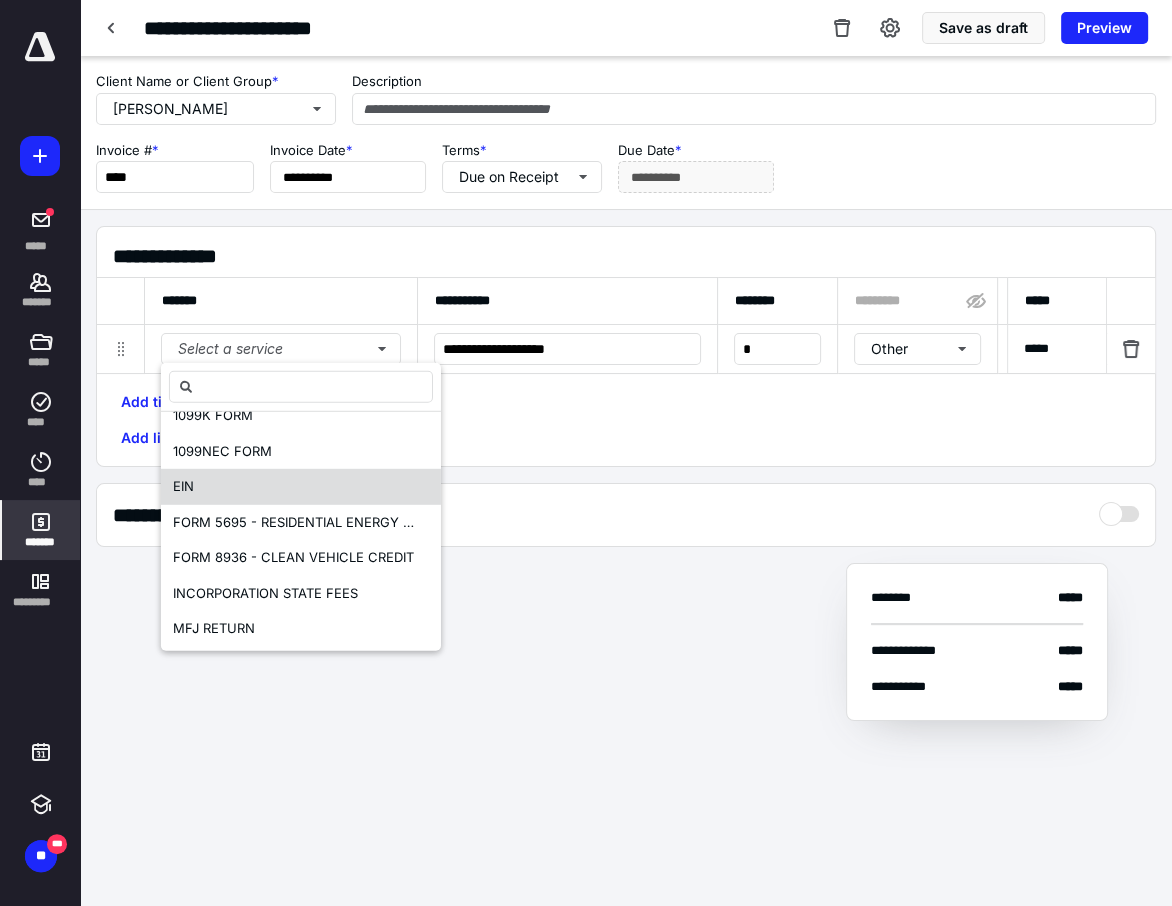 scroll, scrollTop: 0, scrollLeft: 0, axis: both 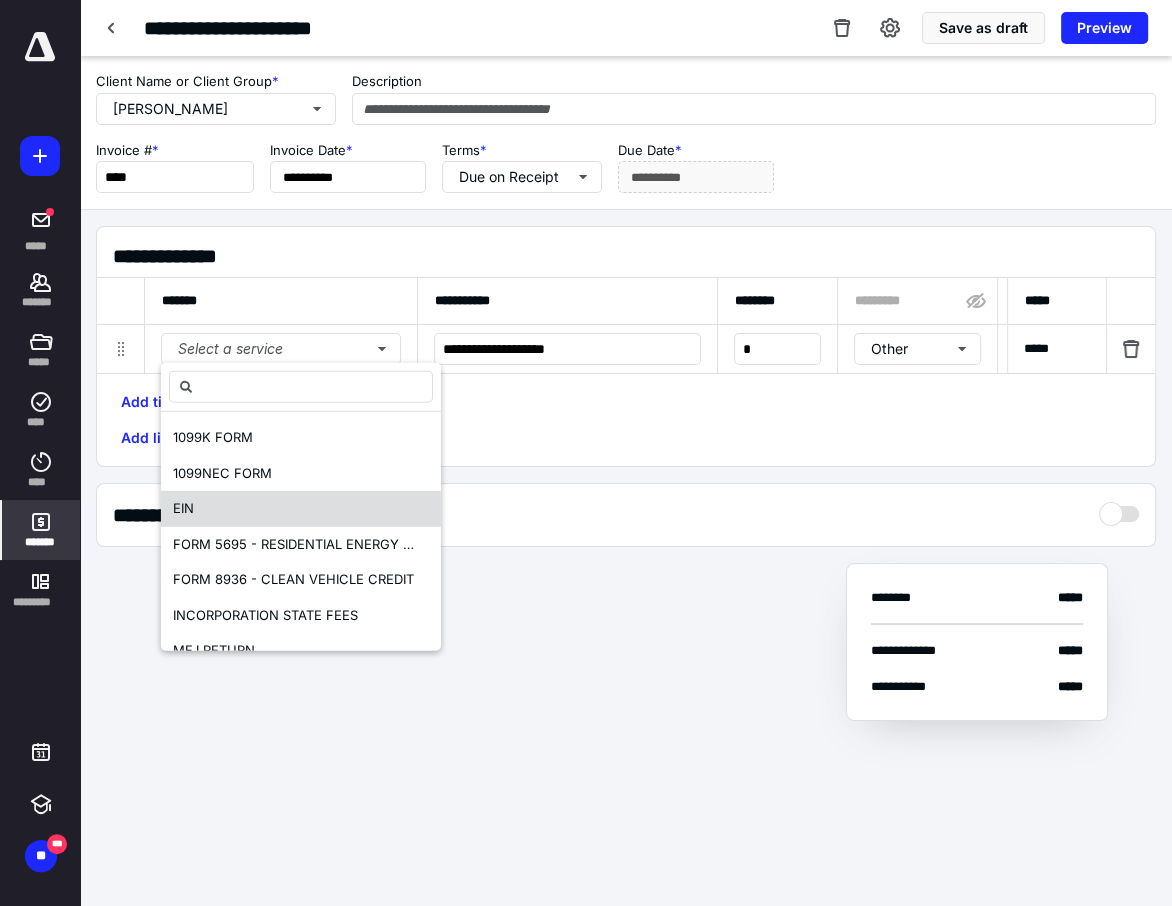 click on "EIN" at bounding box center [301, 509] 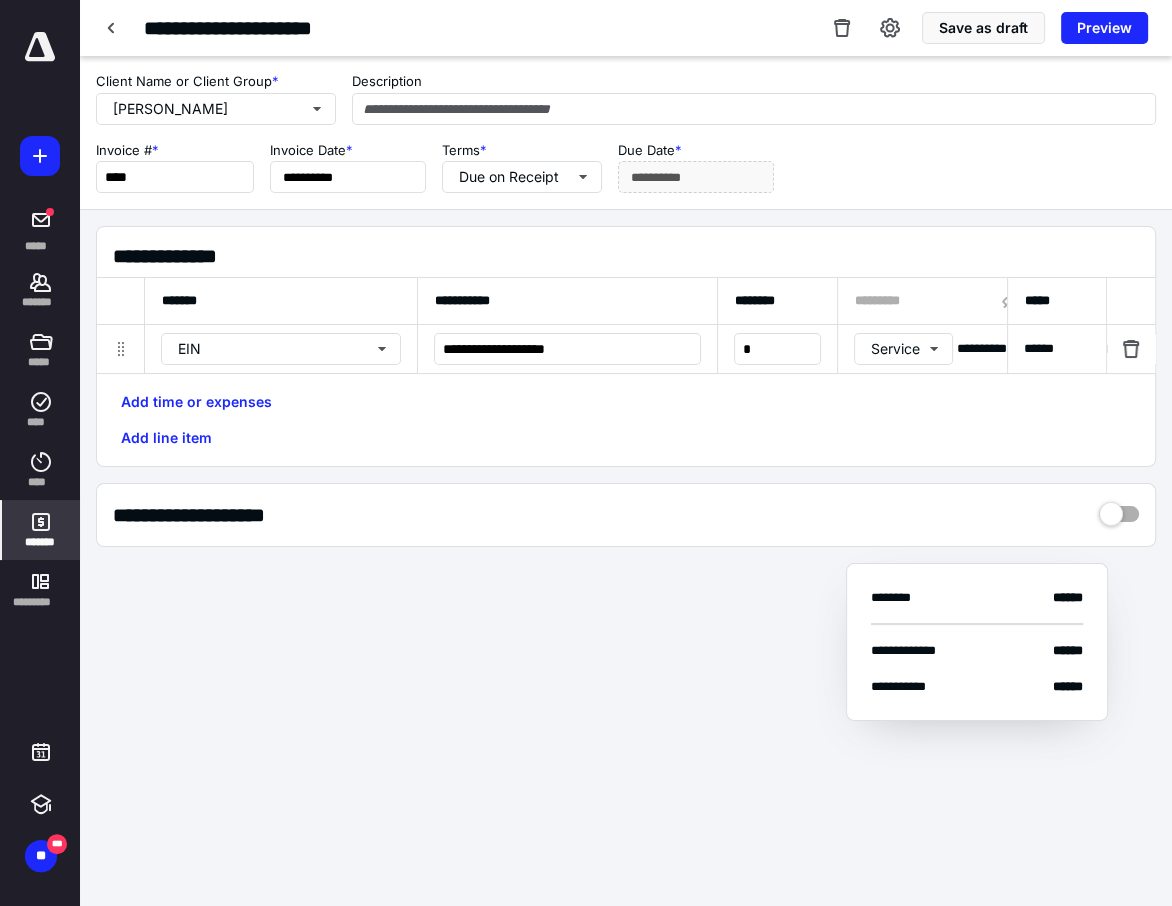click on "******" at bounding box center [1057, 349] 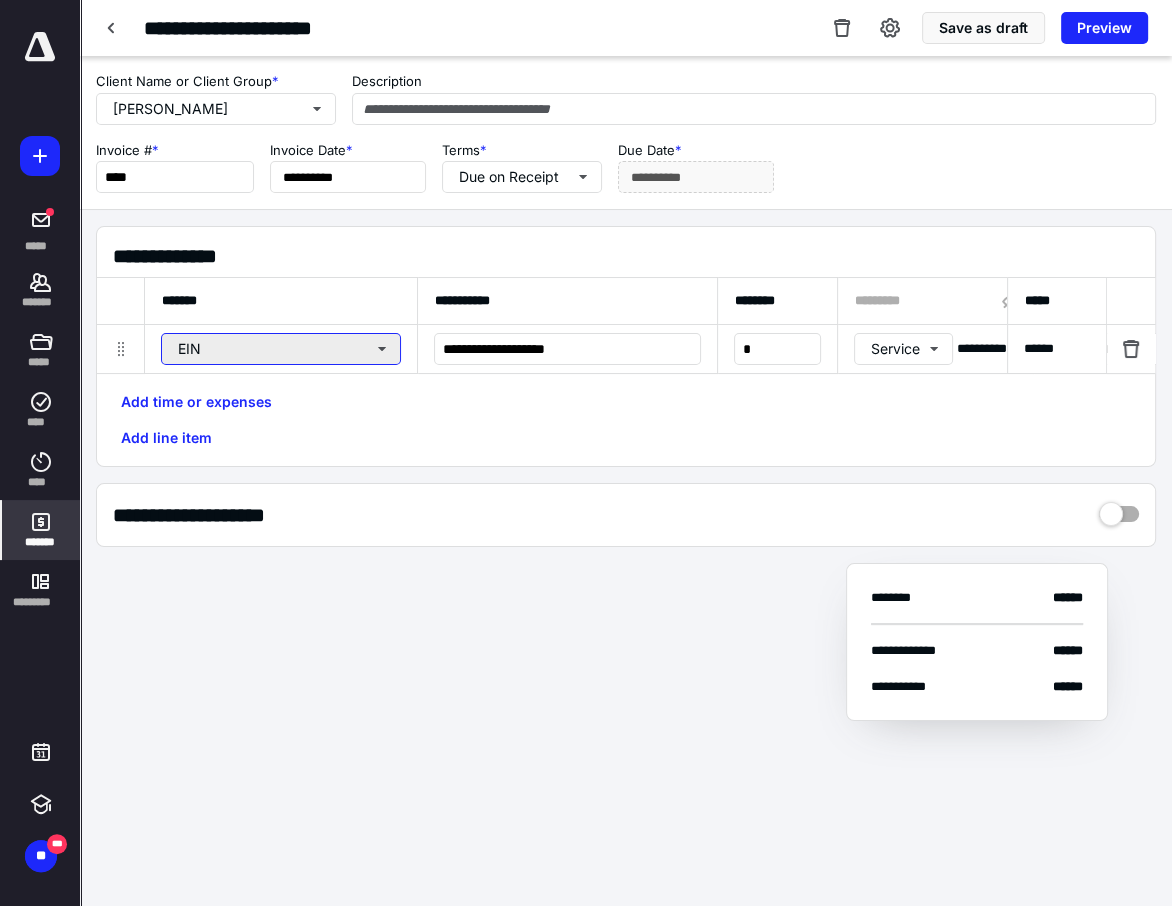 click on "EIN" at bounding box center (281, 349) 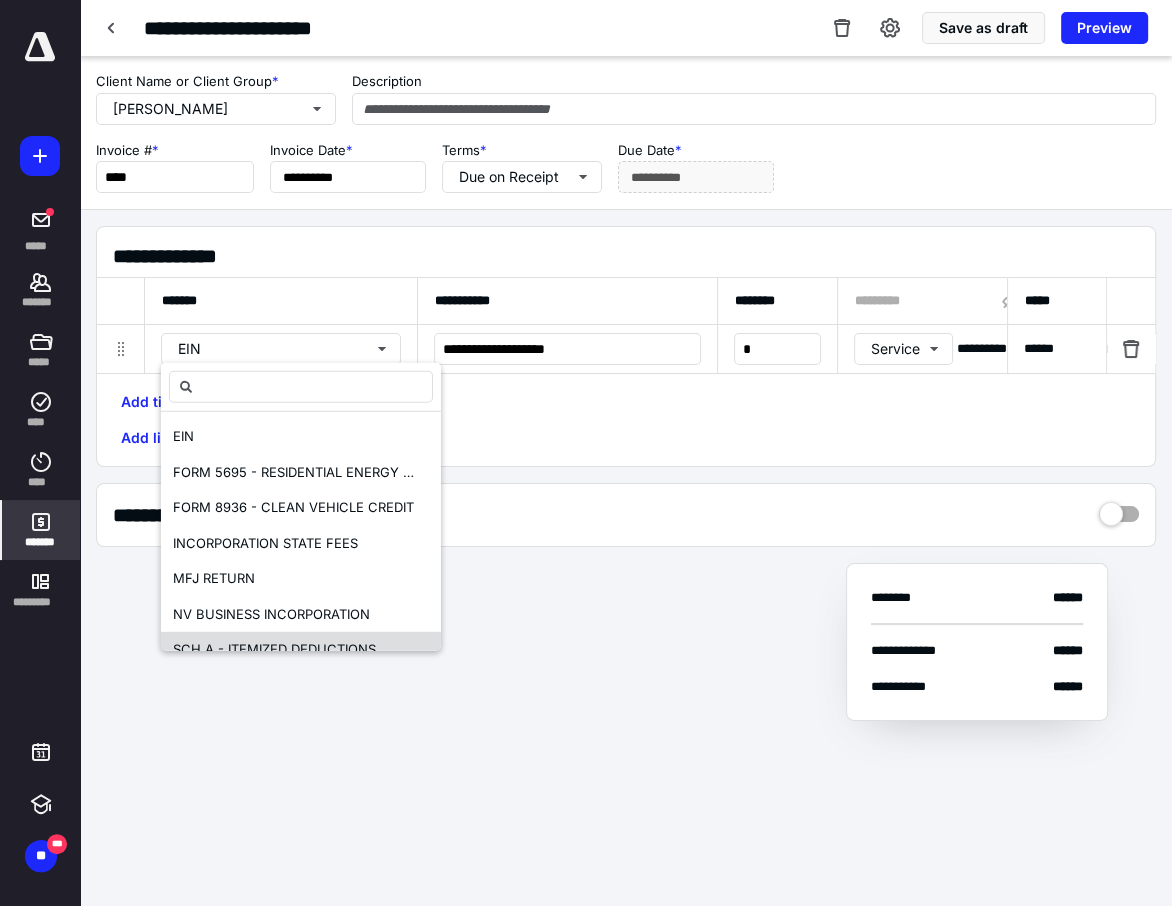 scroll, scrollTop: 0, scrollLeft: 0, axis: both 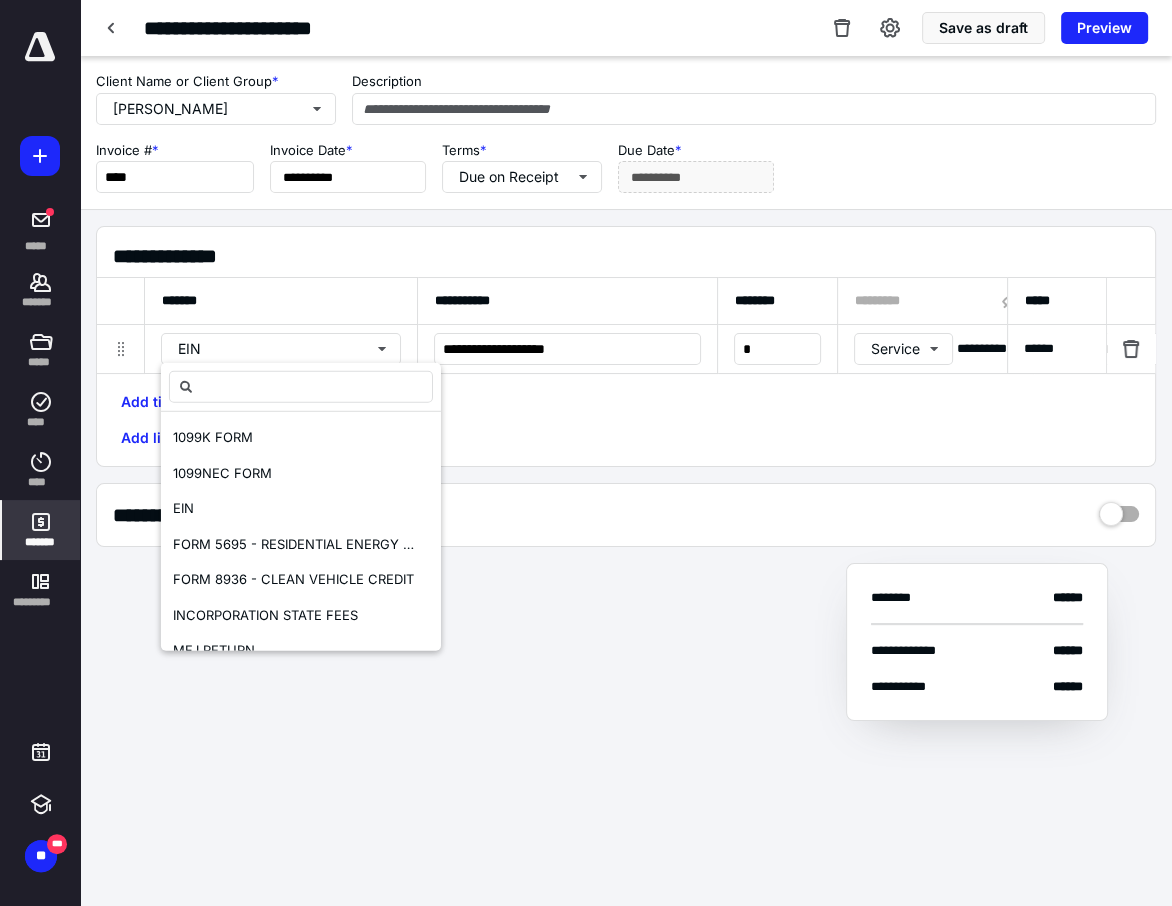 click on "**********" at bounding box center (626, 388) 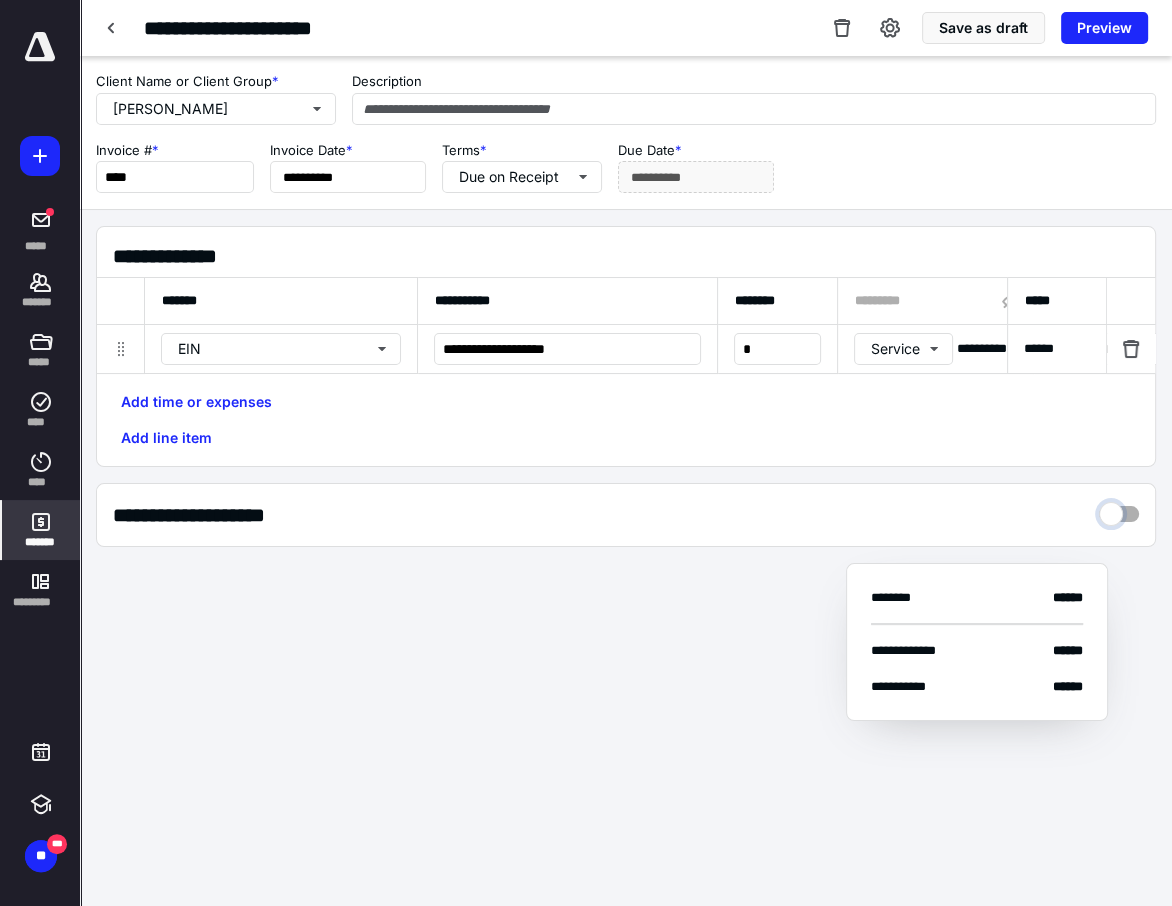 click at bounding box center [1119, 509] 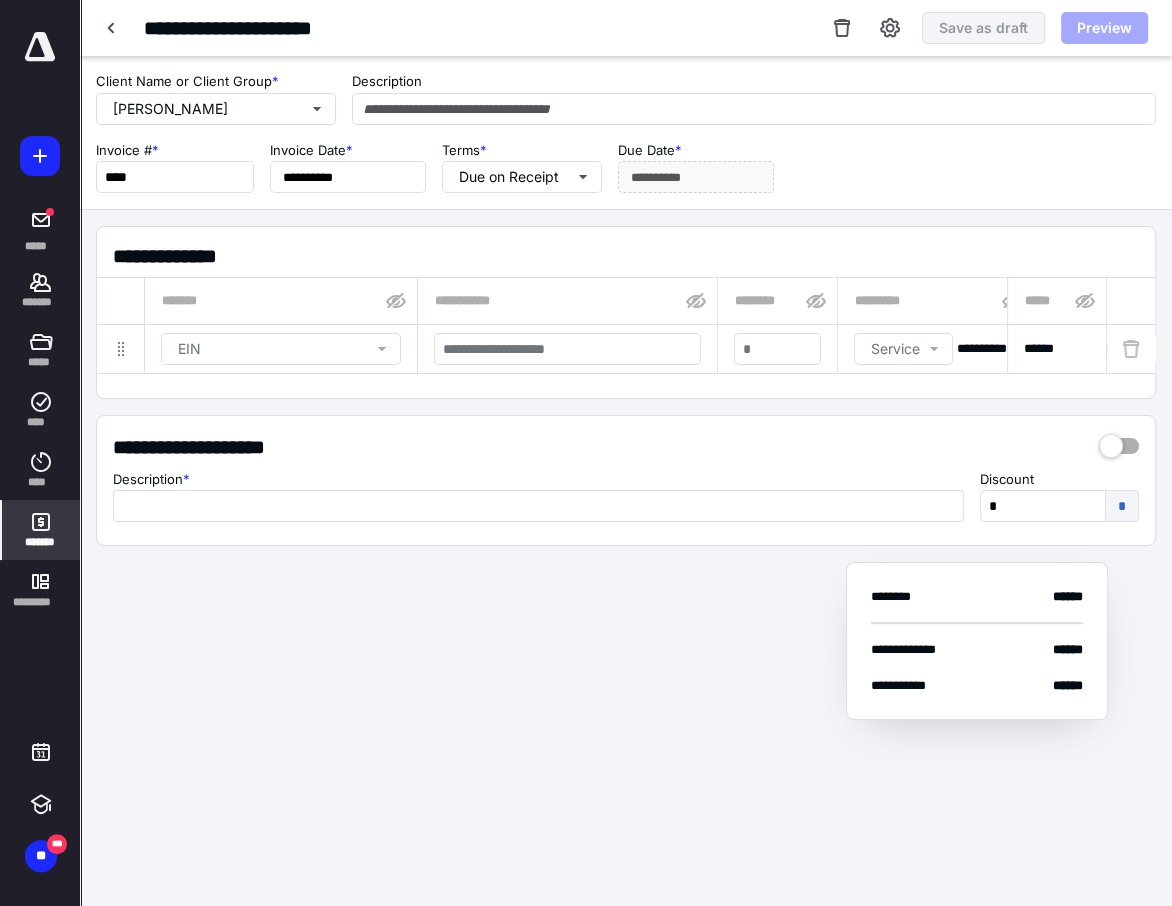 click on "******" at bounding box center [1057, 349] 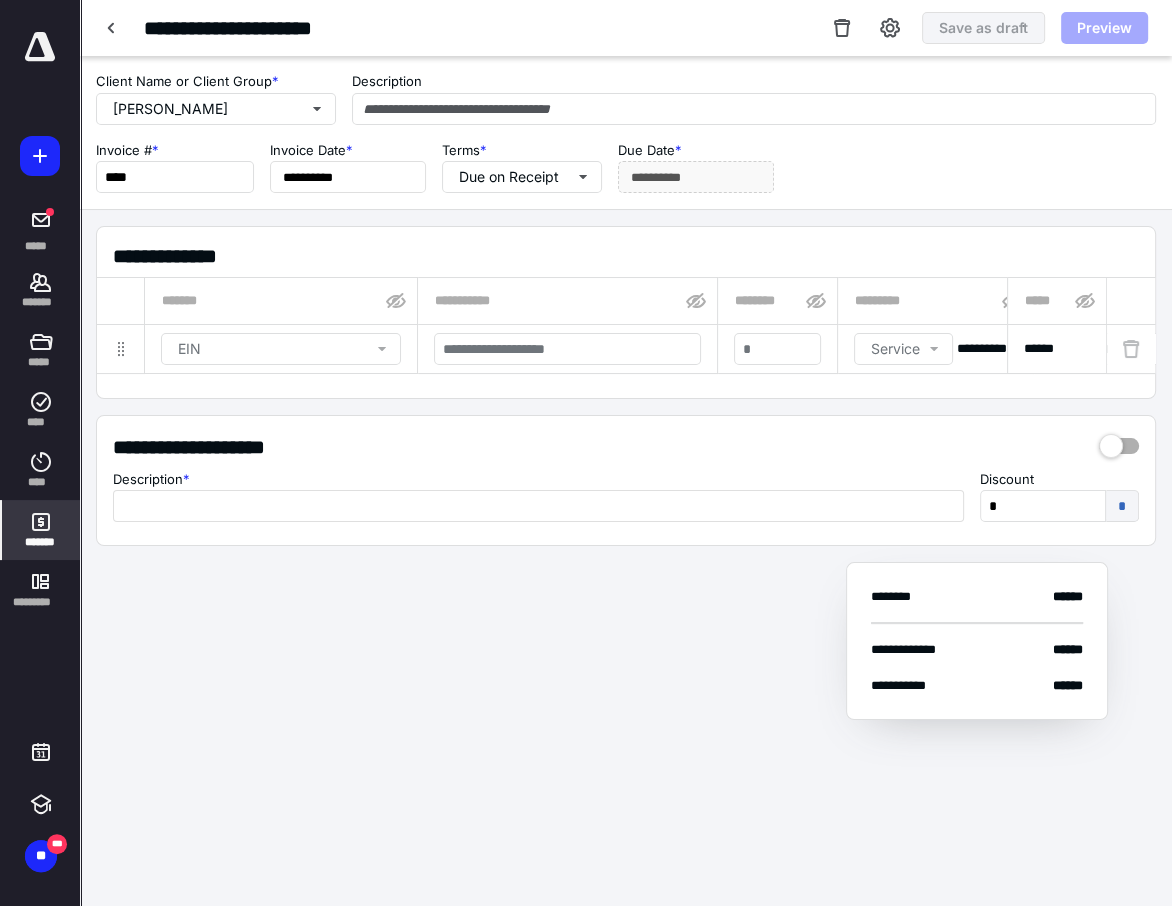 click on "EIN" at bounding box center [285, 349] 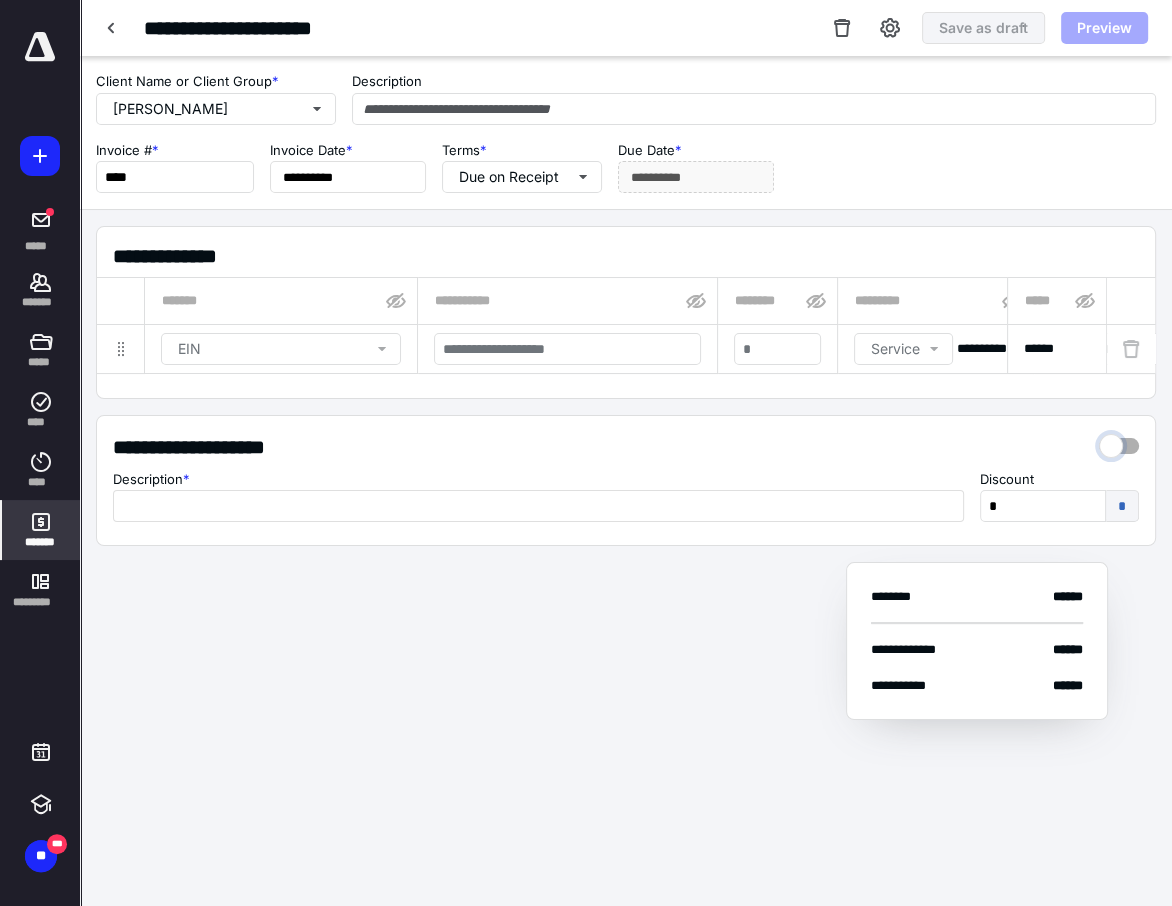 click at bounding box center (1119, 441) 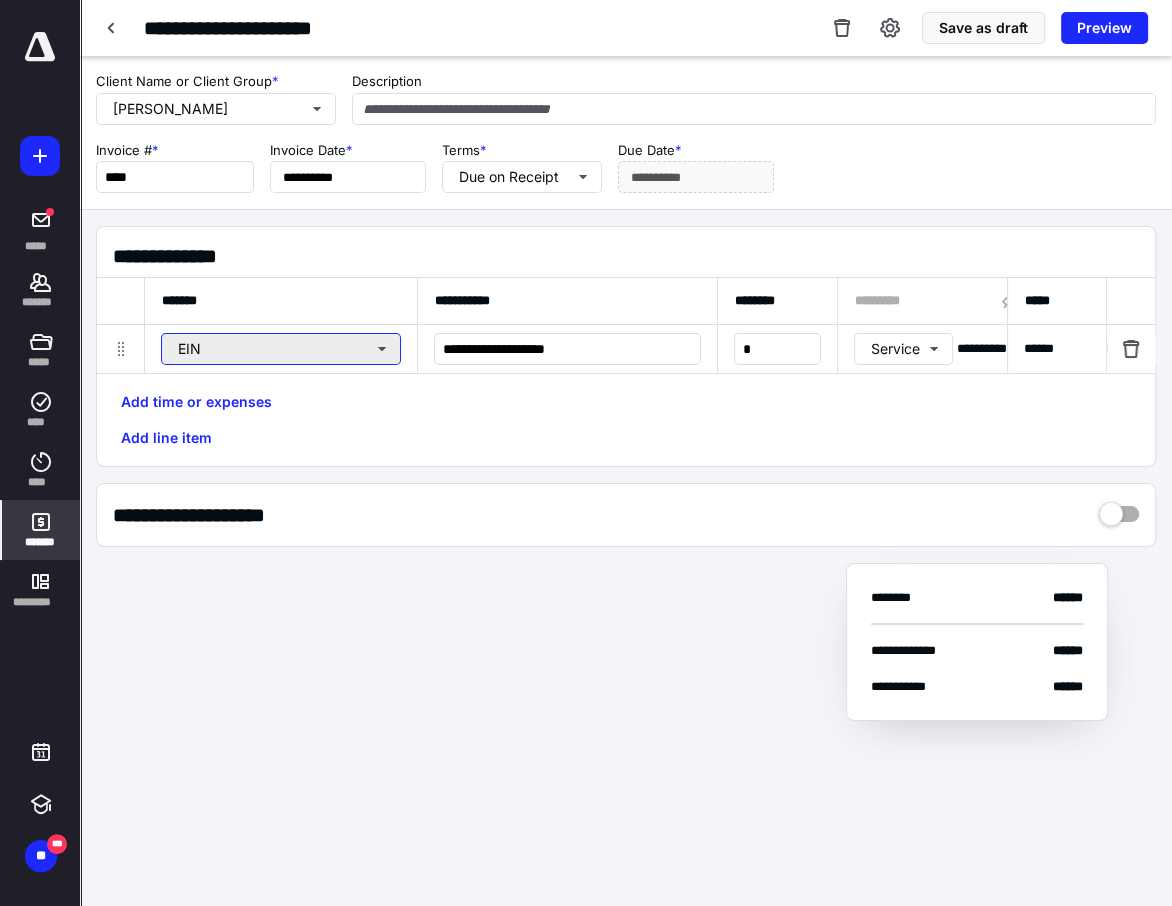 click on "EIN" at bounding box center (281, 349) 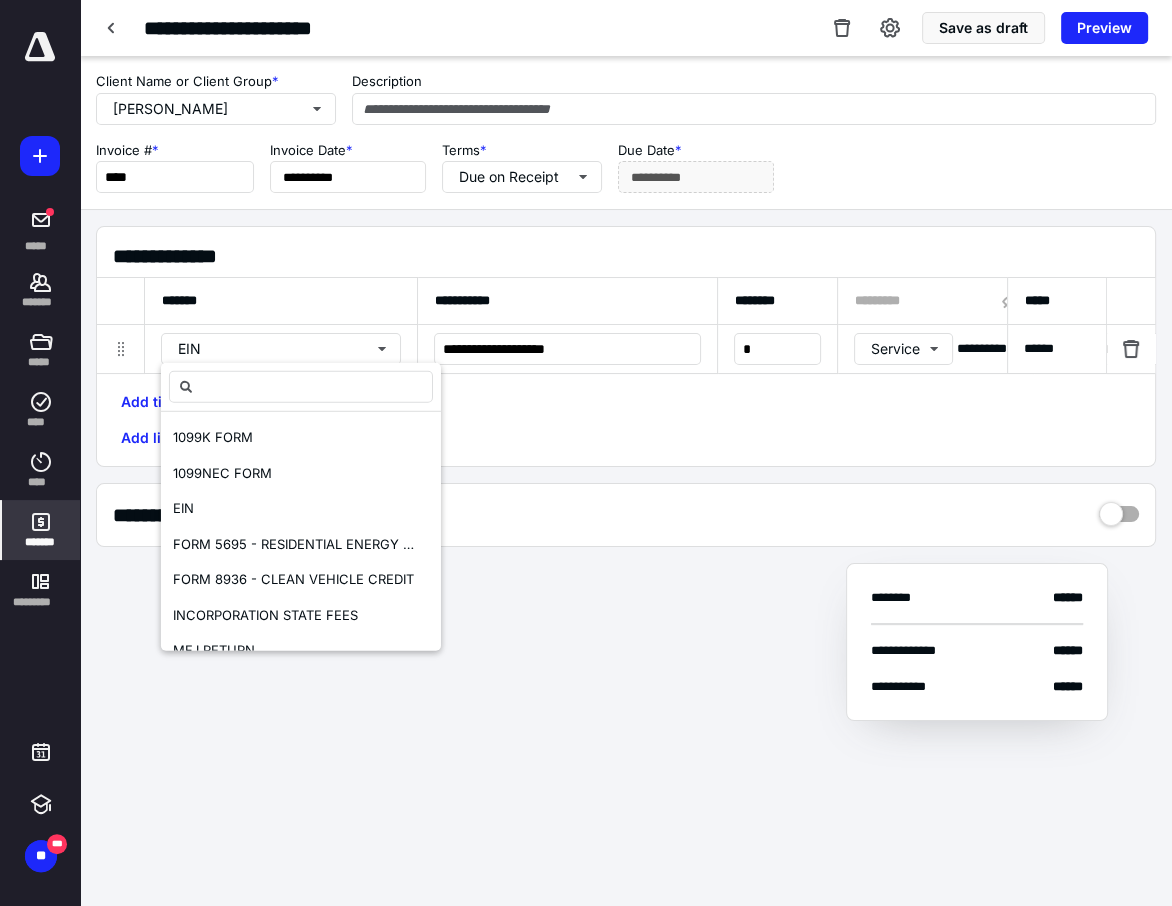 click 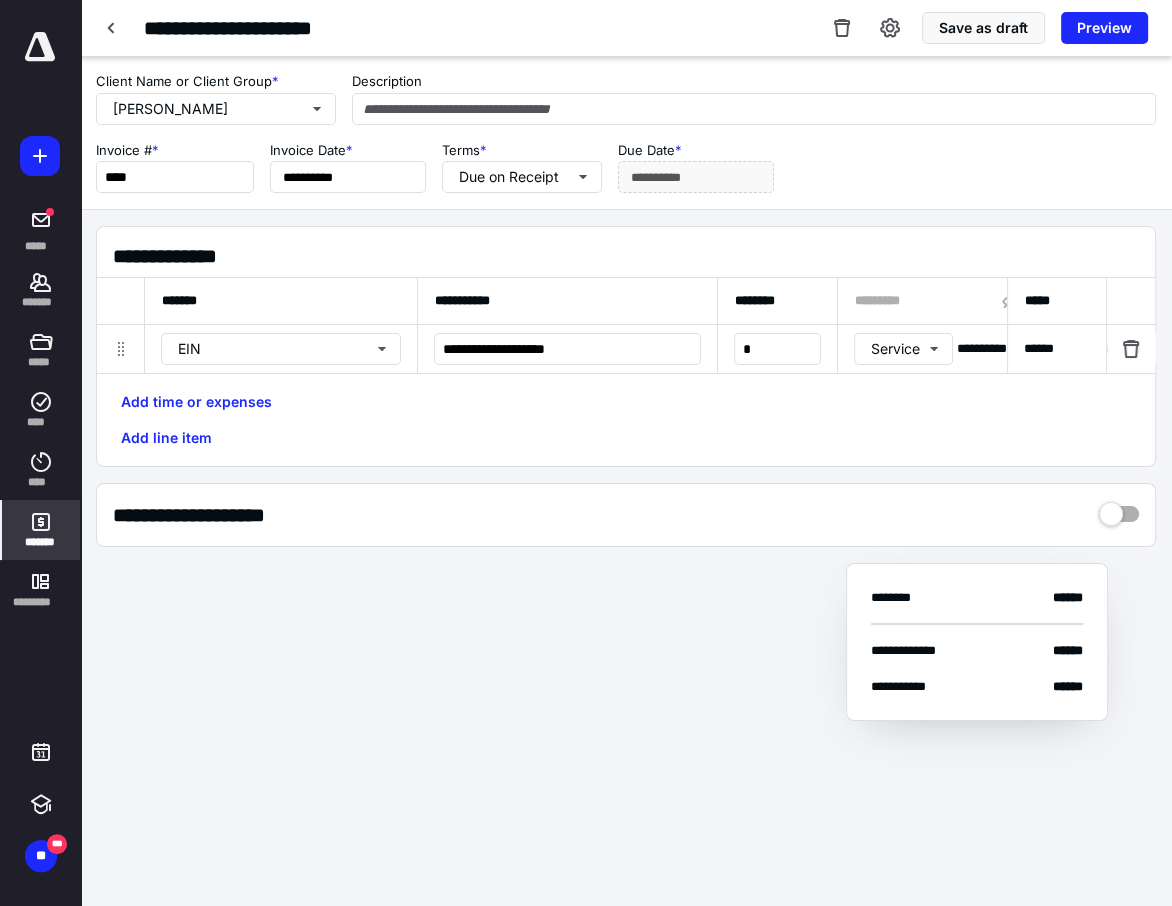 click 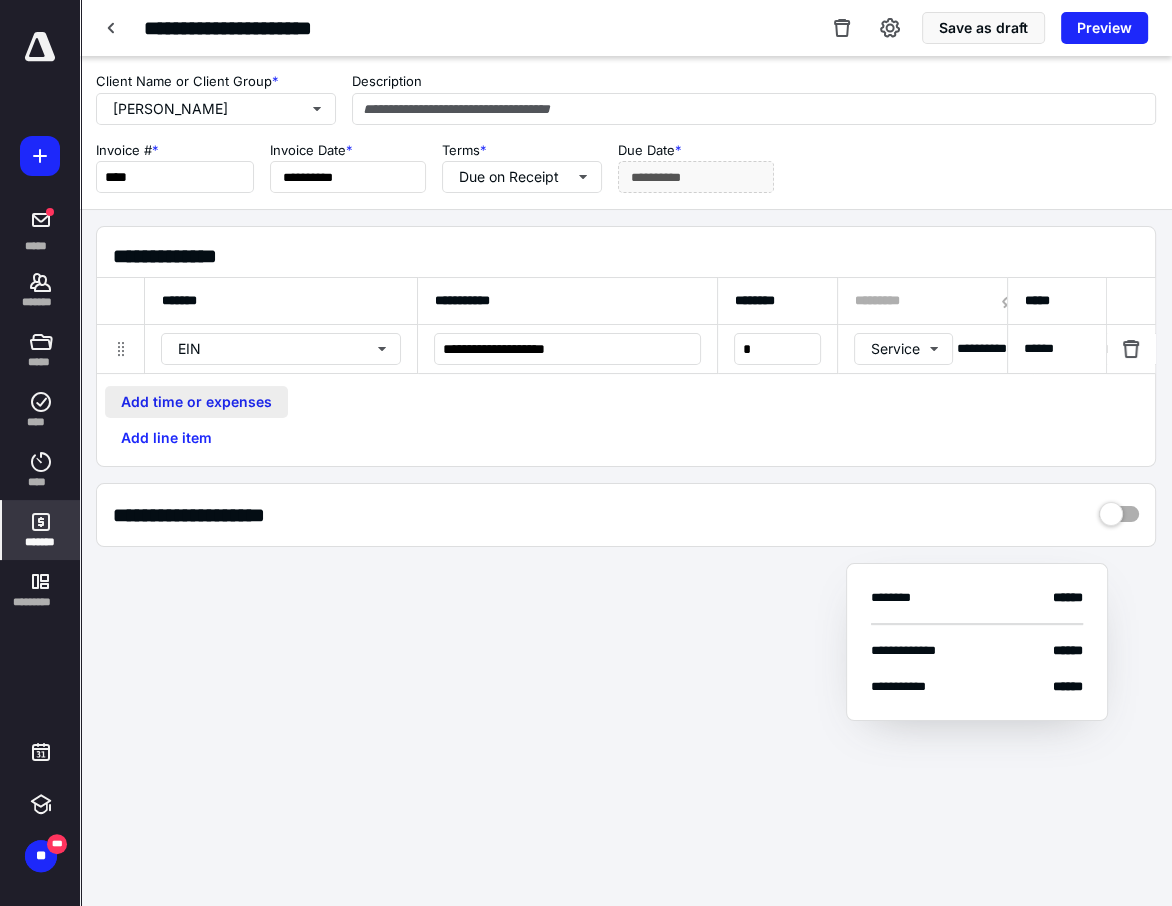 click on "Add time or expenses" at bounding box center [196, 402] 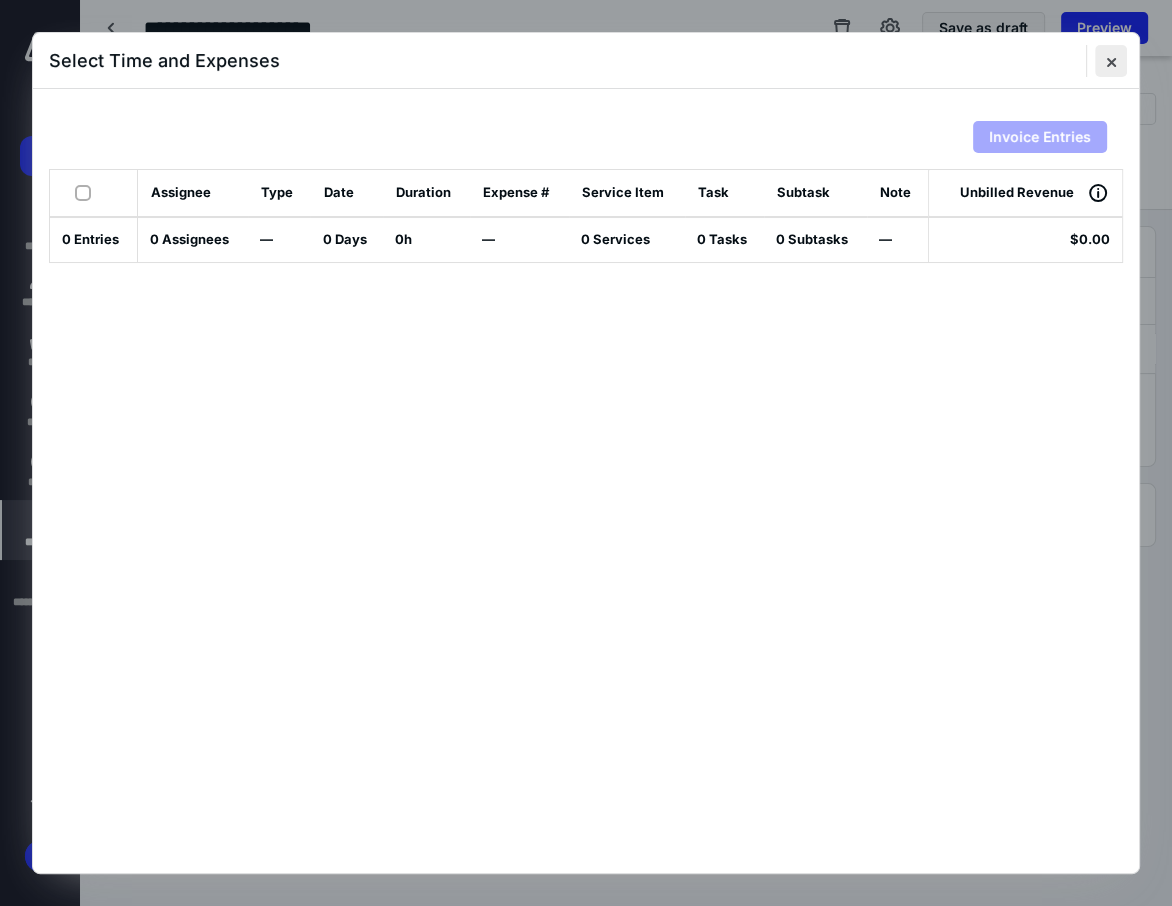 click at bounding box center (1111, 61) 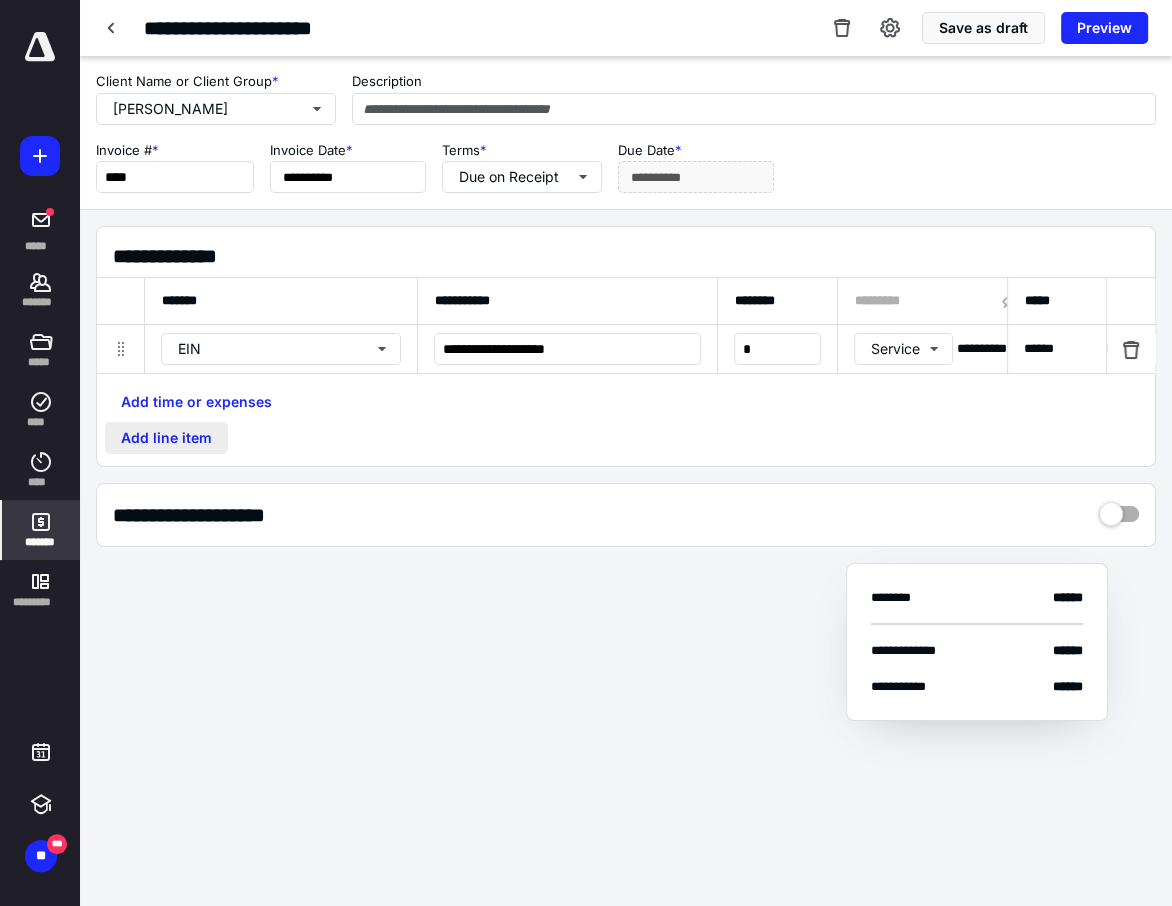 click on "Add line item" at bounding box center (166, 438) 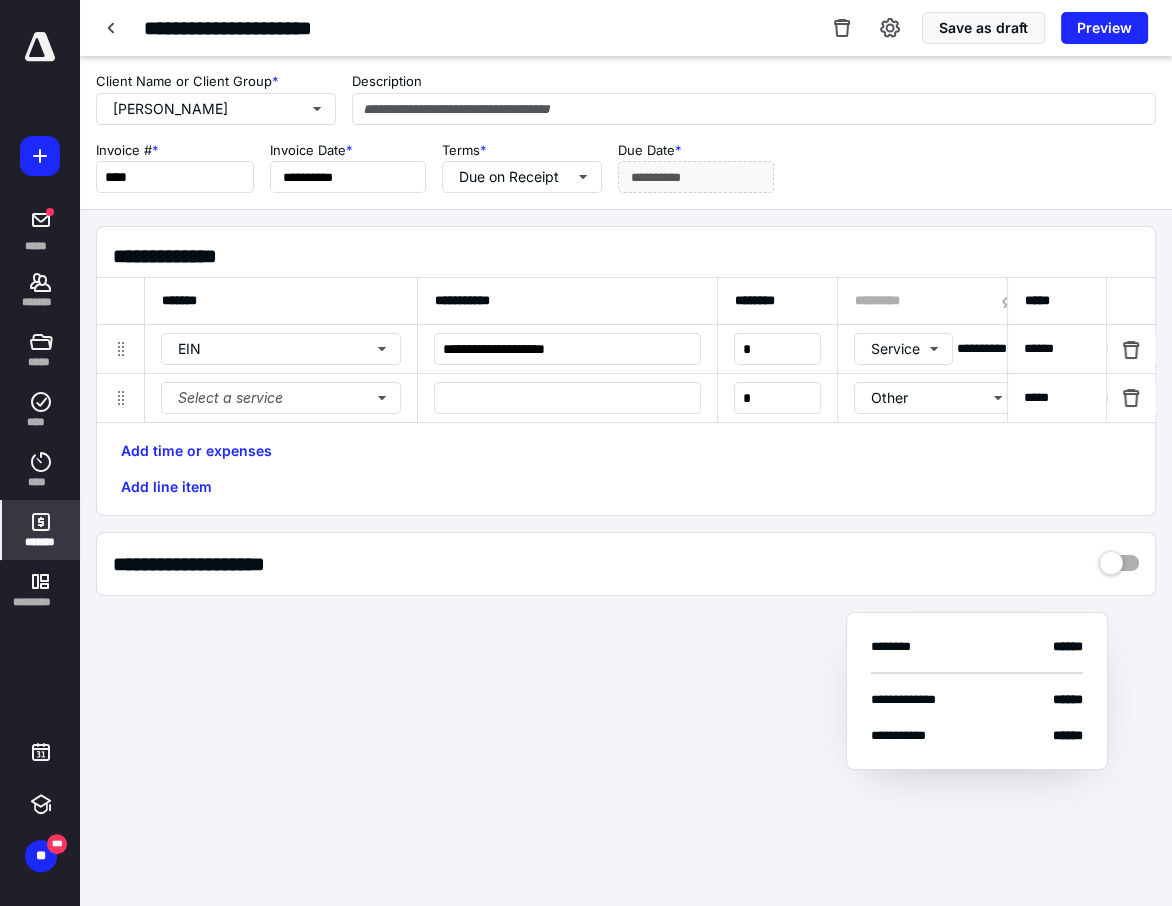 click 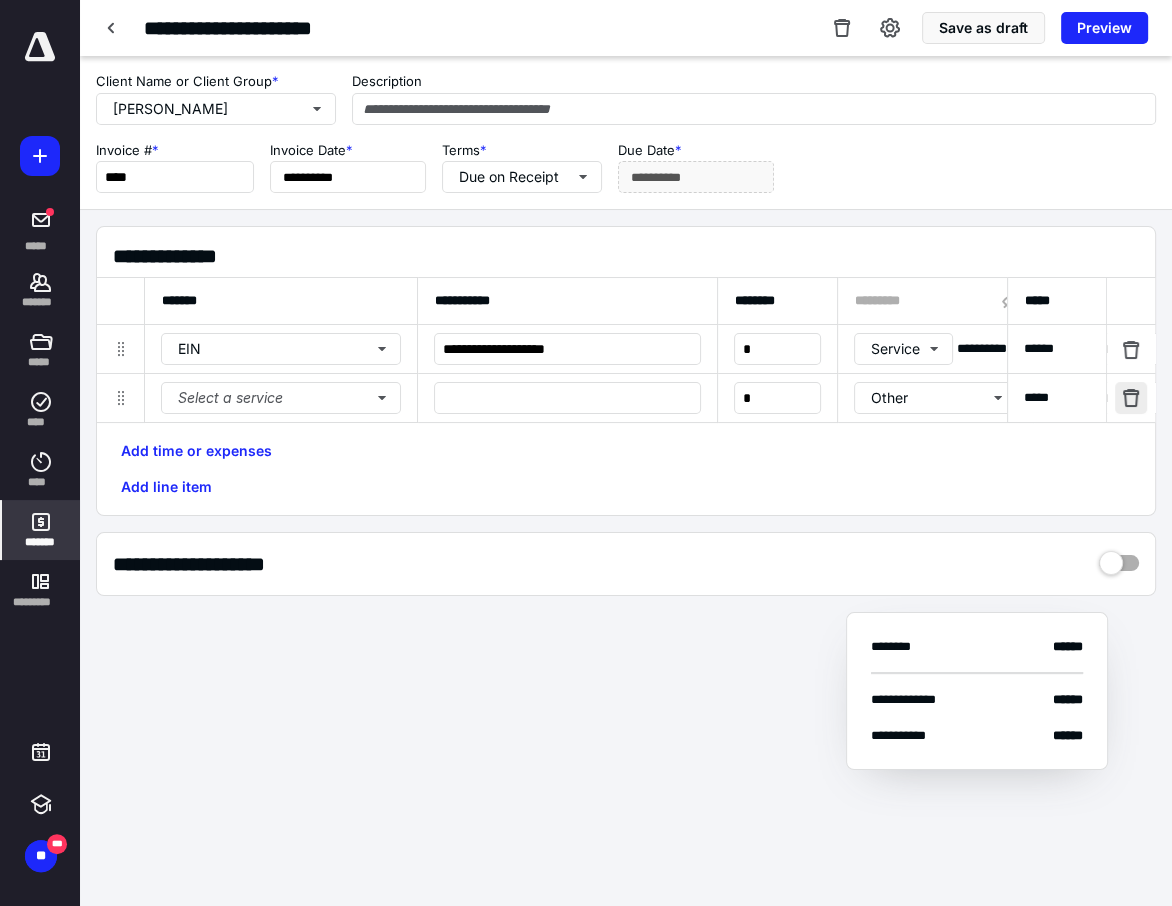 click at bounding box center (1131, 398) 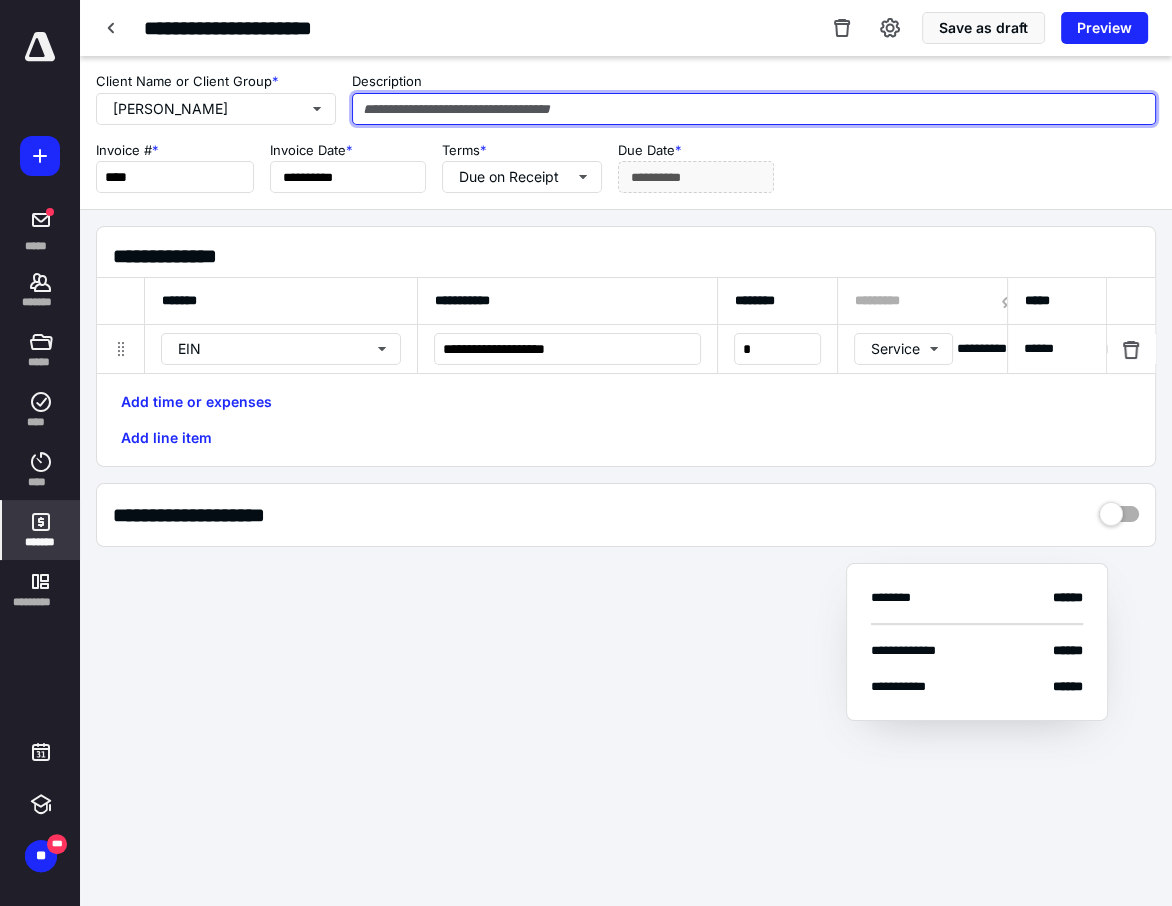 click at bounding box center [754, 109] 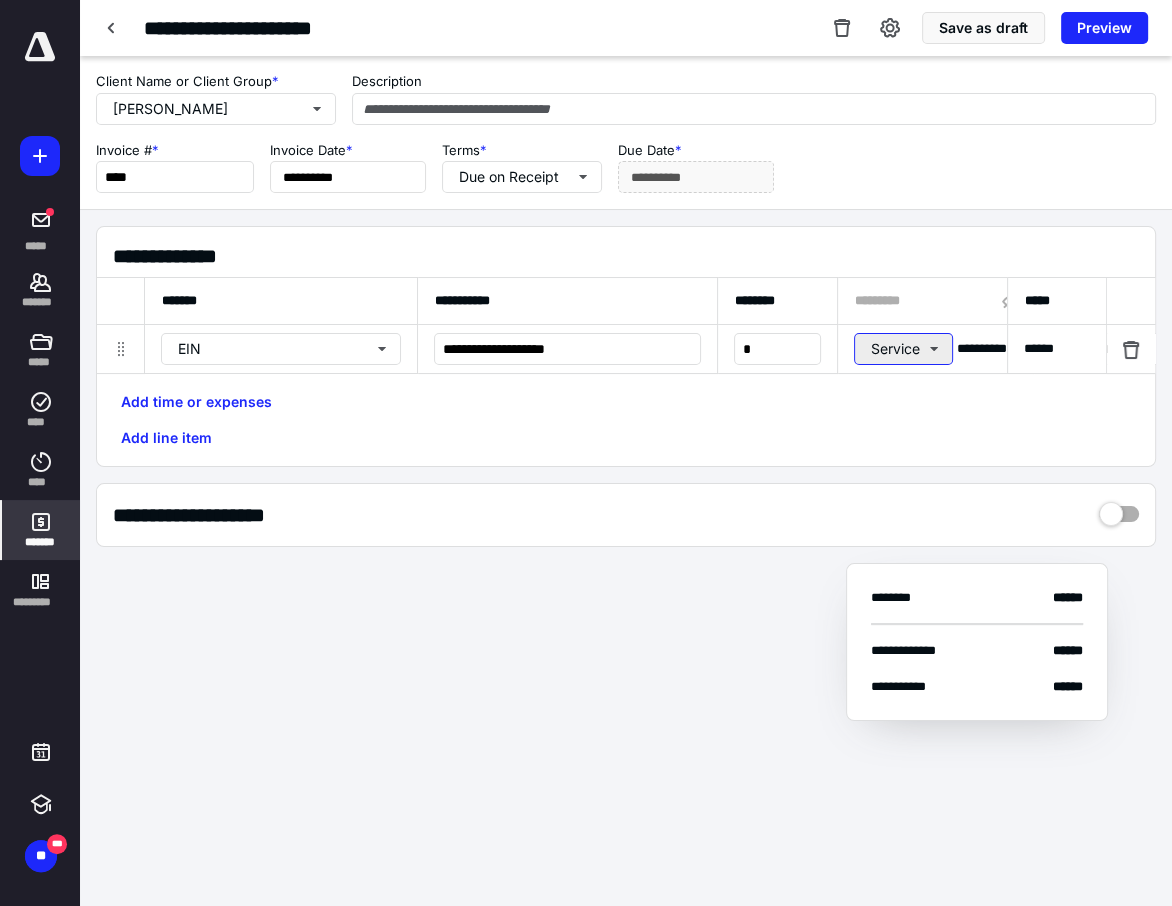 click on "Service" at bounding box center (903, 349) 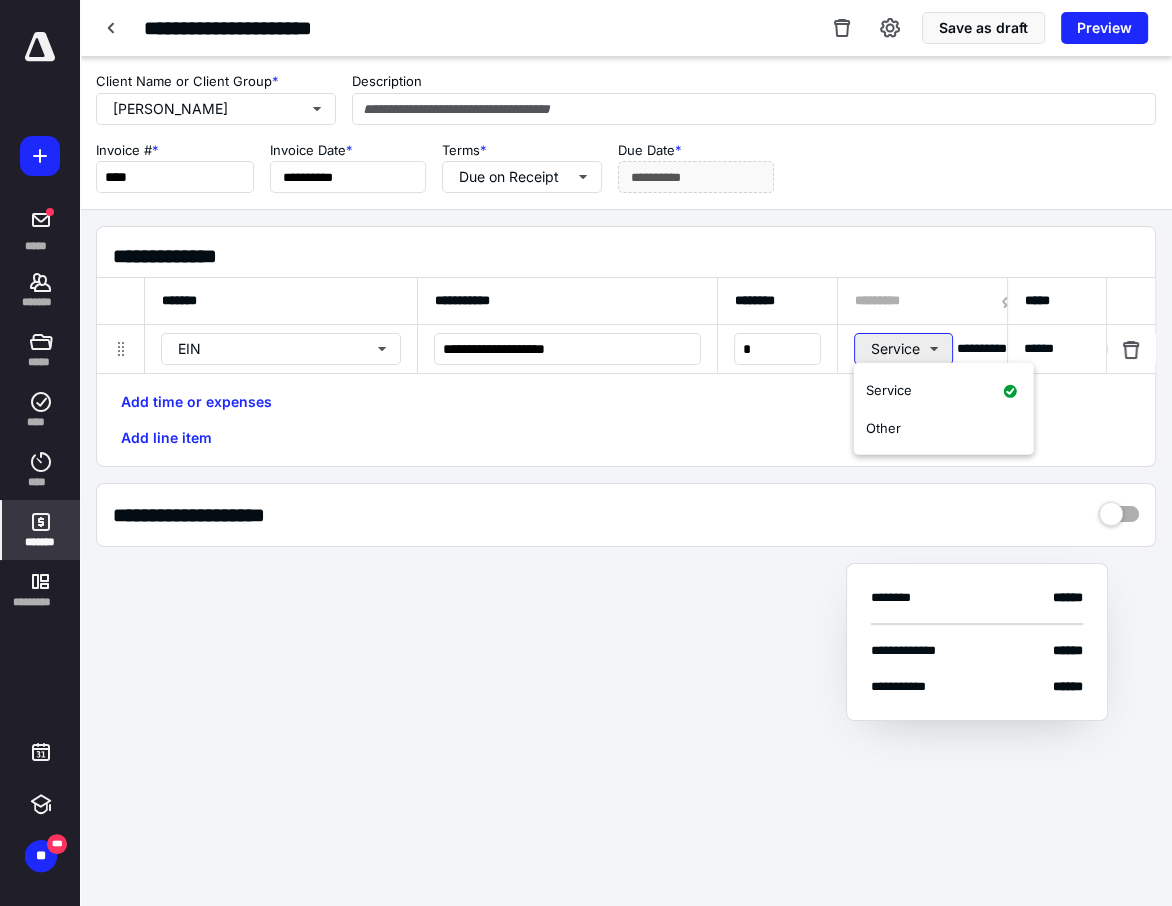 click on "Service" at bounding box center [903, 349] 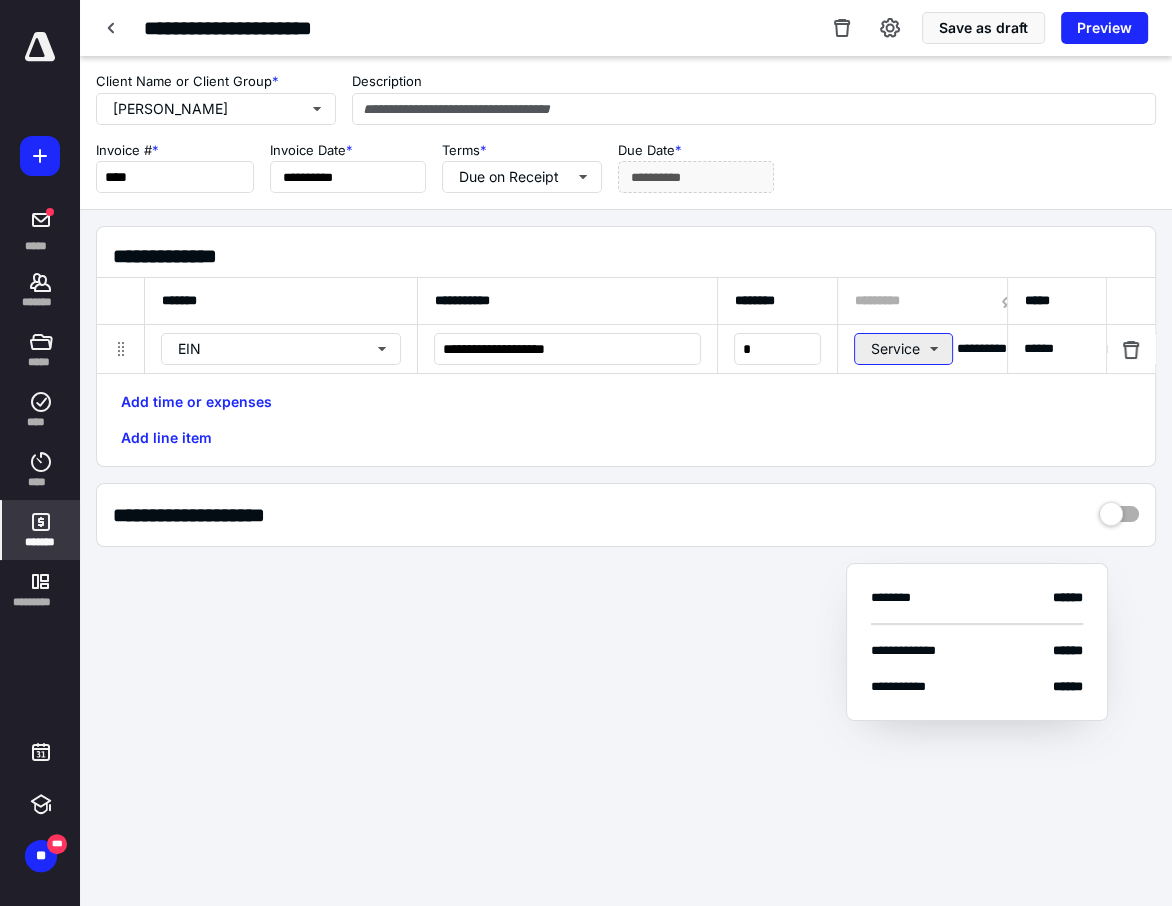 click on "Service" at bounding box center [903, 349] 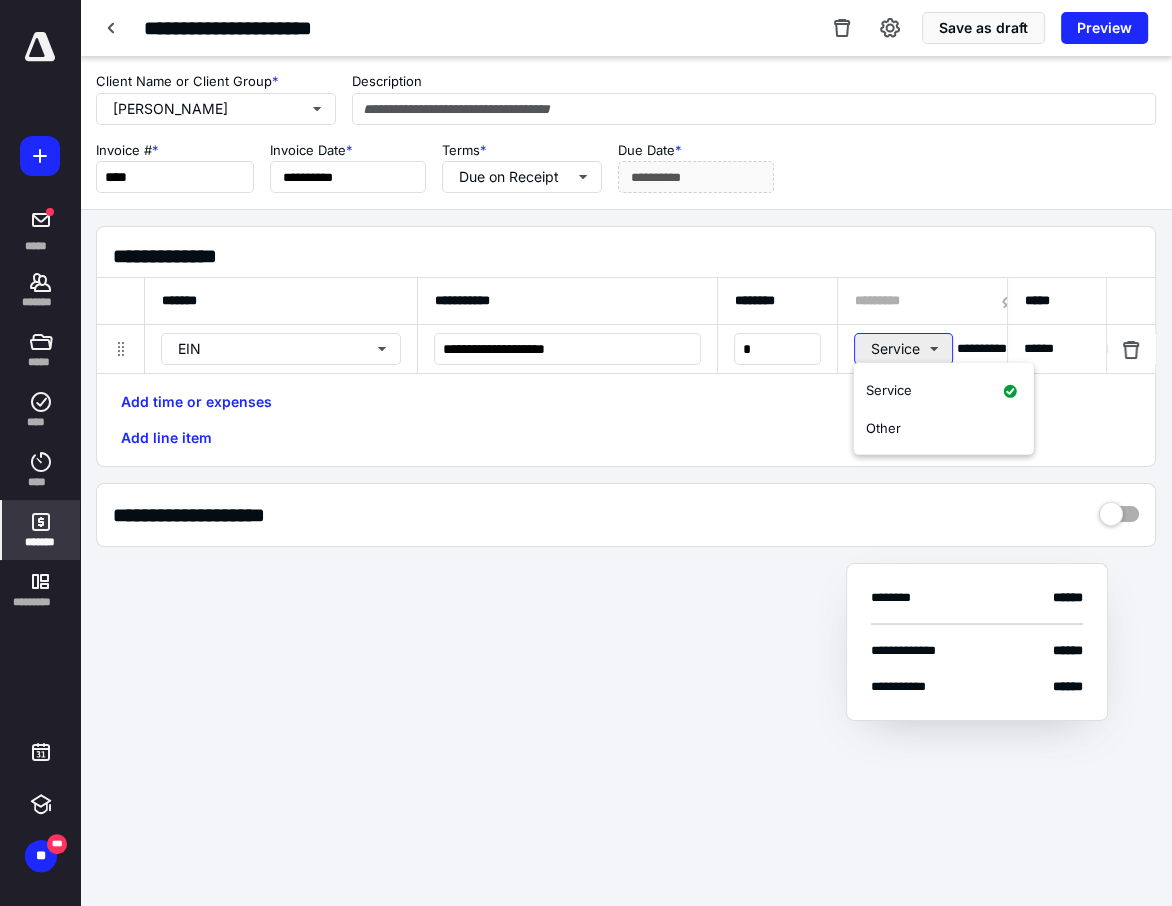 click on "Service" at bounding box center (903, 349) 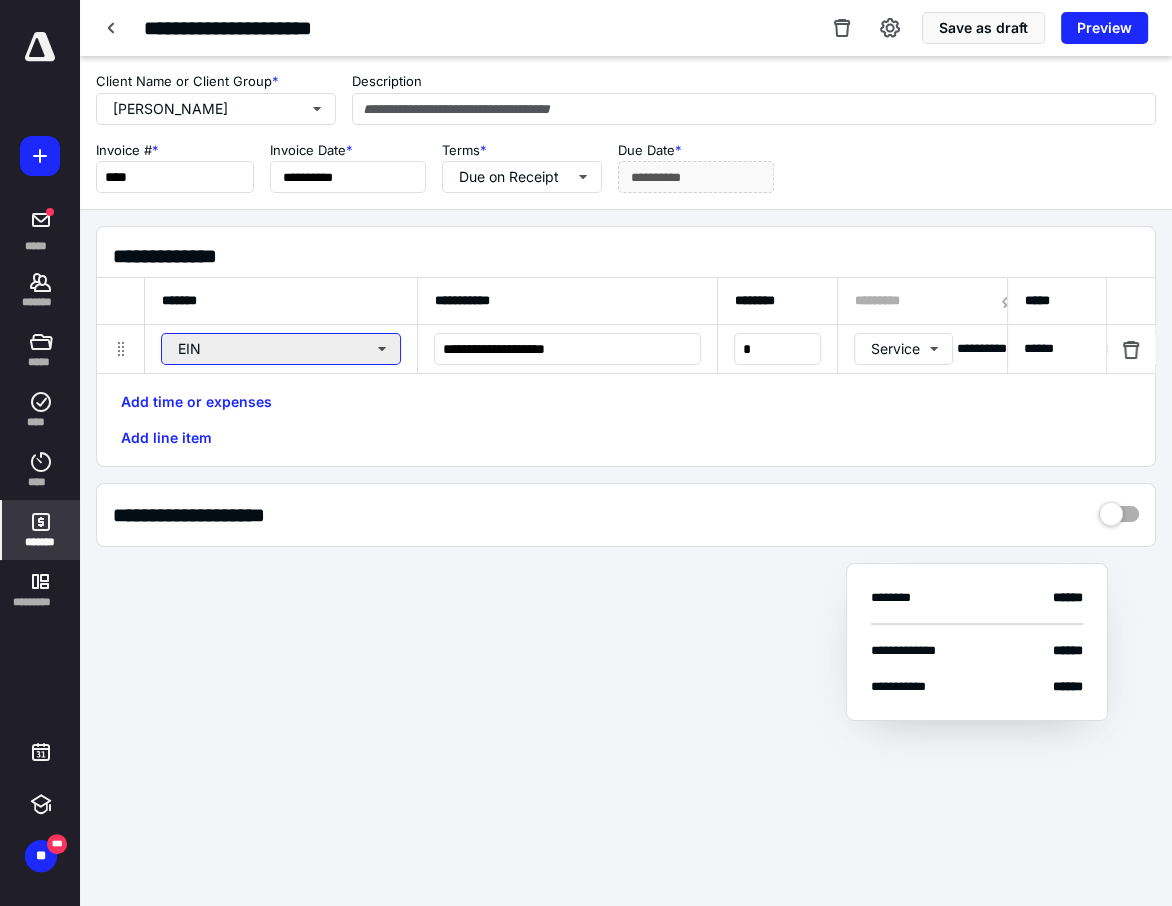 click on "EIN" at bounding box center (281, 349) 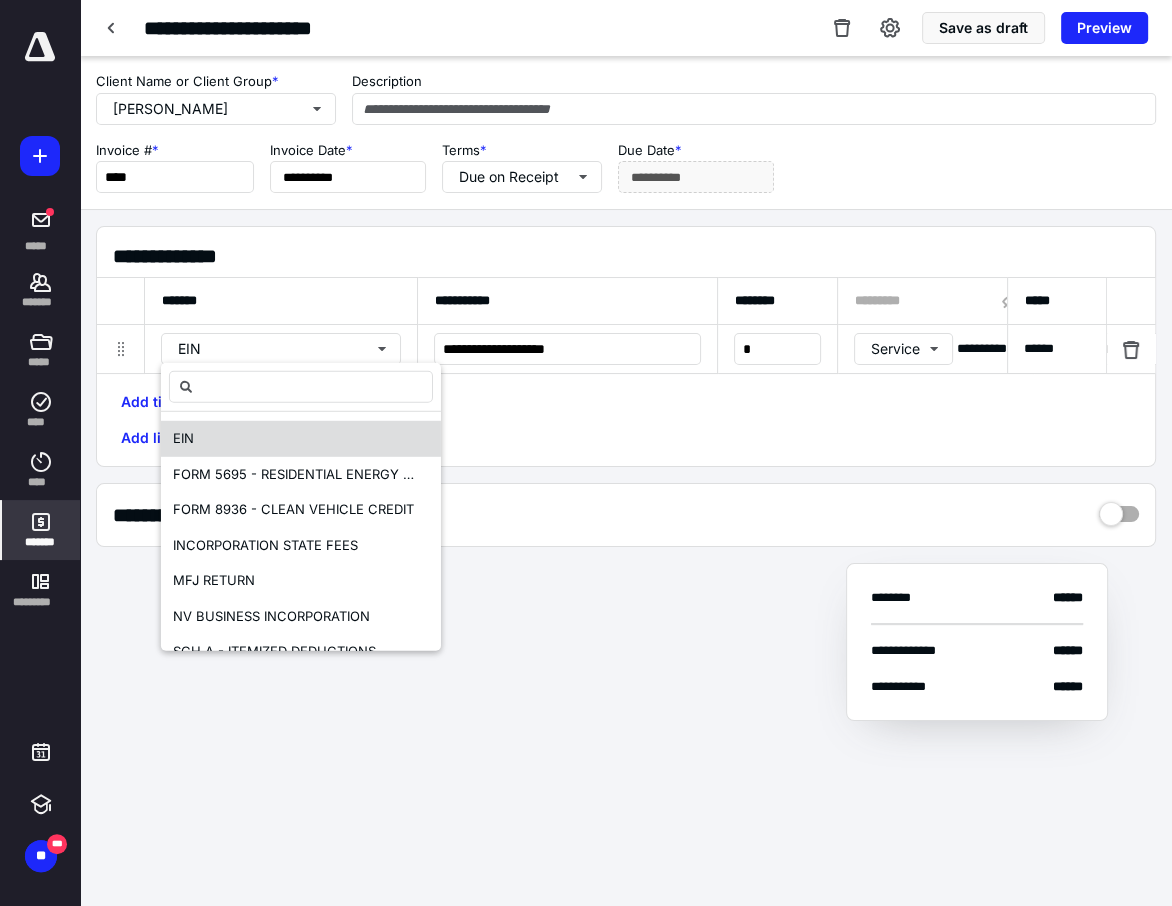 scroll, scrollTop: 90, scrollLeft: 0, axis: vertical 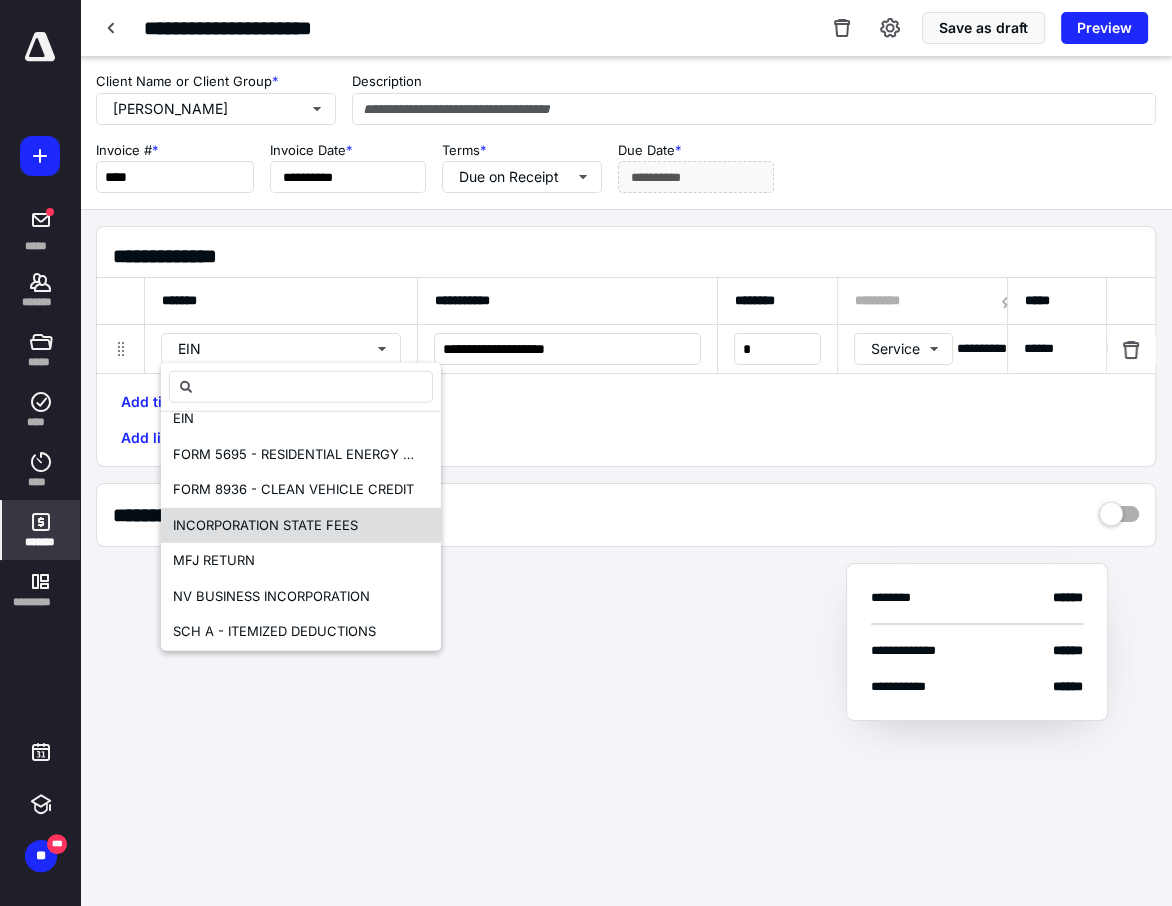 click on "INCORPORATION STATE FEES" at bounding box center (265, 524) 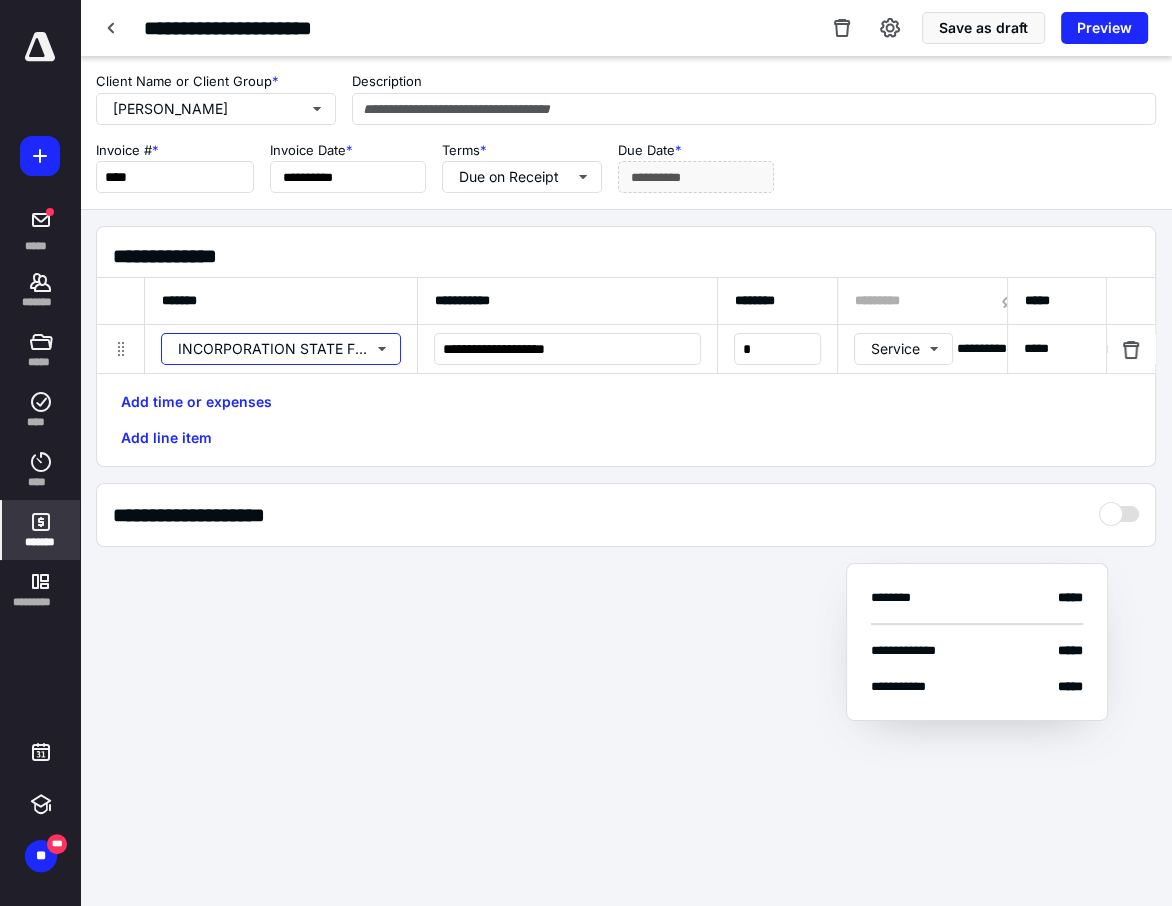 scroll, scrollTop: 0, scrollLeft: 0, axis: both 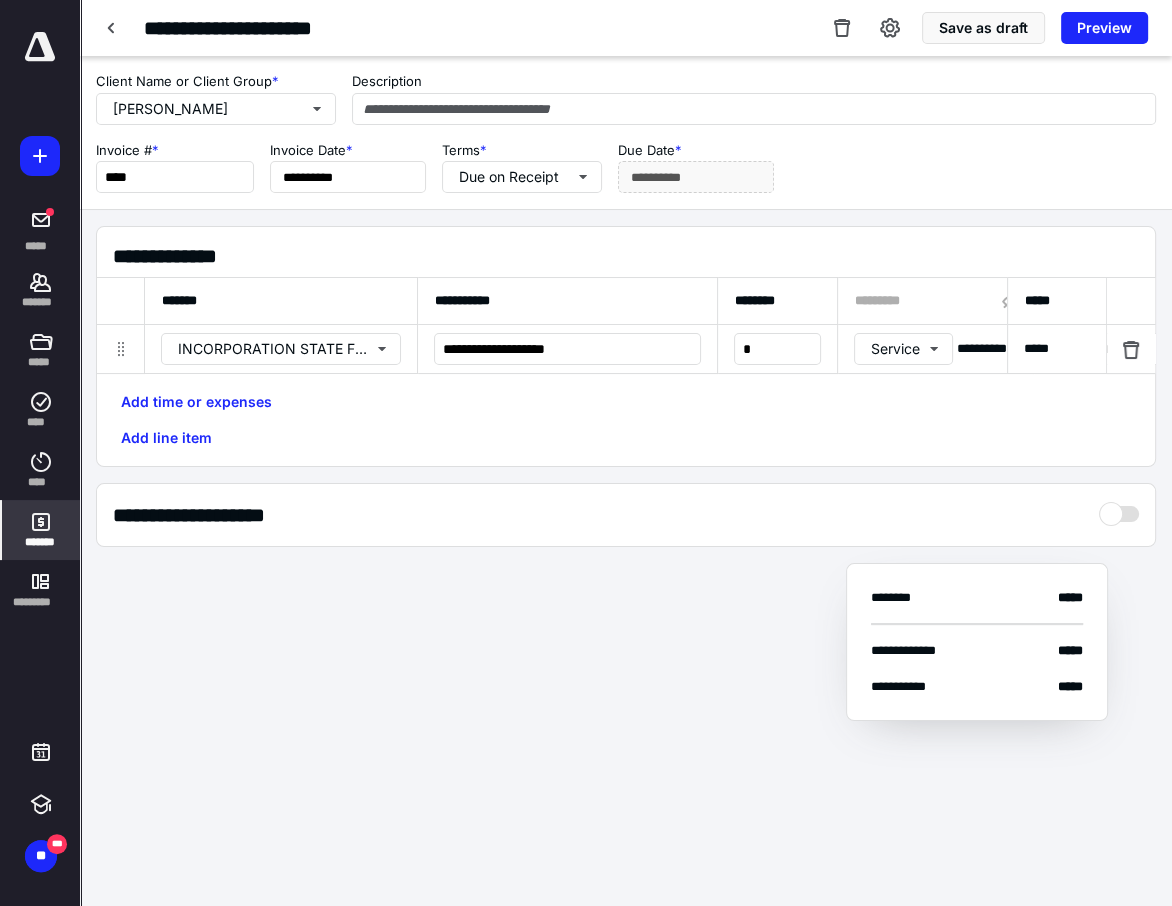 click on "*****" at bounding box center [1057, 349] 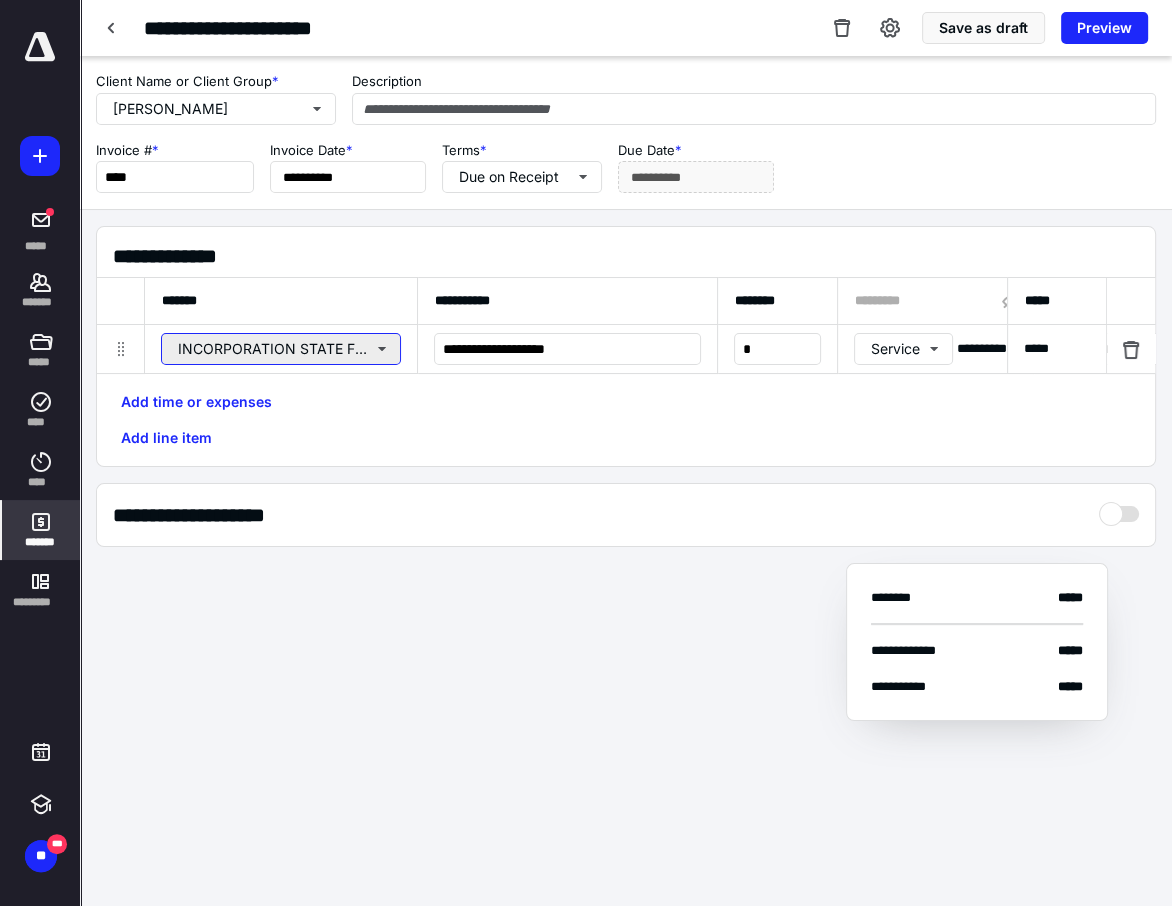 click on "INCORPORATION STATE FEES" at bounding box center [281, 349] 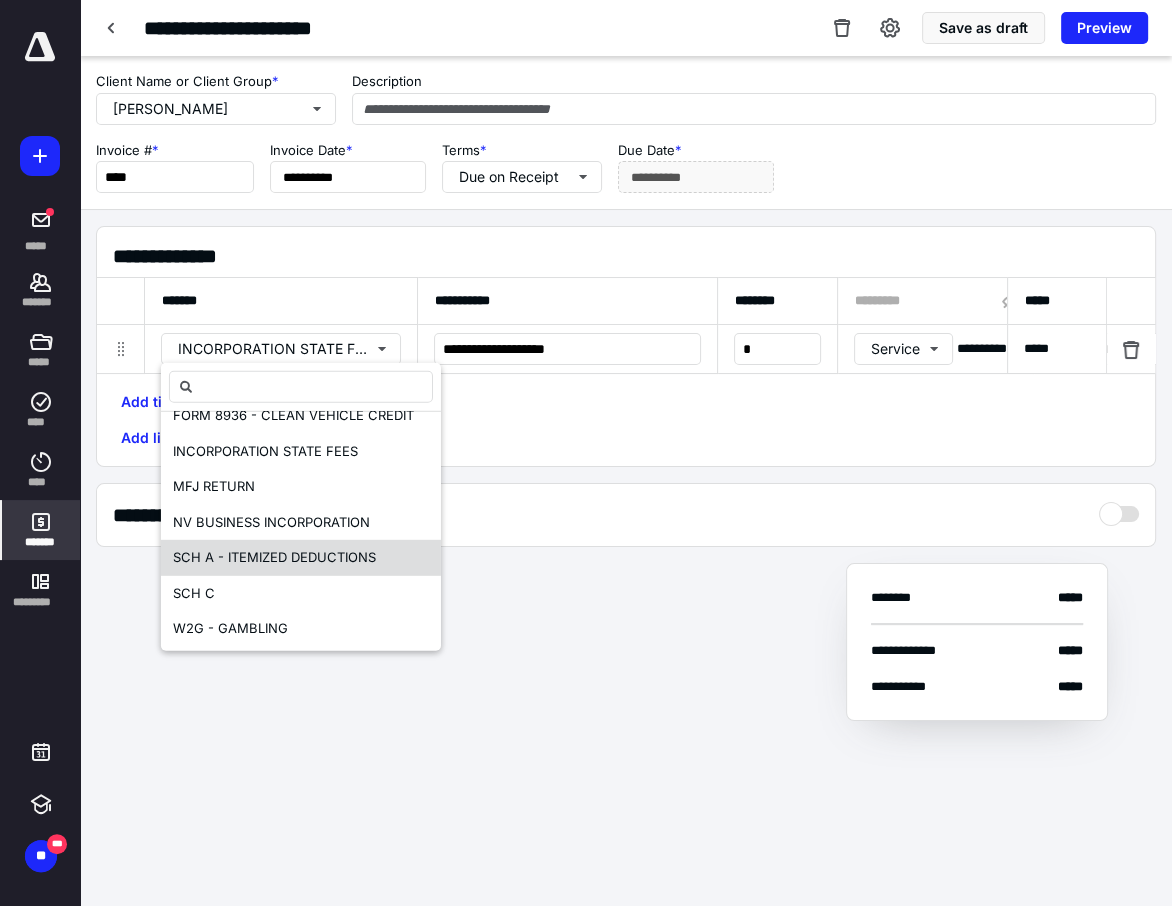 scroll, scrollTop: 167, scrollLeft: 0, axis: vertical 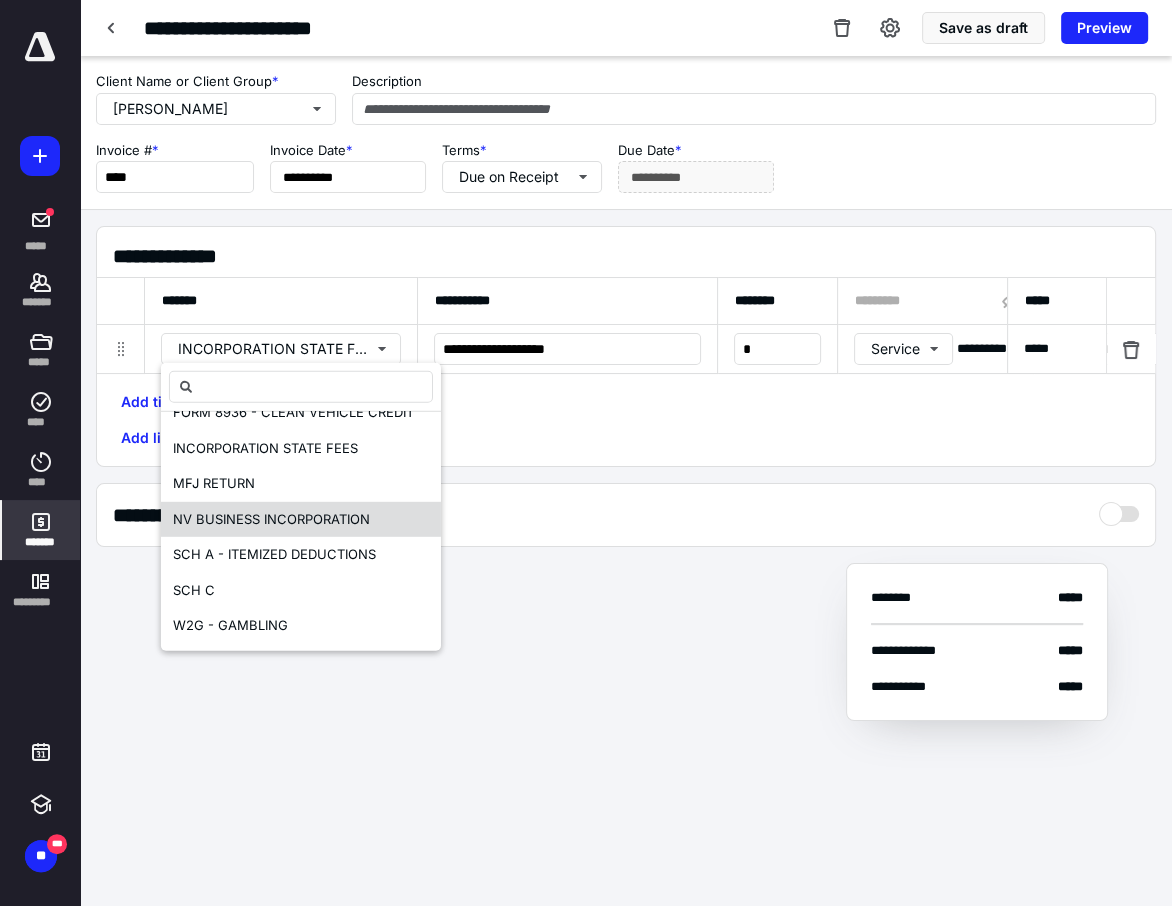 click on "NV BUSINESS INCORPORATION" at bounding box center (271, 518) 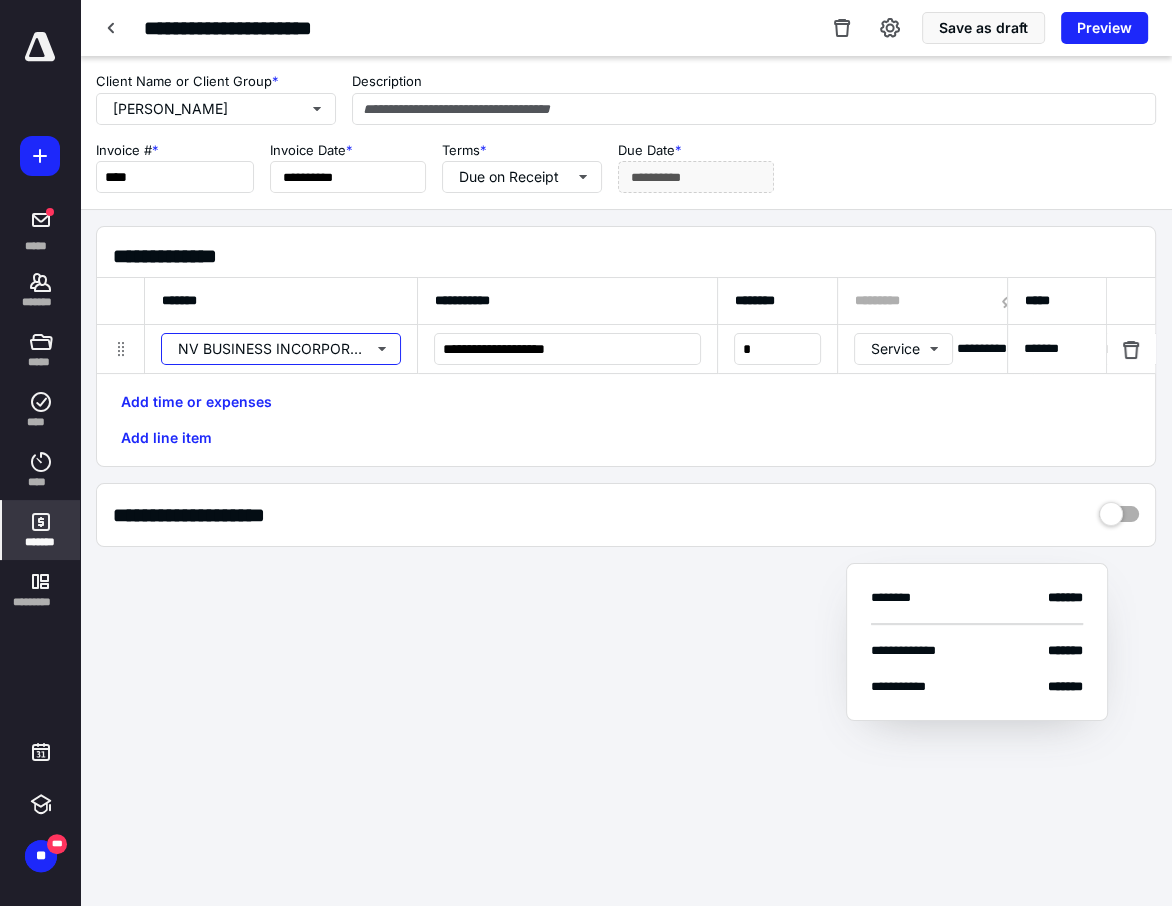 scroll, scrollTop: 0, scrollLeft: 0, axis: both 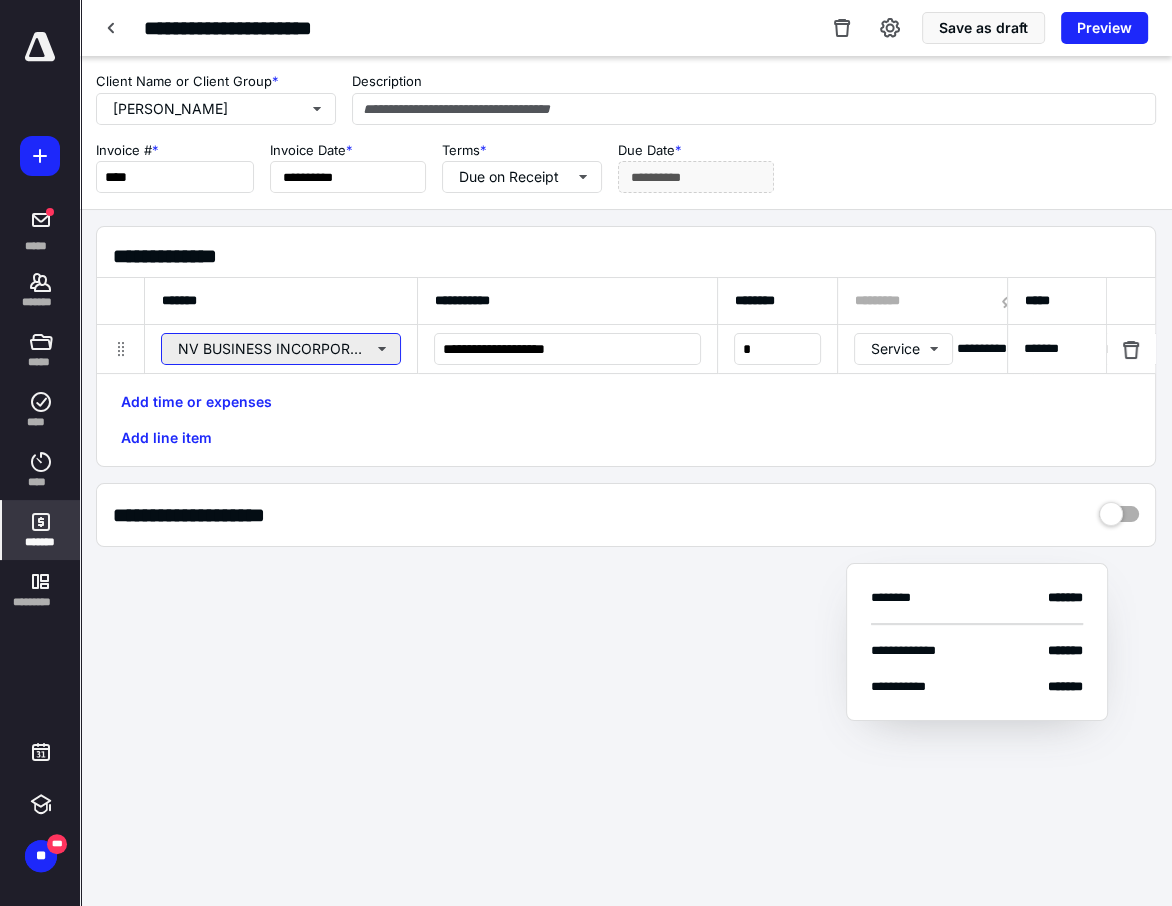 click on "NV BUSINESS INCORPORATION" at bounding box center [281, 349] 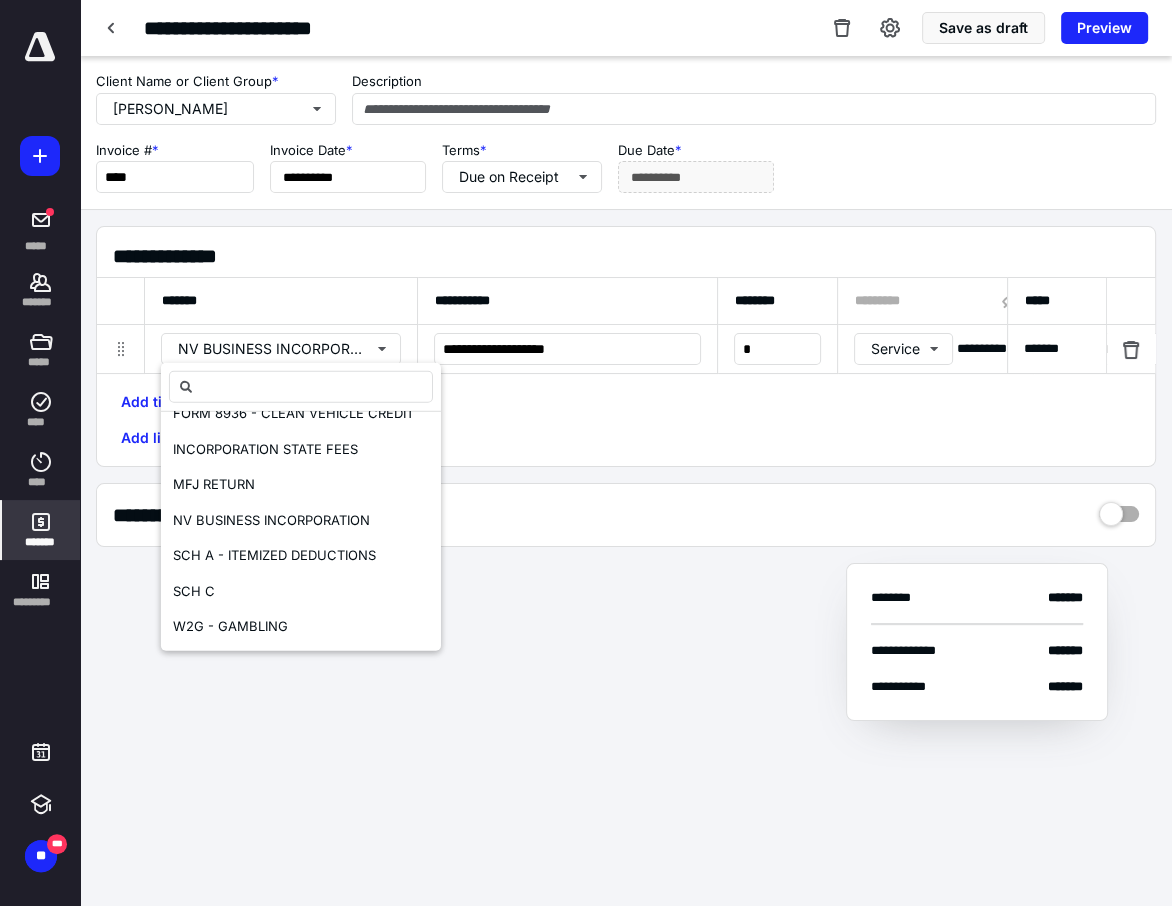 scroll, scrollTop: 167, scrollLeft: 0, axis: vertical 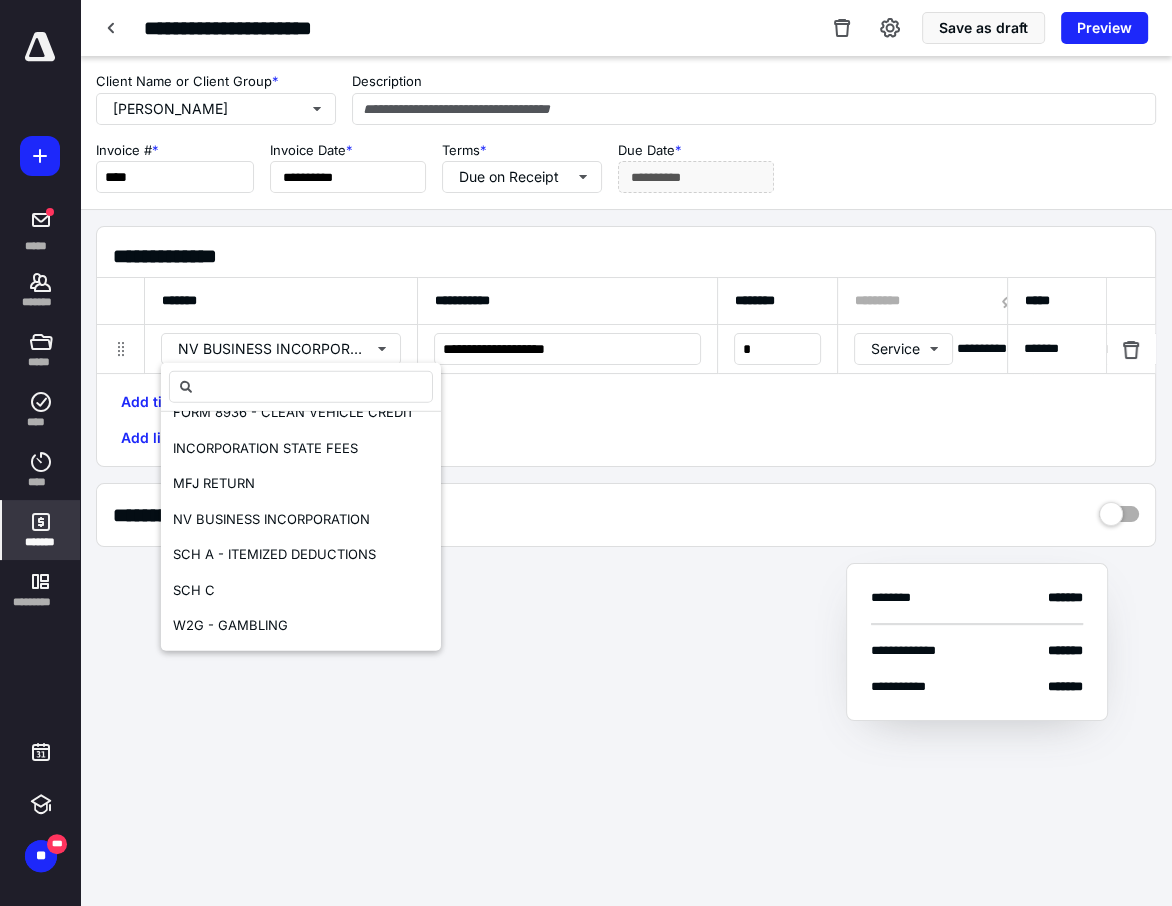 click on "Add time or expenses Add line item" at bounding box center [626, 420] 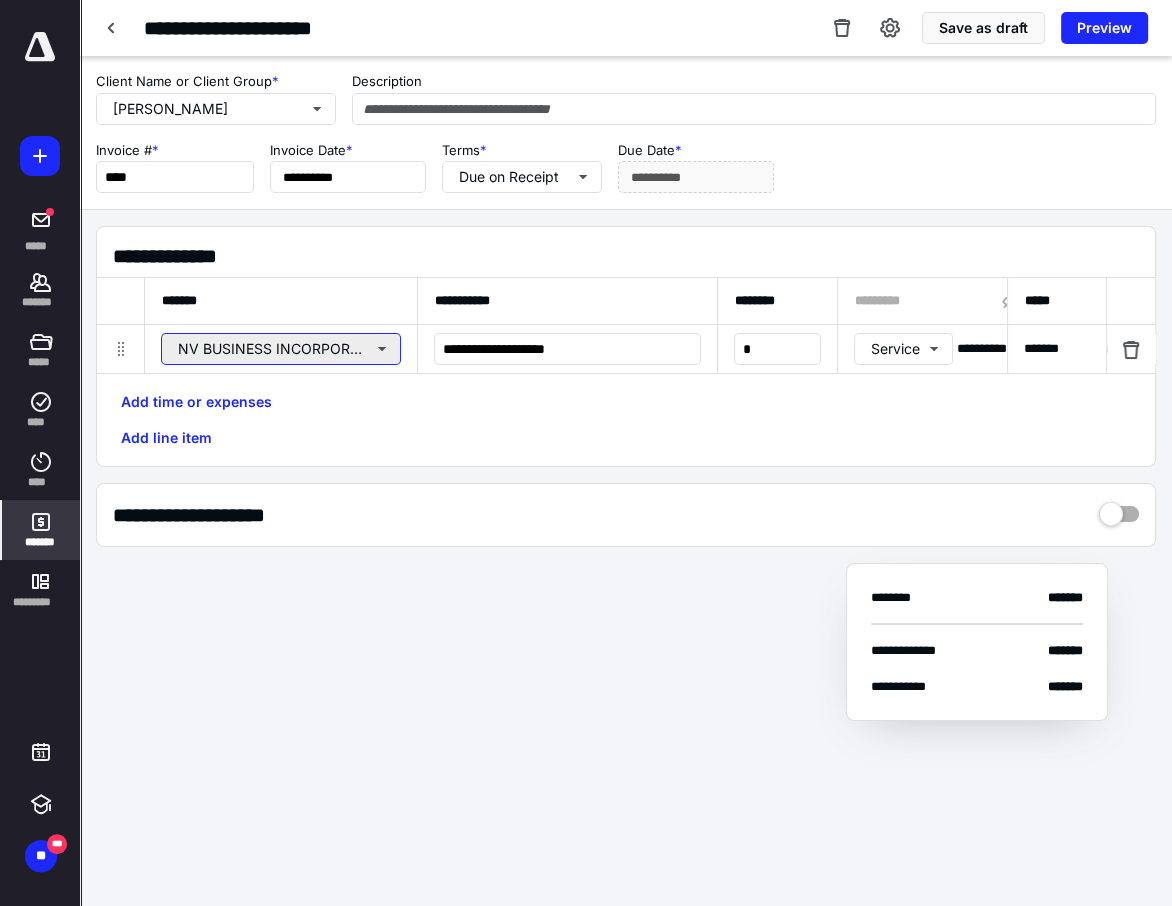 click on "NV BUSINESS INCORPORATION" at bounding box center [281, 349] 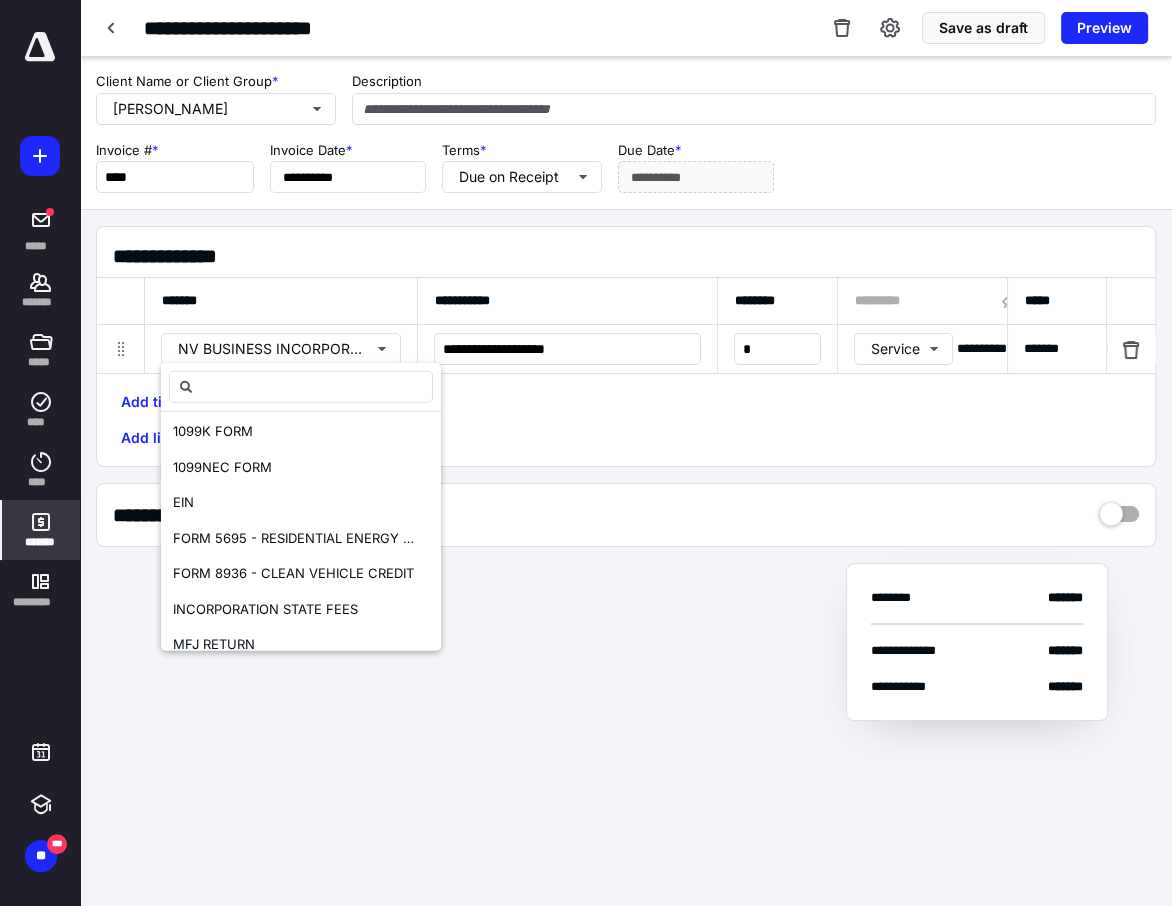 scroll, scrollTop: 0, scrollLeft: 0, axis: both 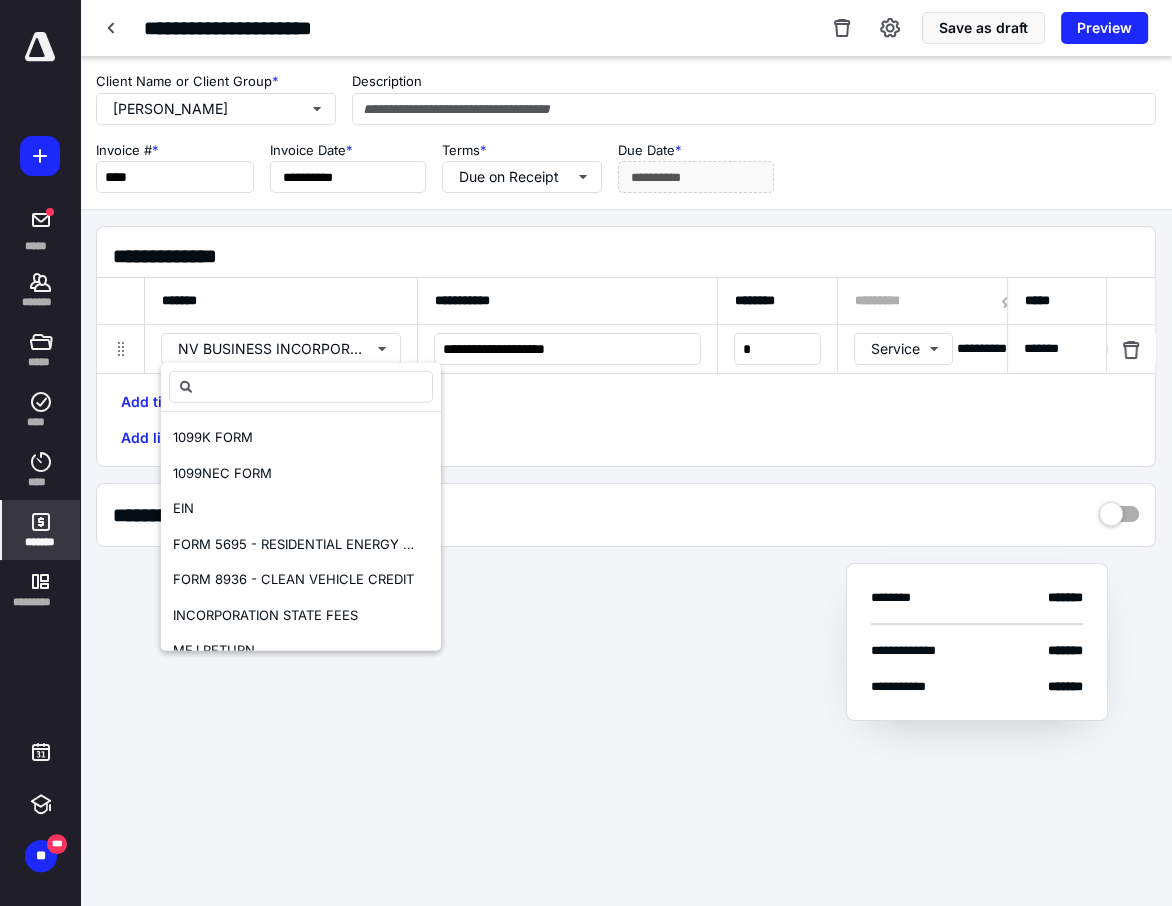 drag, startPoint x: 623, startPoint y: 698, endPoint x: 652, endPoint y: 300, distance: 399.05515 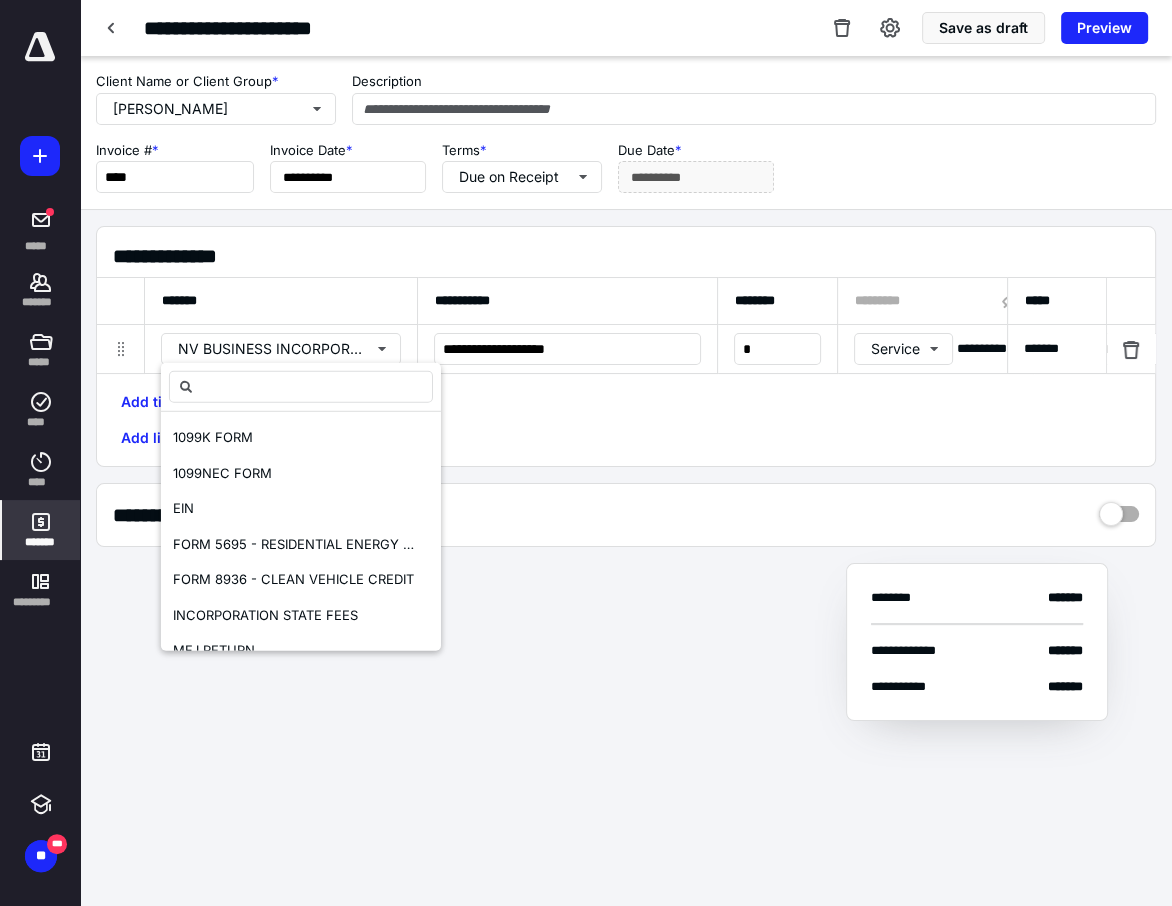 click on "**********" at bounding box center [626, 388] 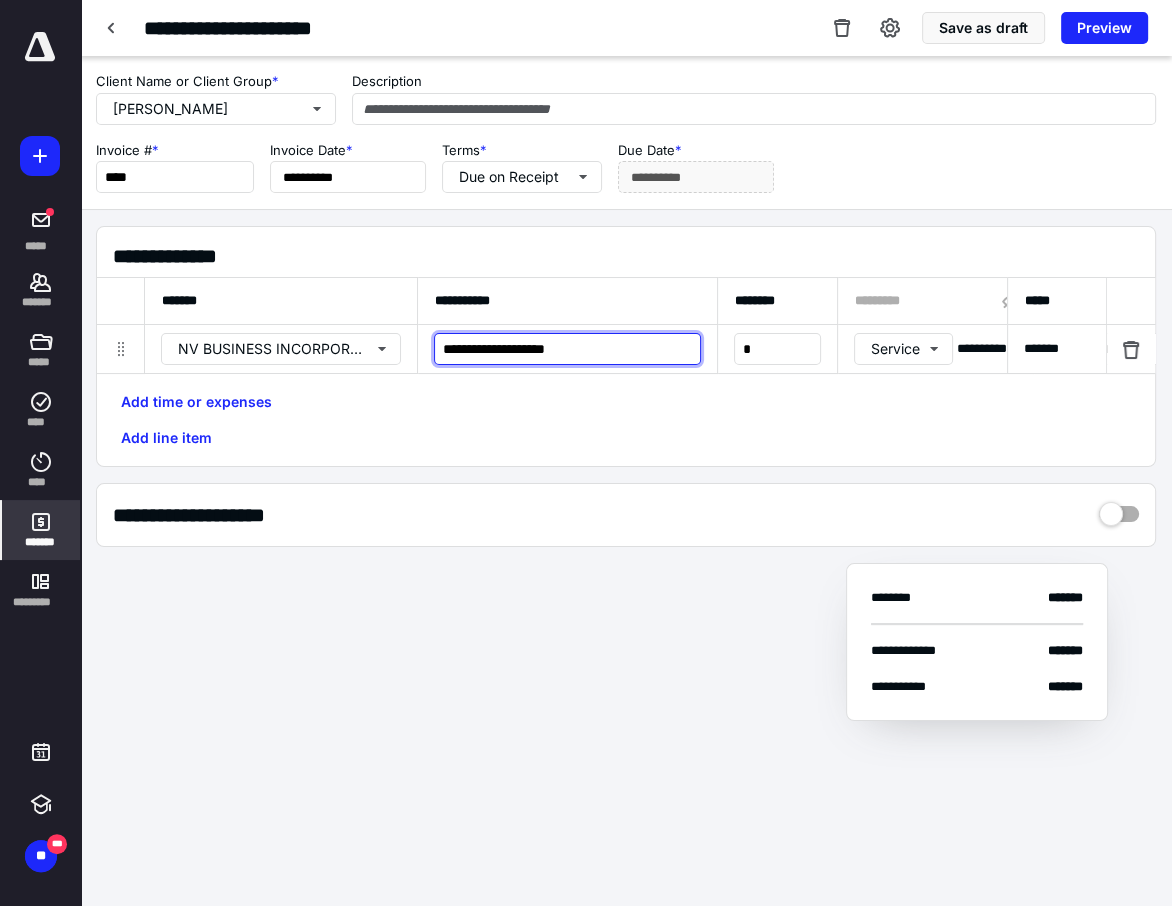 click on "**********" at bounding box center (567, 349) 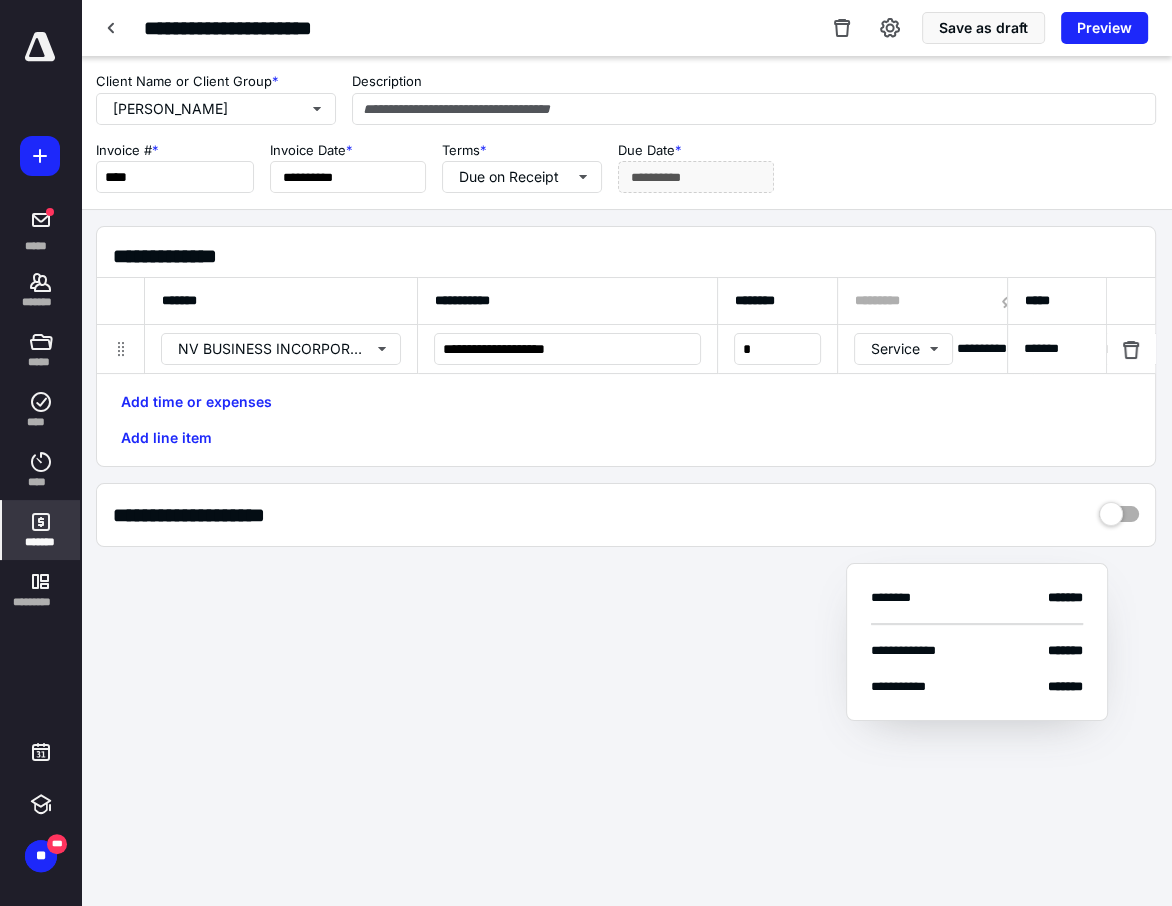 click on "*******" at bounding box center [1057, 349] 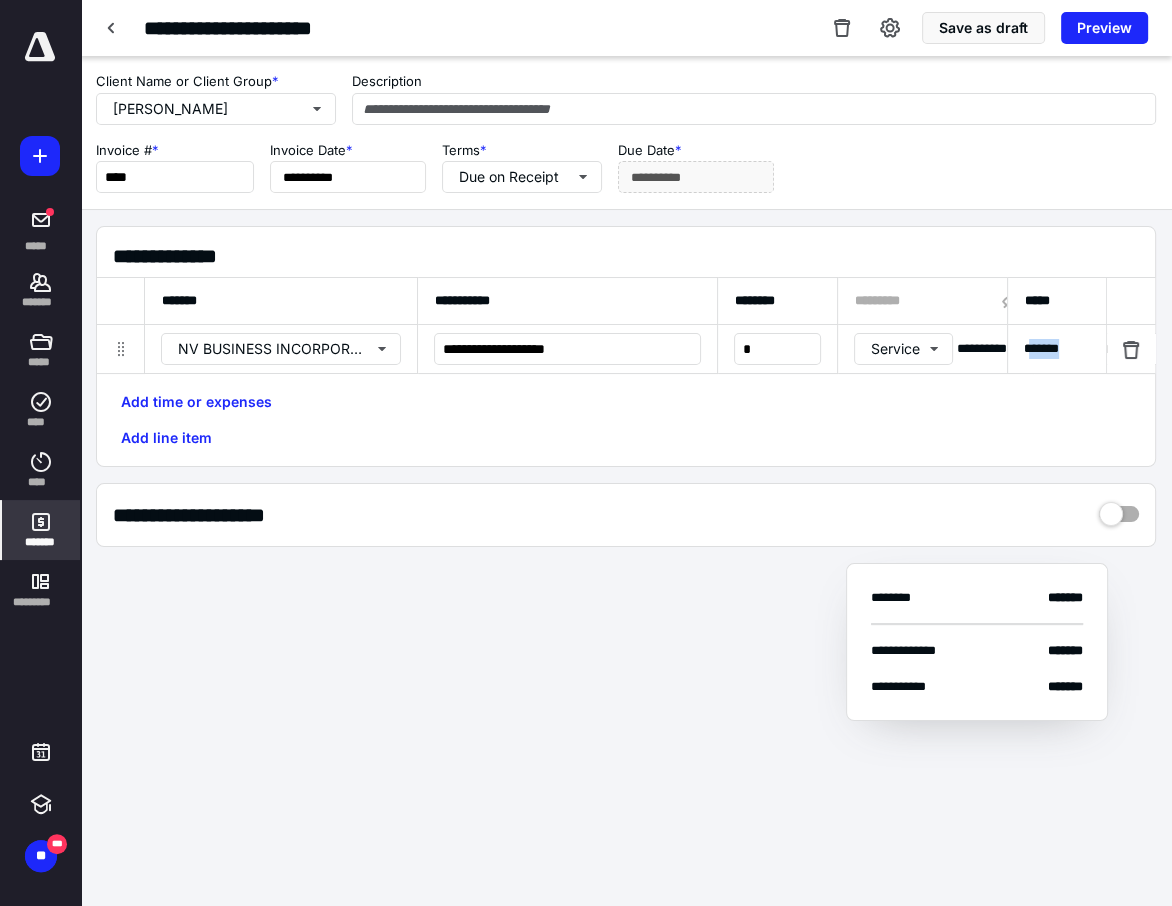 click on "*******" at bounding box center [1057, 349] 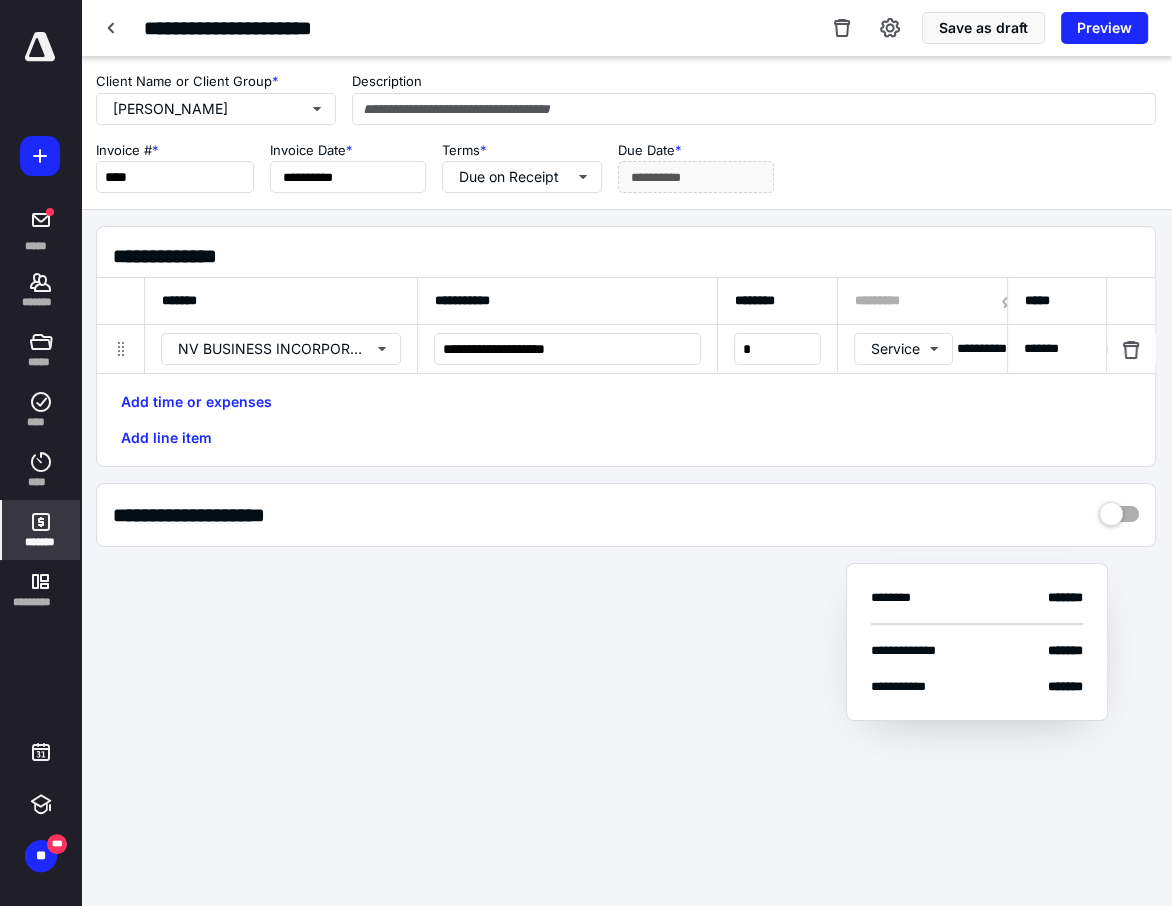 click on "*******" at bounding box center [1057, 349] 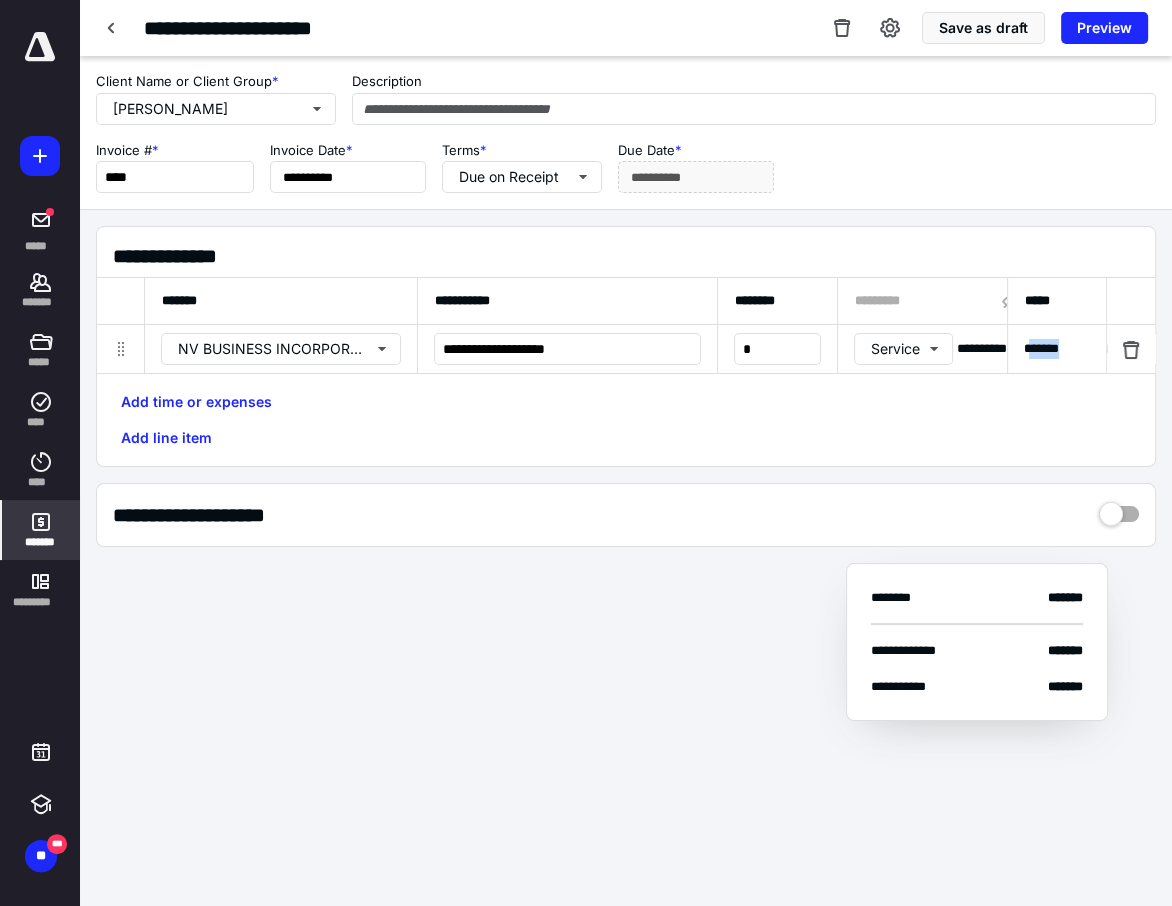drag, startPoint x: 1076, startPoint y: 345, endPoint x: 1030, endPoint y: 350, distance: 46.270943 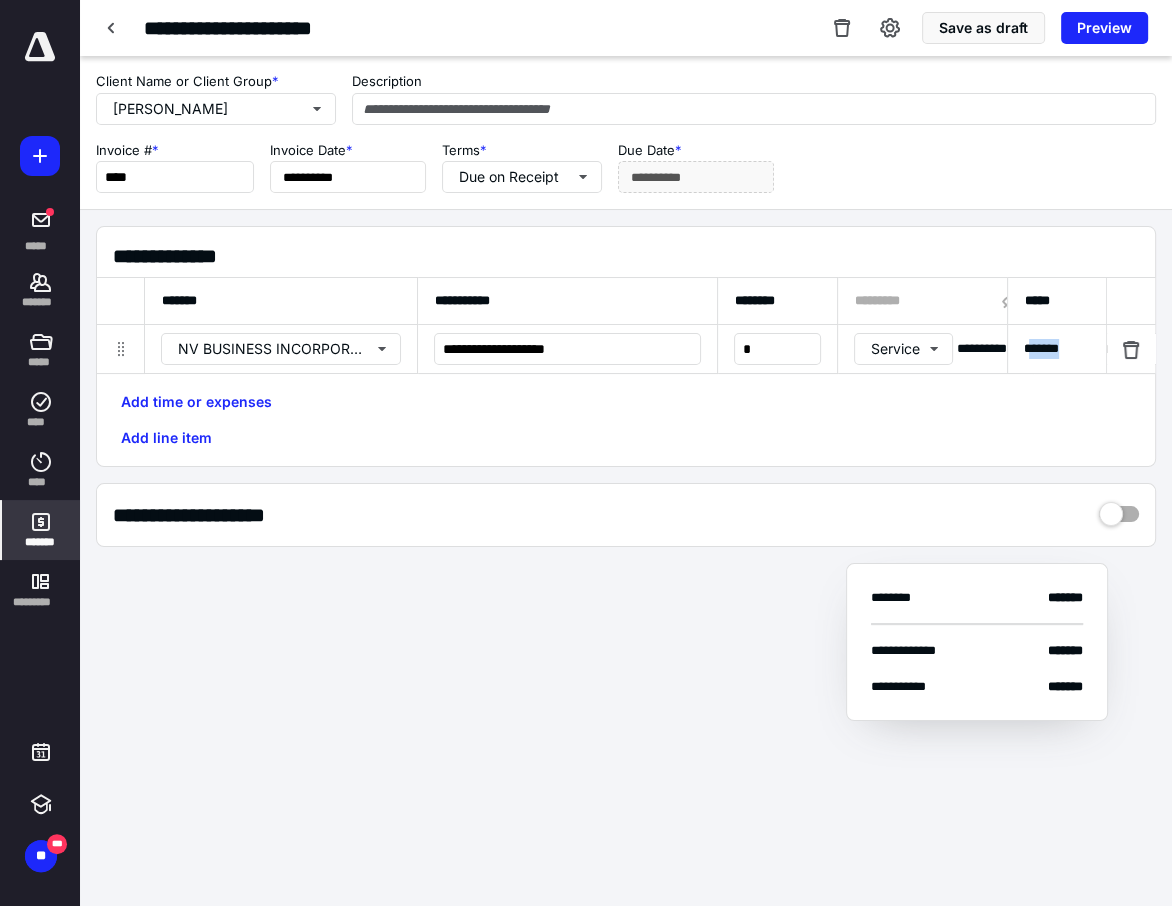 click on "*******" at bounding box center (1057, 349) 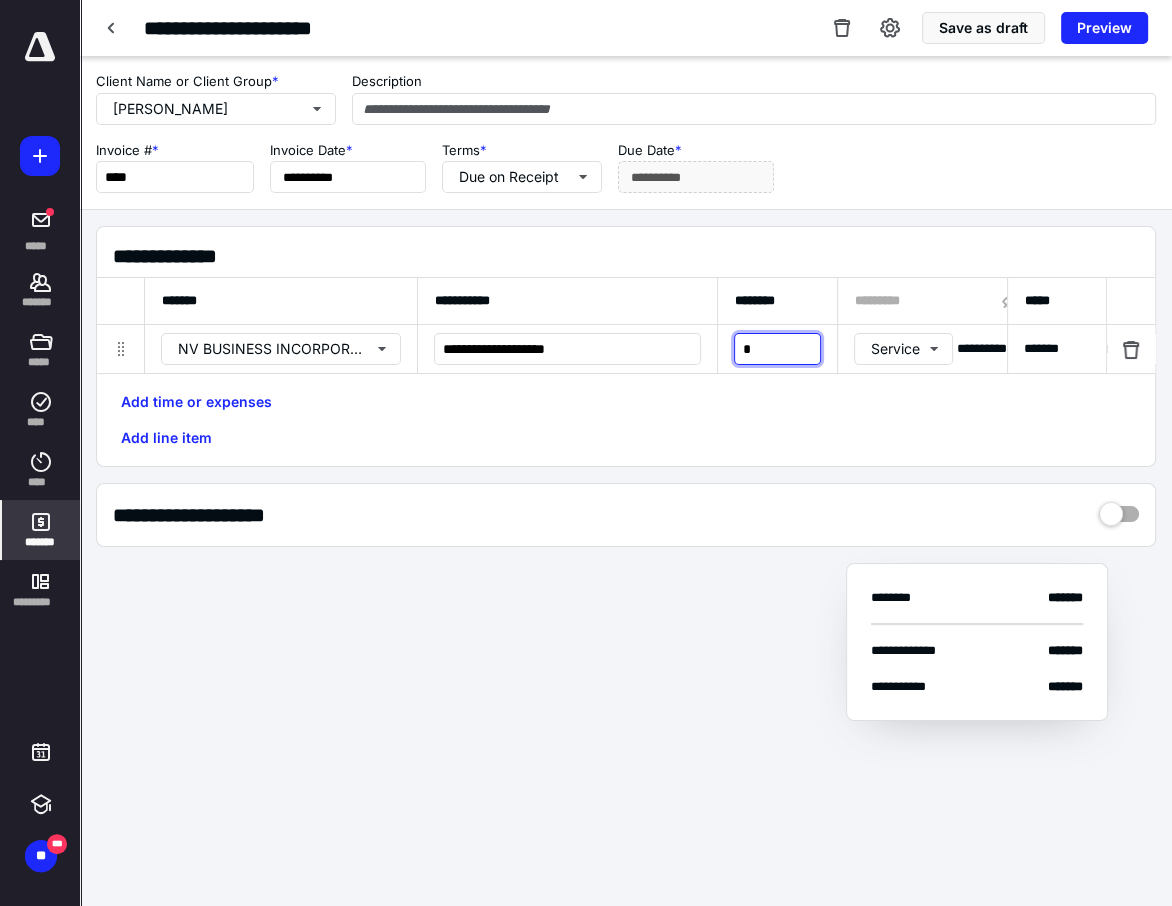 click on "*" at bounding box center [777, 349] 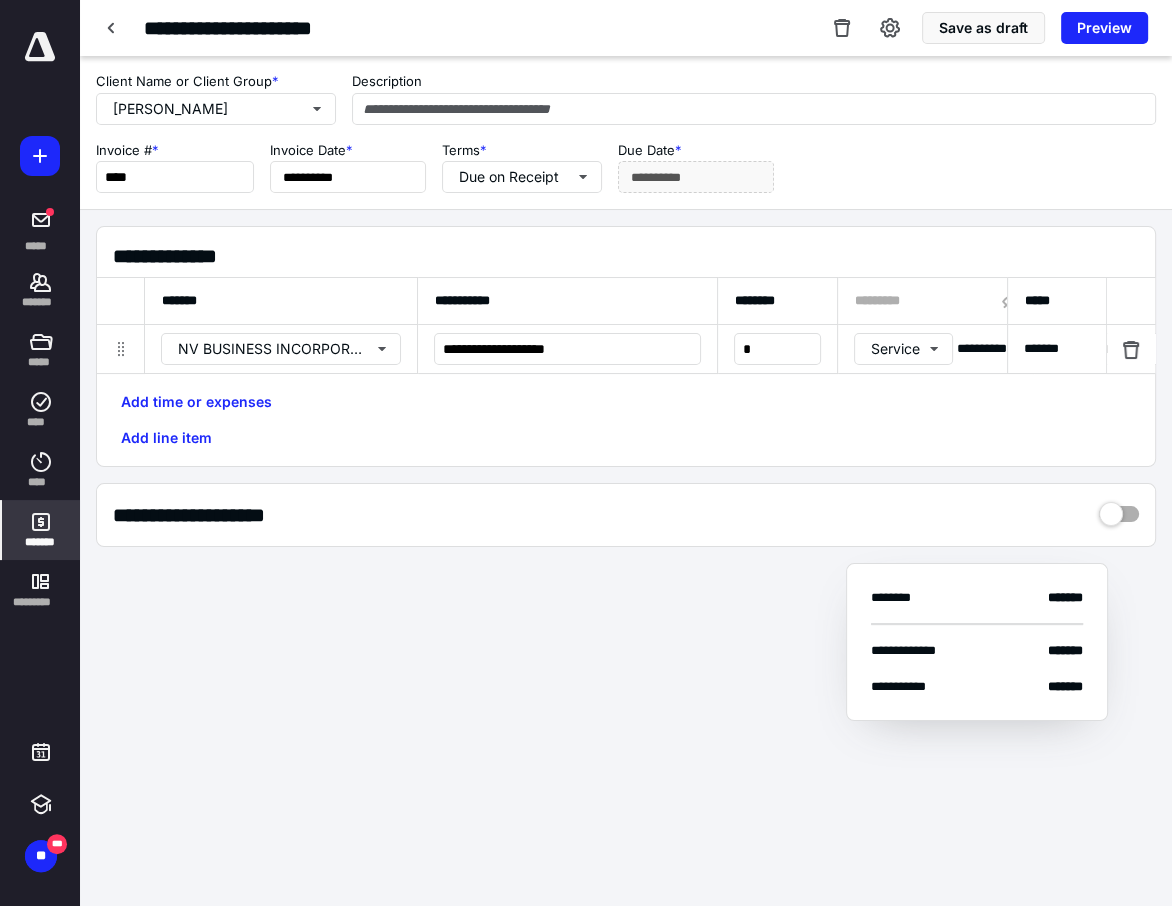click on "Add time or expenses Add line item" at bounding box center [626, 420] 